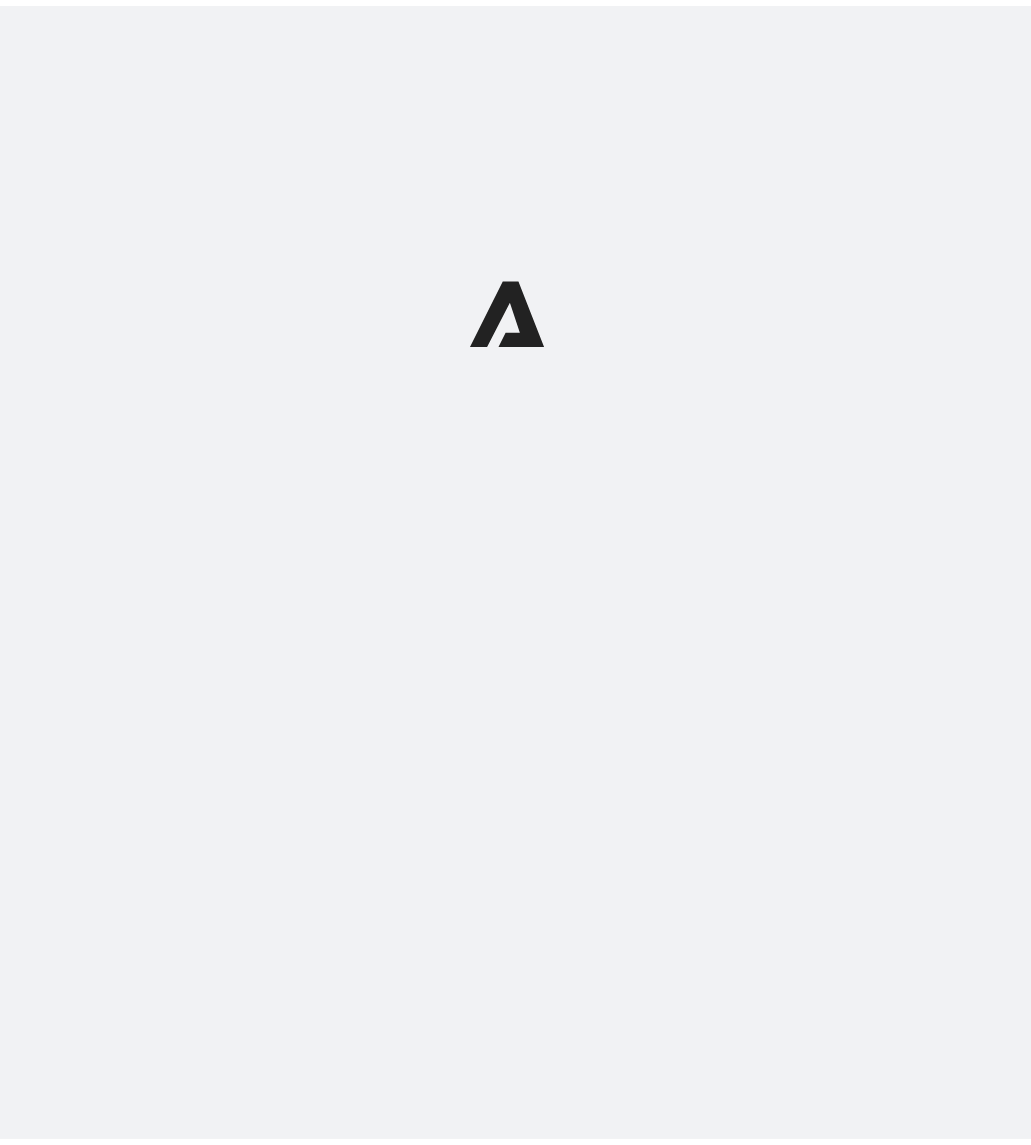scroll, scrollTop: 0, scrollLeft: 0, axis: both 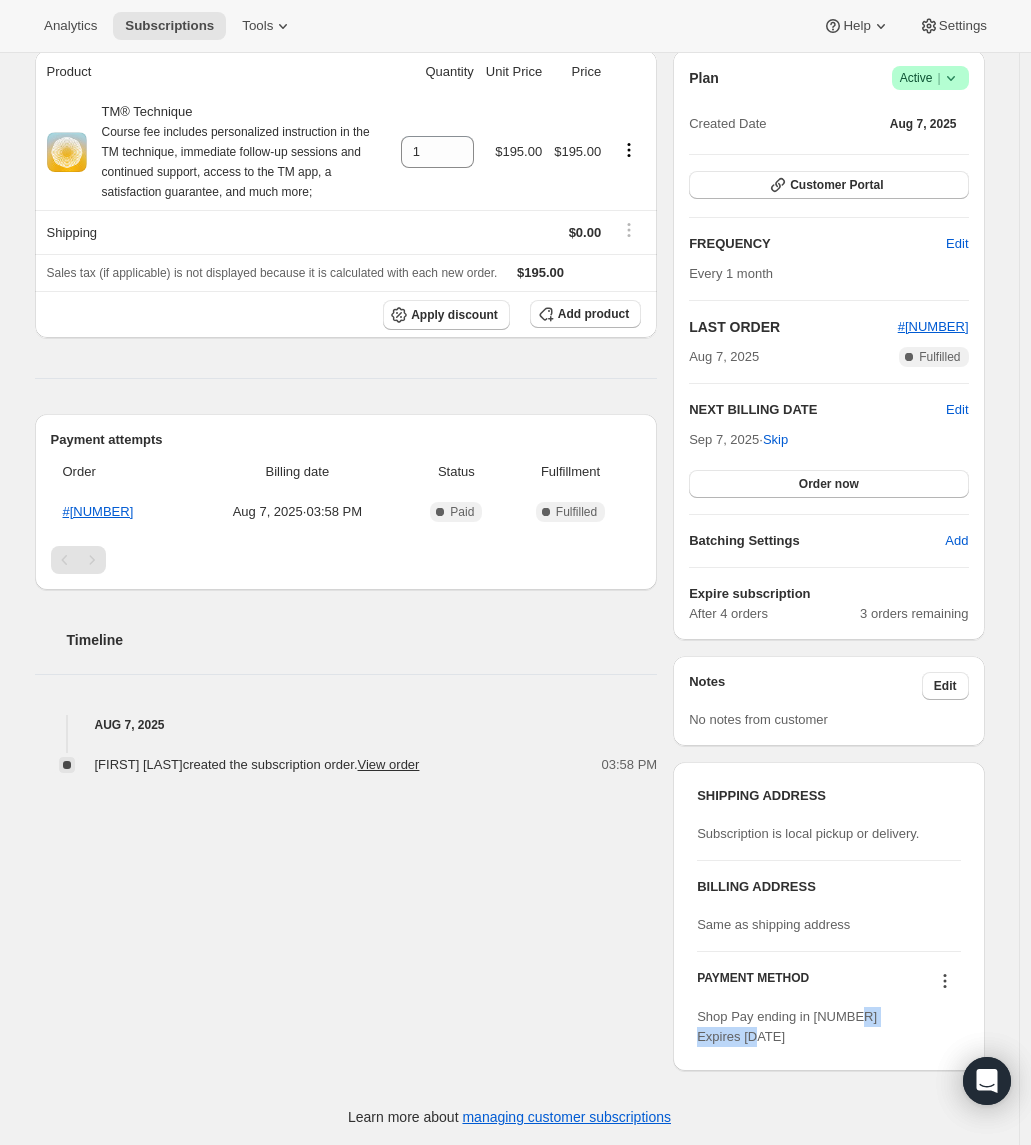 drag, startPoint x: 799, startPoint y: 1039, endPoint x: 706, endPoint y: 1024, distance: 94.20191 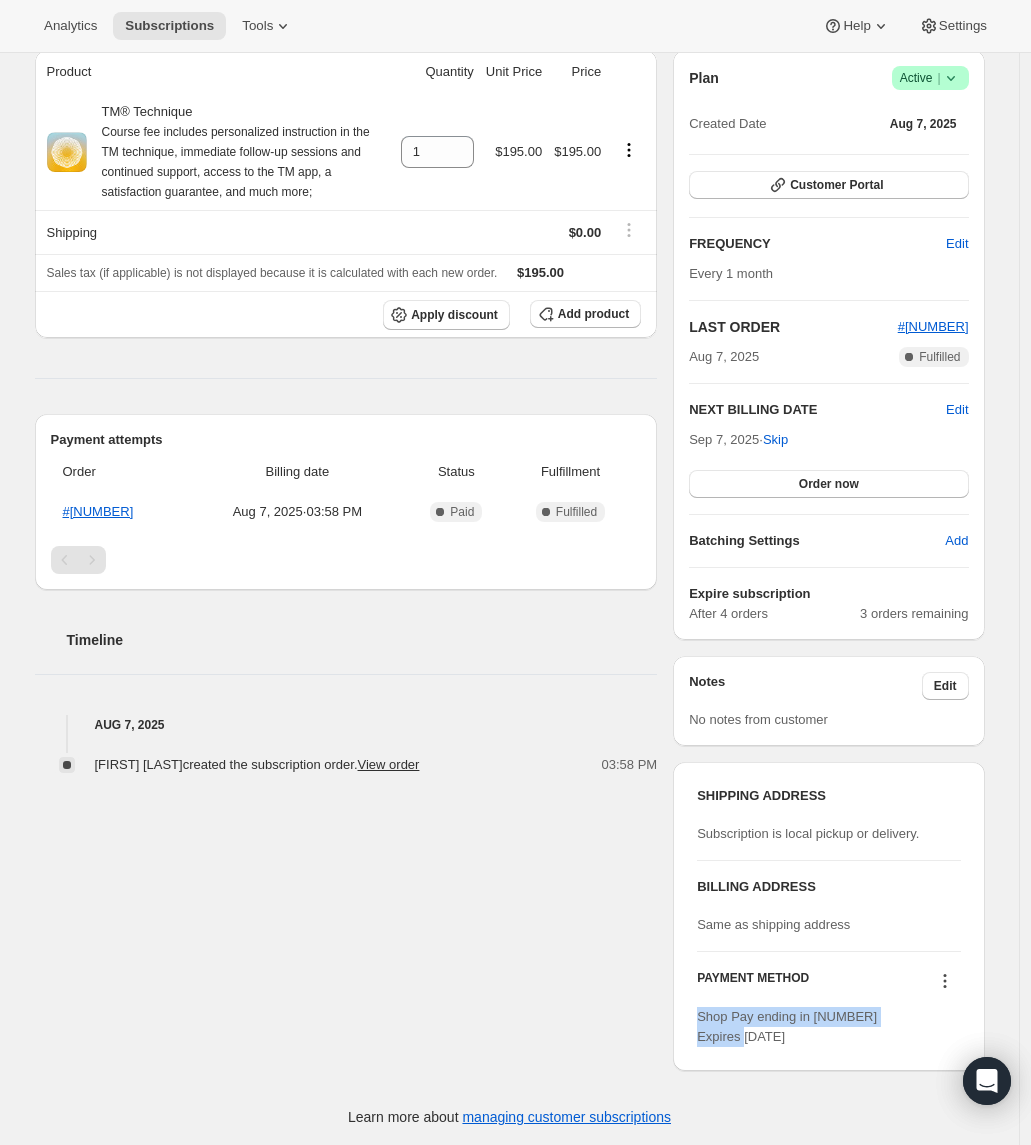 drag, startPoint x: 695, startPoint y: 1018, endPoint x: 785, endPoint y: 1039, distance: 92.417534 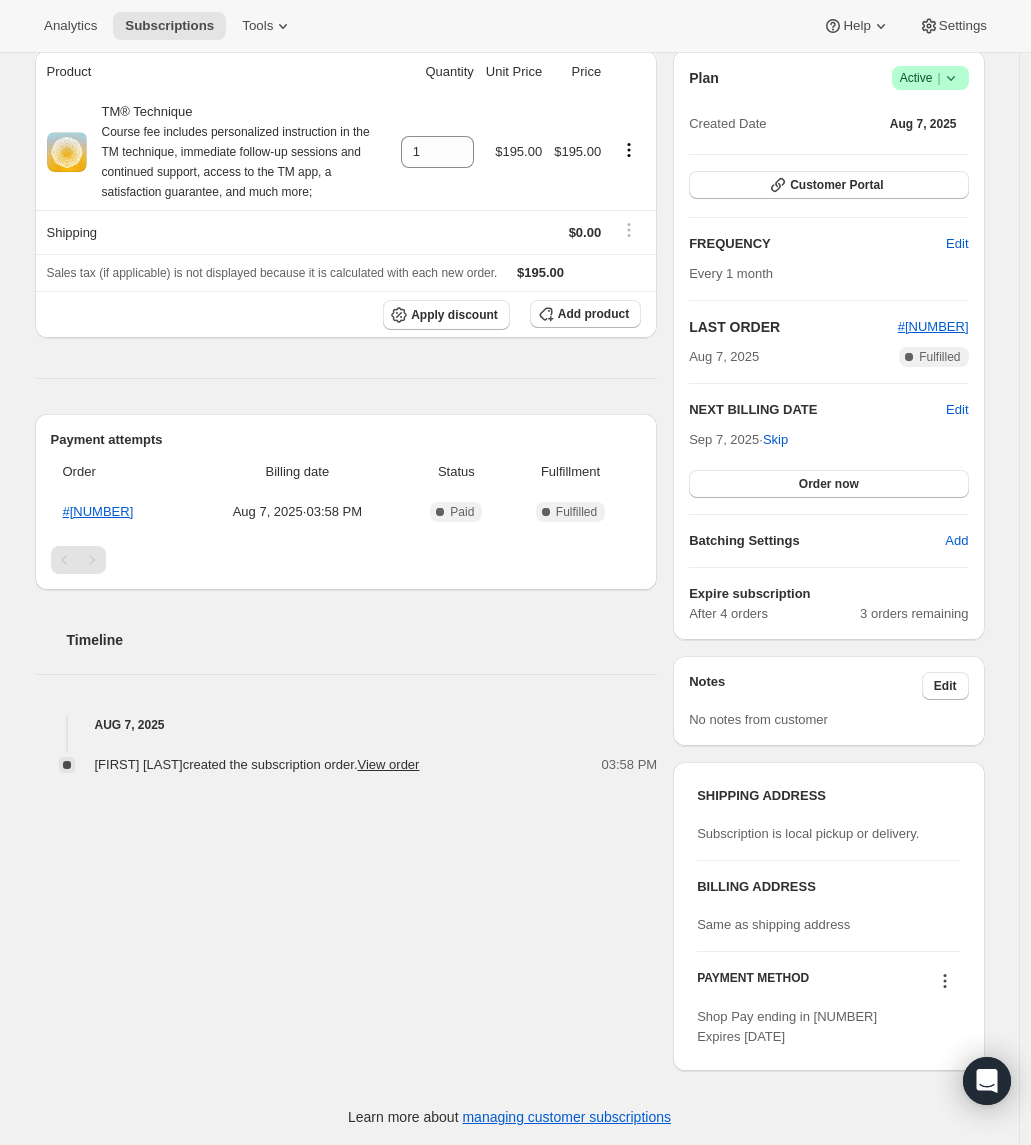 drag, startPoint x: 721, startPoint y: 1023, endPoint x: 736, endPoint y: 1041, distance: 23.43075 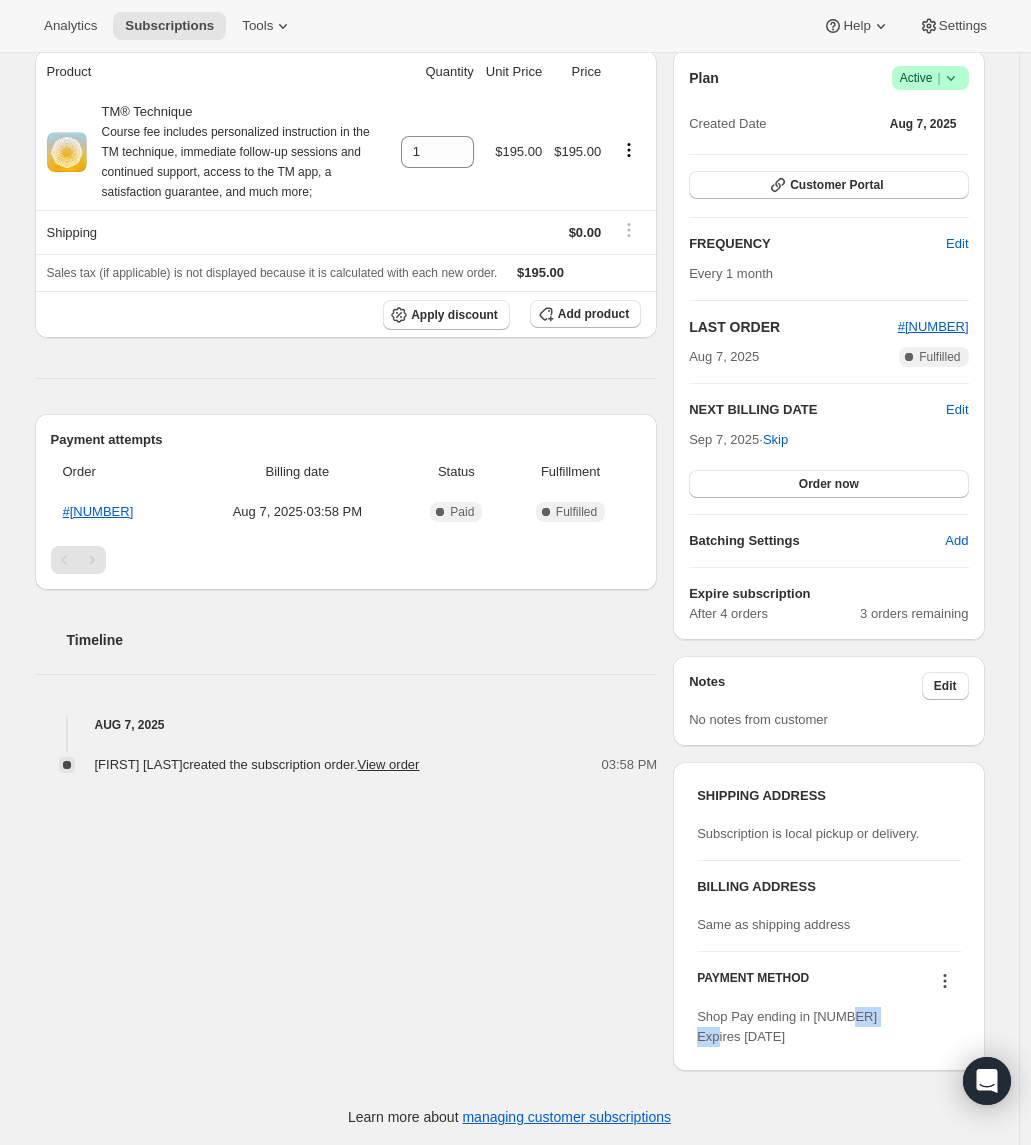 click on "Shop Pay ending in [NUMBER]
Expires [DATE]" at bounding box center (787, 1026) 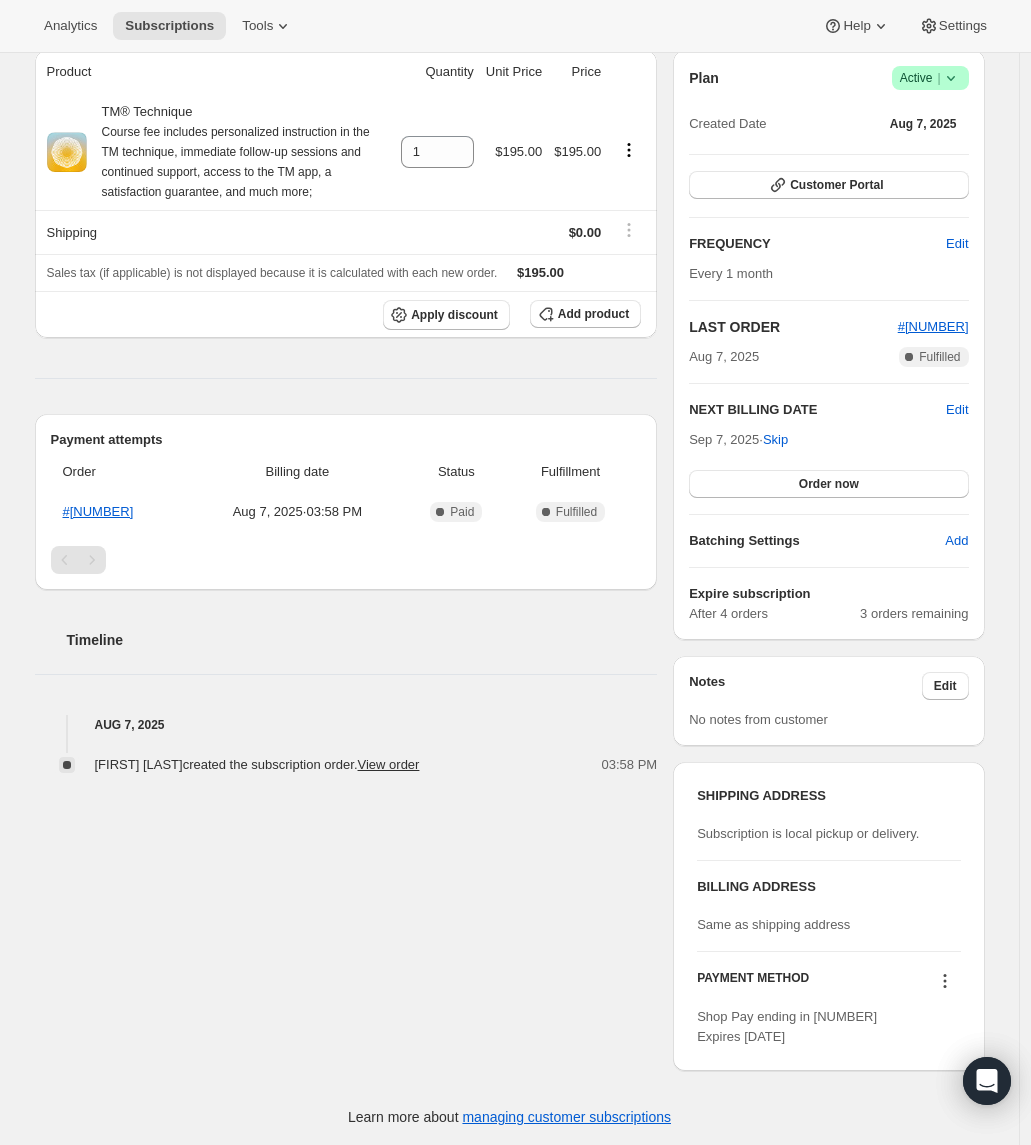 drag, startPoint x: 736, startPoint y: 1041, endPoint x: 725, endPoint y: 1017, distance: 26.400757 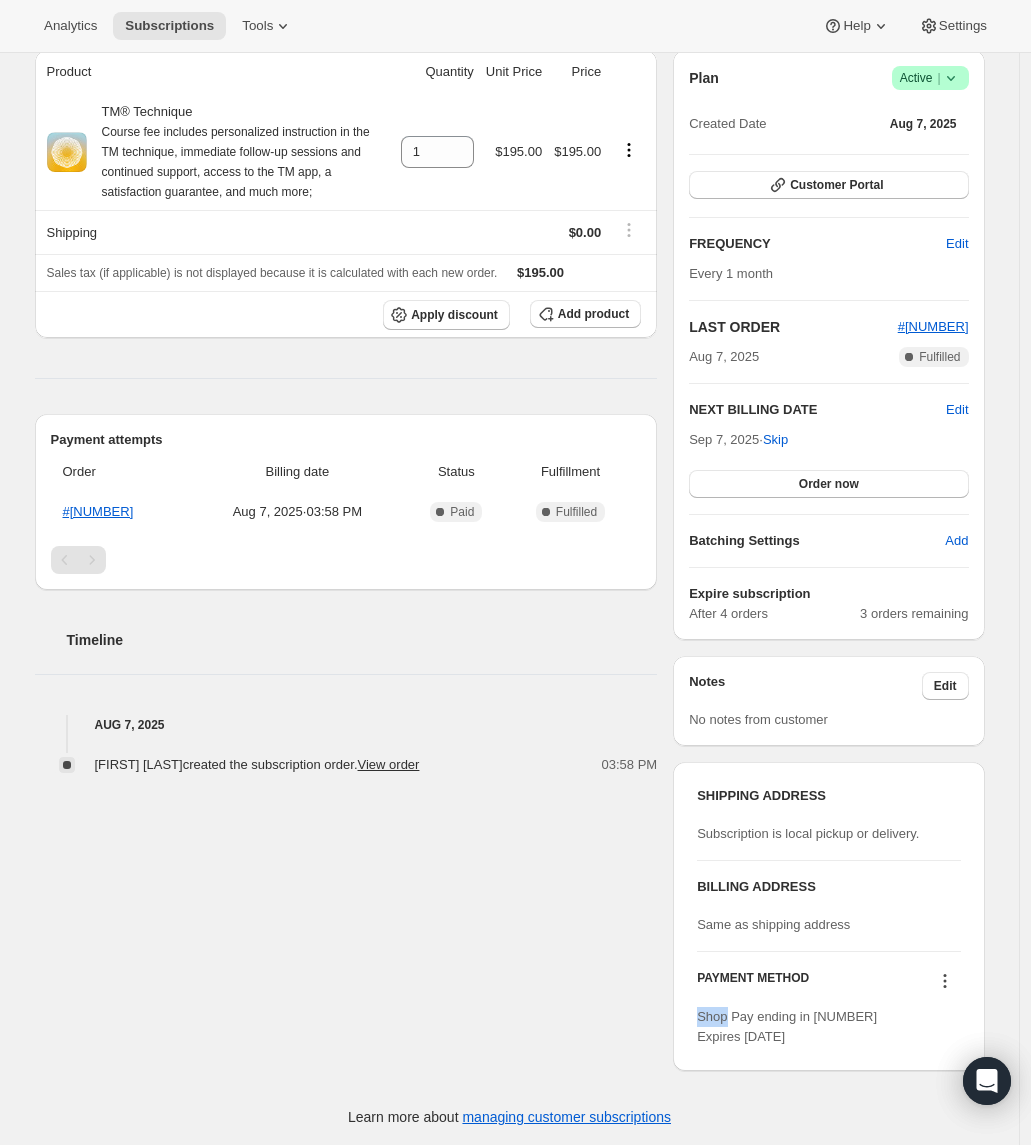 click on "Shop Pay ending in [NUMBER]
Expires [DATE]" at bounding box center [787, 1026] 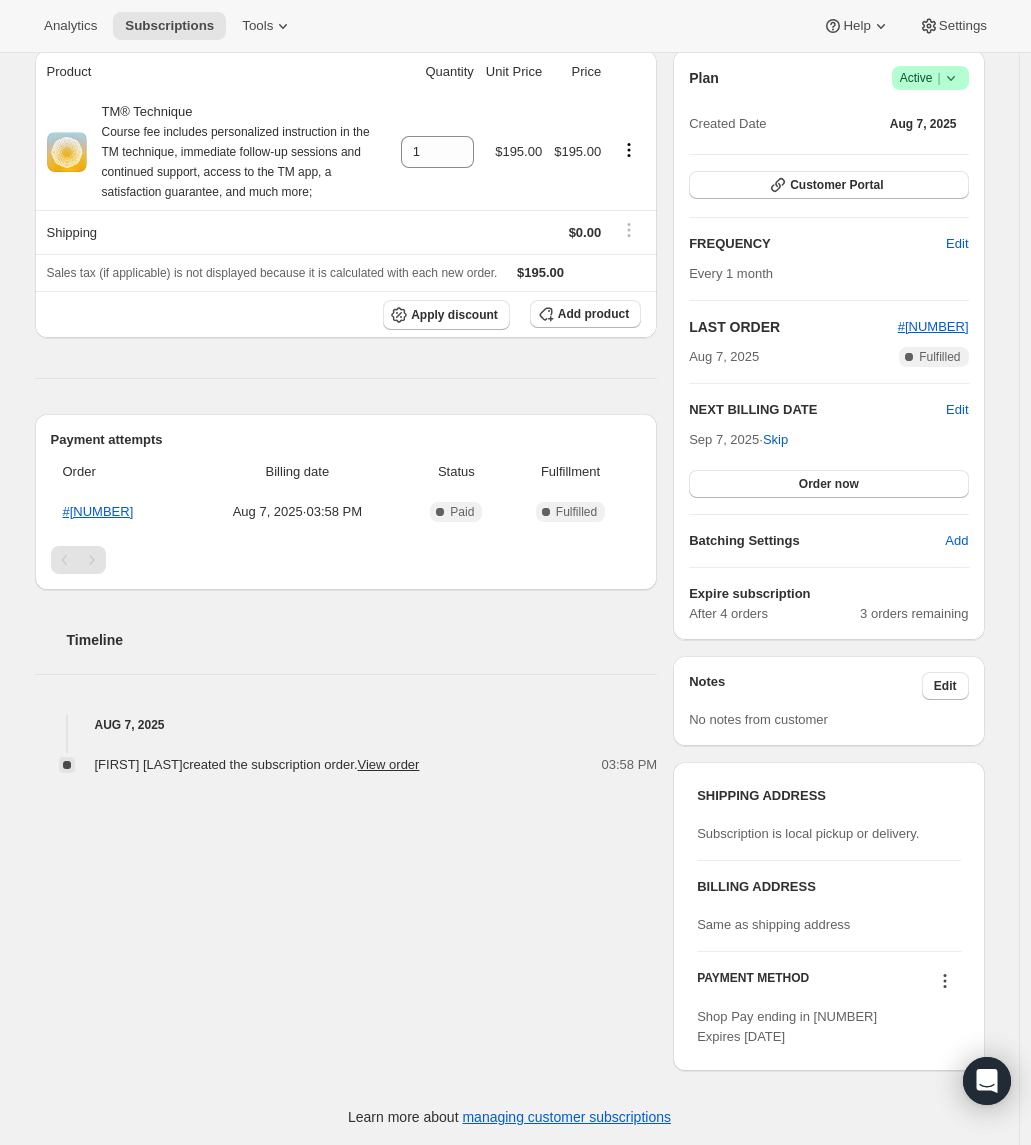 drag, startPoint x: 725, startPoint y: 1016, endPoint x: 736, endPoint y: 1030, distance: 17.804493 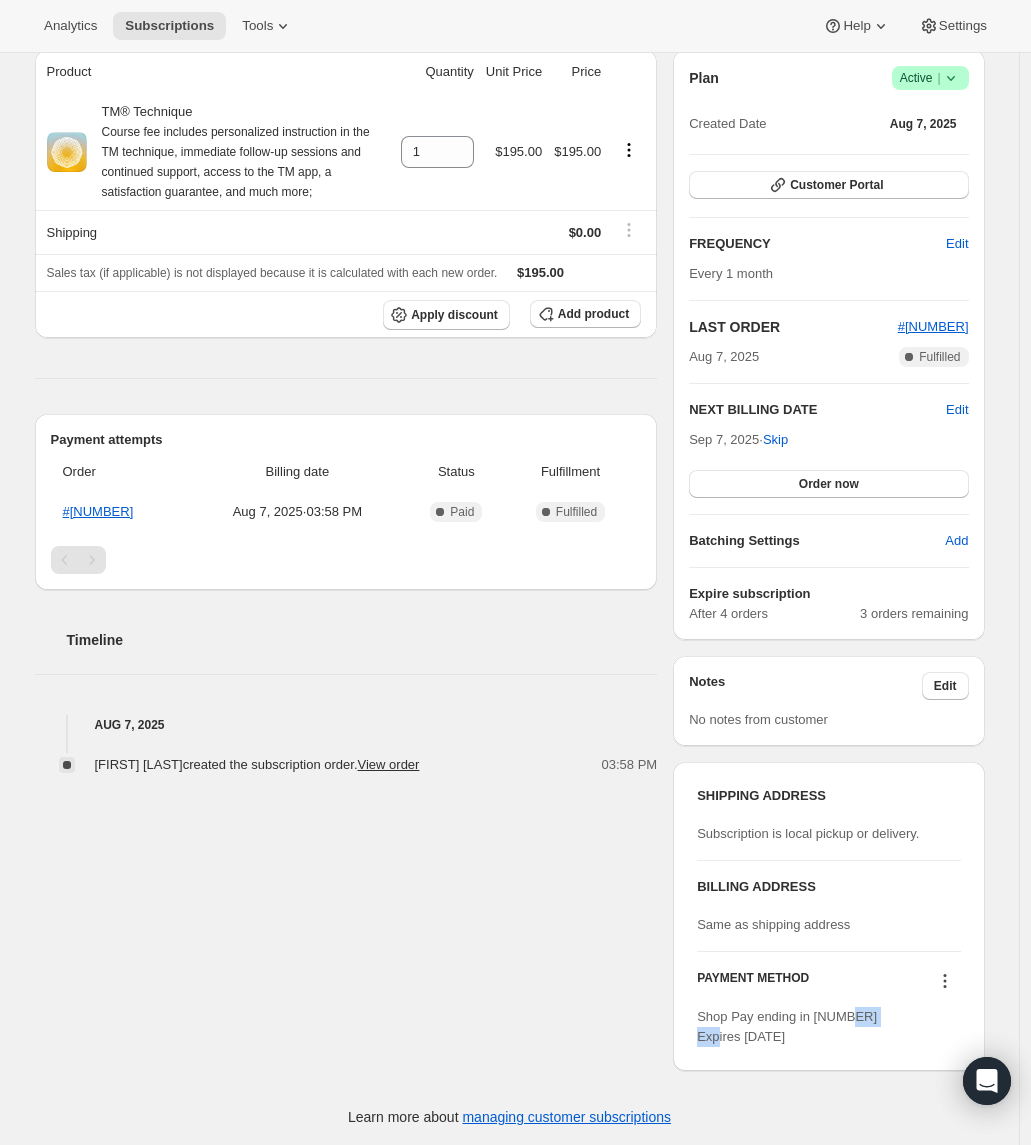click on "Shop Pay ending in [NUMBER]
Expires [DATE]" at bounding box center (787, 1026) 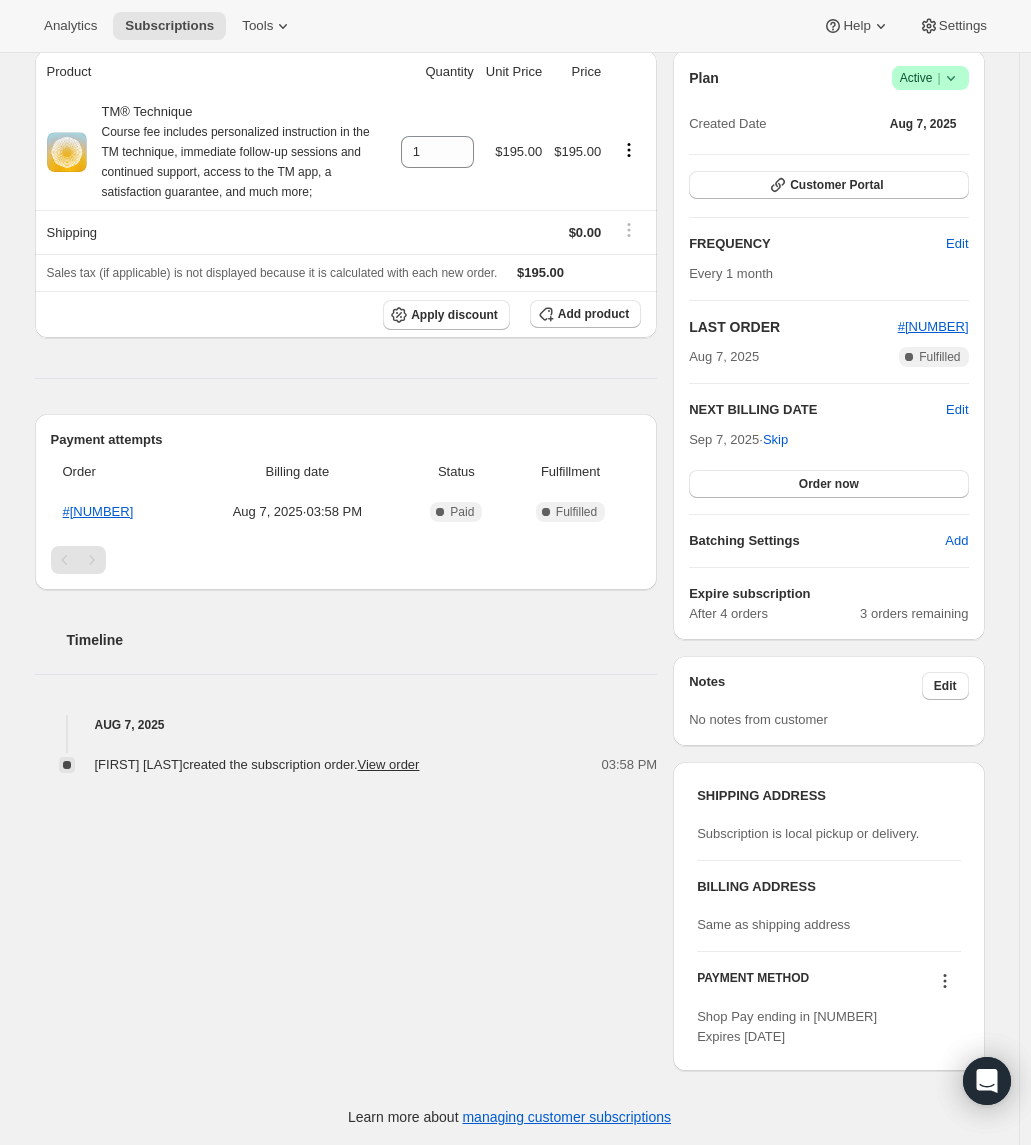 drag, startPoint x: 736, startPoint y: 1030, endPoint x: 725, endPoint y: 1009, distance: 23.70654 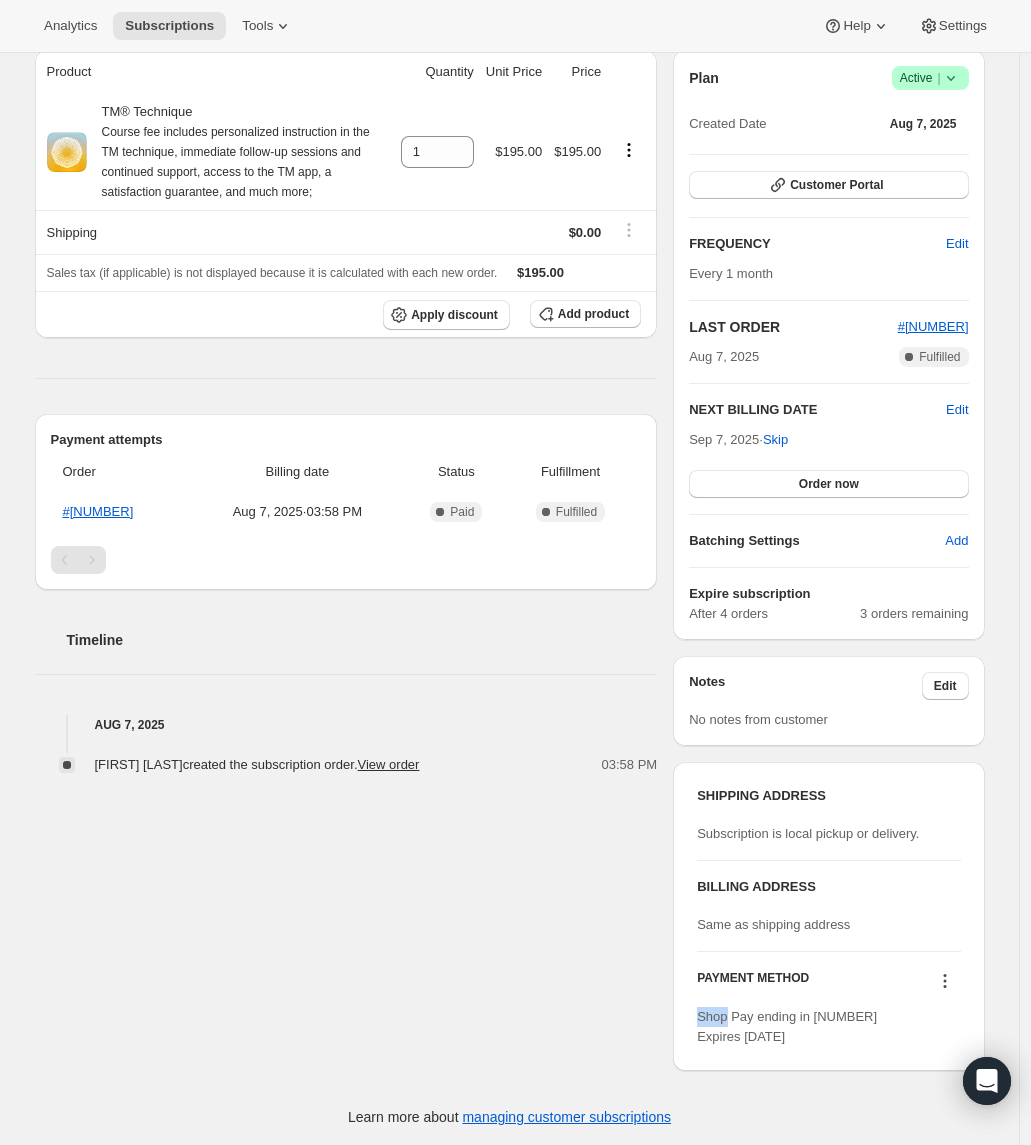 click on "Shop Pay ending in [NUMBER]
Expires [DATE]" at bounding box center [787, 1026] 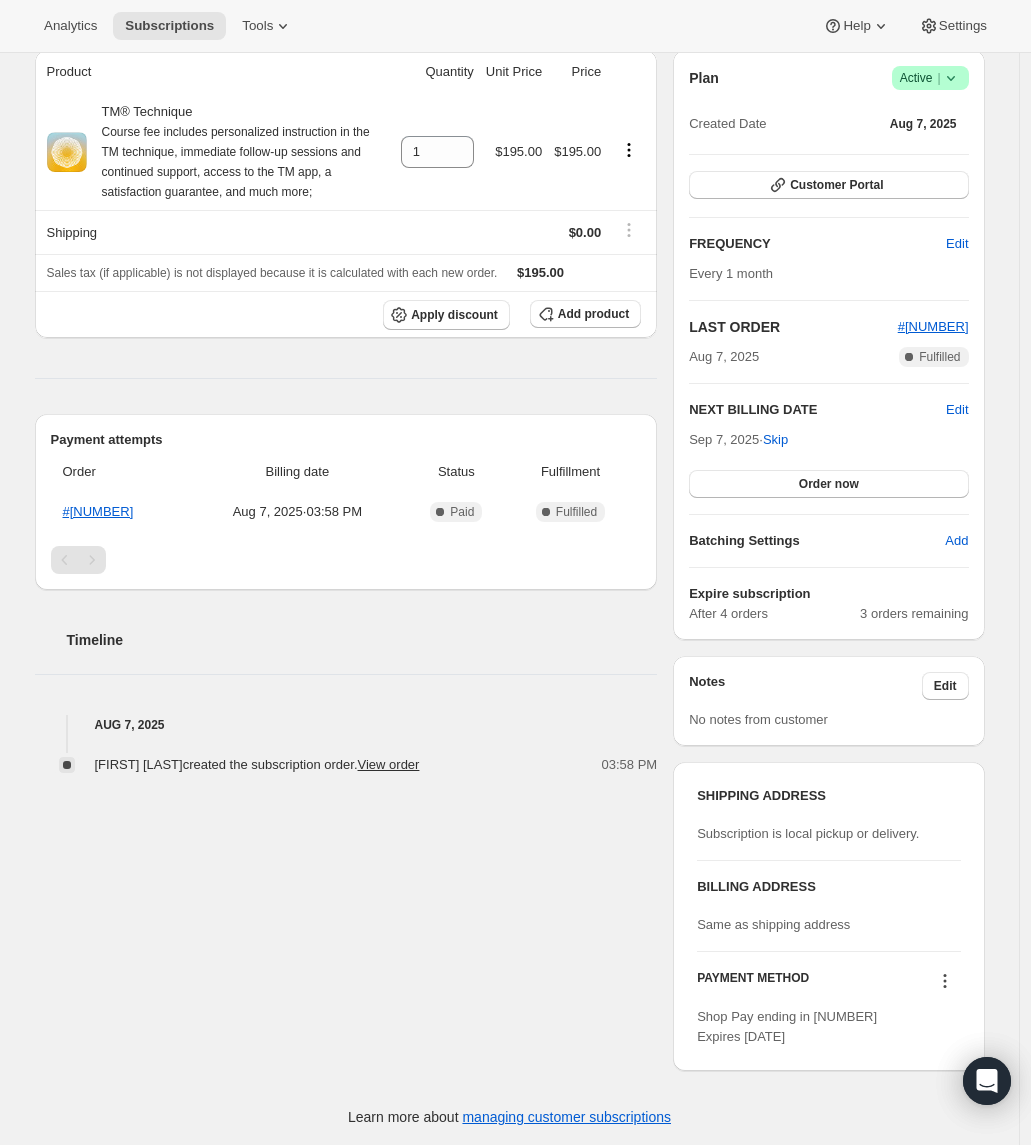 drag, startPoint x: 725, startPoint y: 1008, endPoint x: 729, endPoint y: 1034, distance: 26.305893 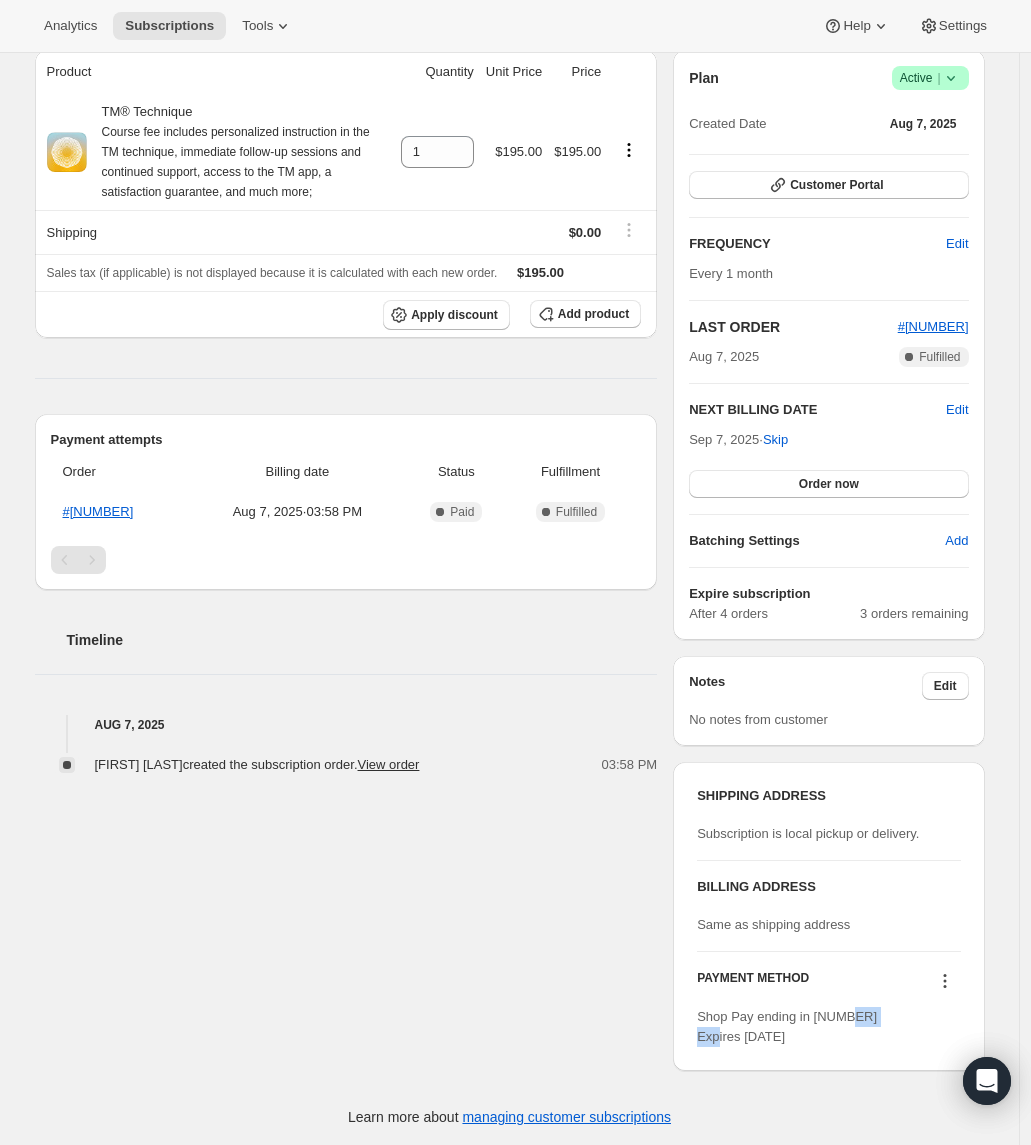 click on "Shop Pay ending in [NUMBER]
Expires [DATE]" at bounding box center (787, 1026) 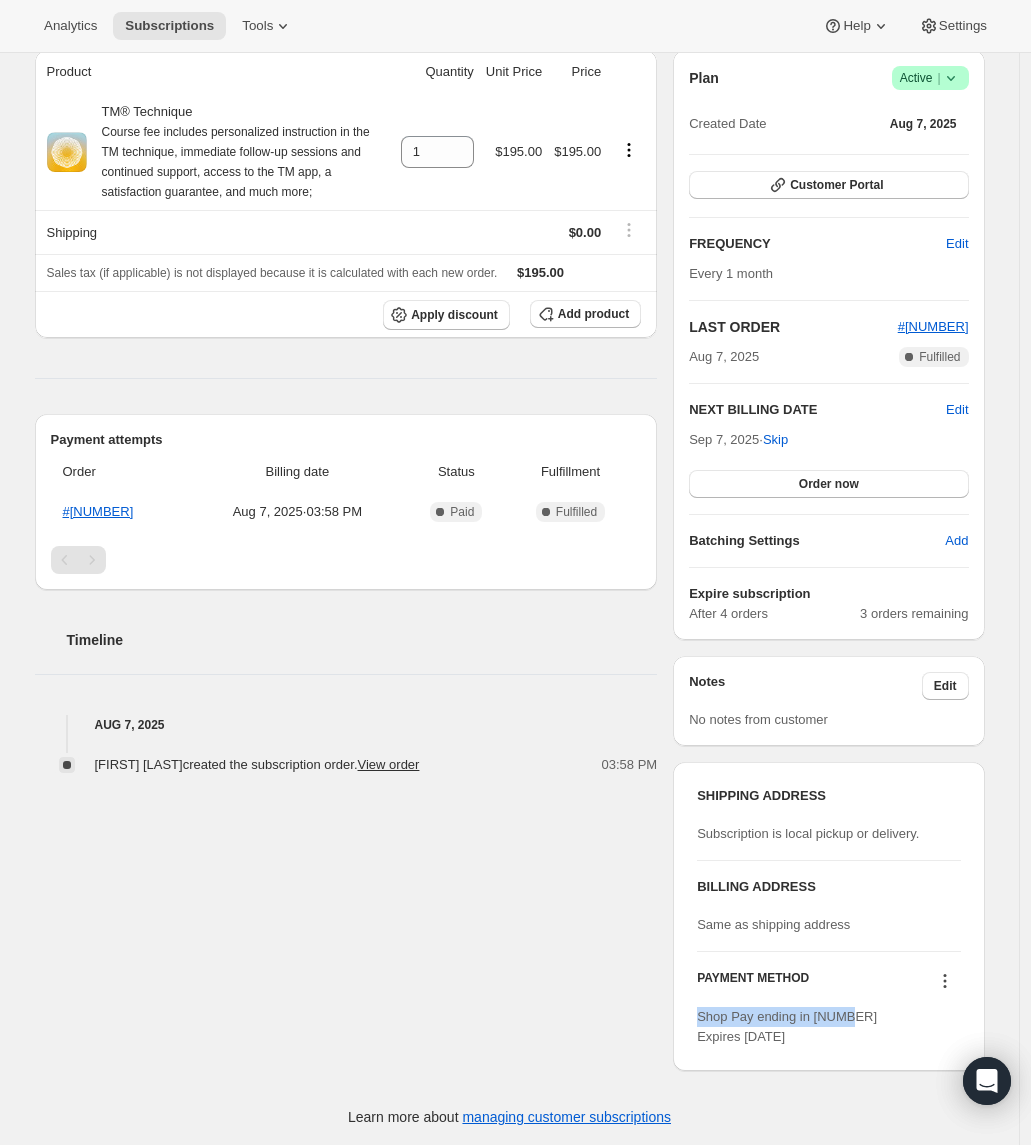 drag, startPoint x: 729, startPoint y: 1034, endPoint x: 720, endPoint y: 1015, distance: 21.023796 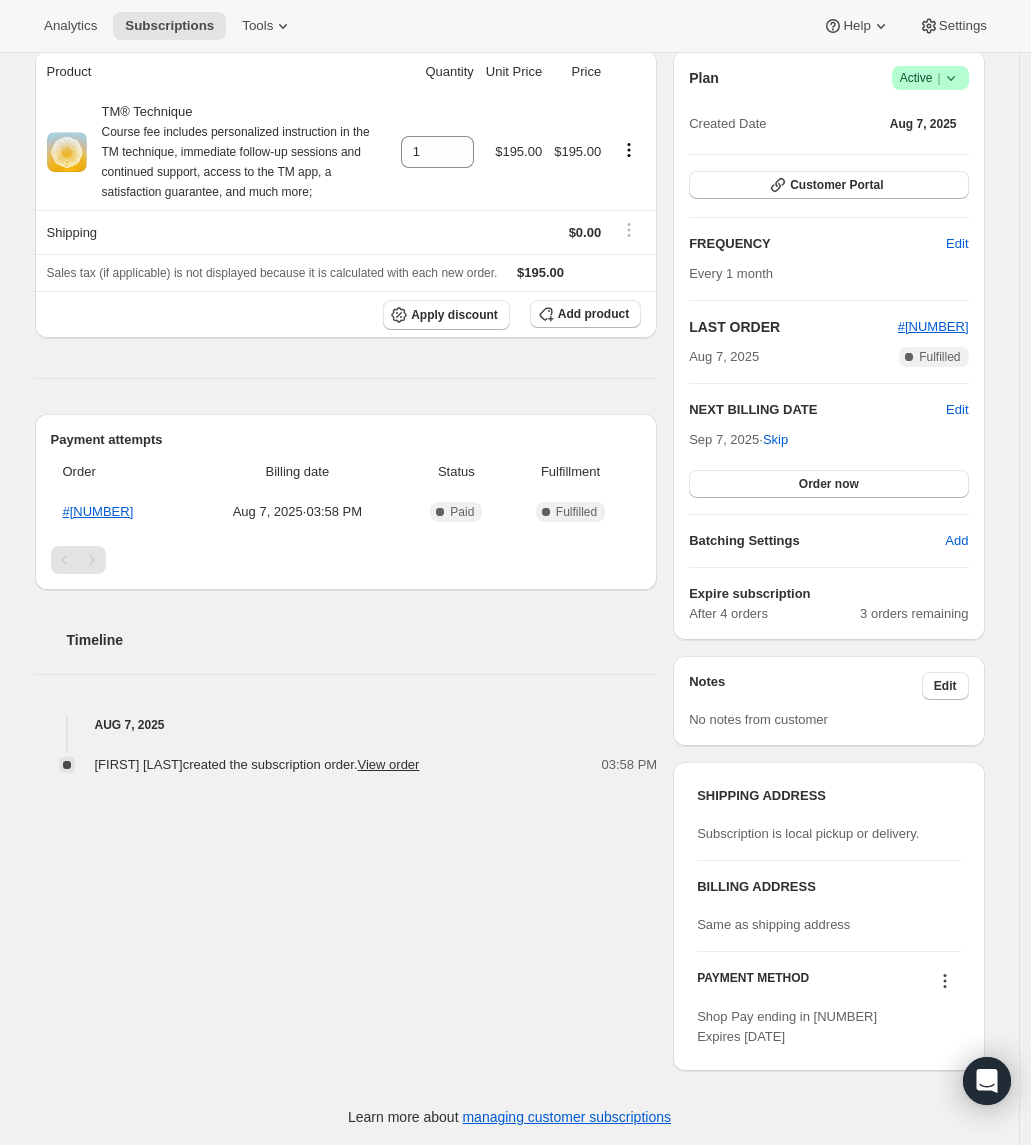 click on "Shop Pay ending in [NUMBER]
Expires [DATE]" at bounding box center [787, 1026] 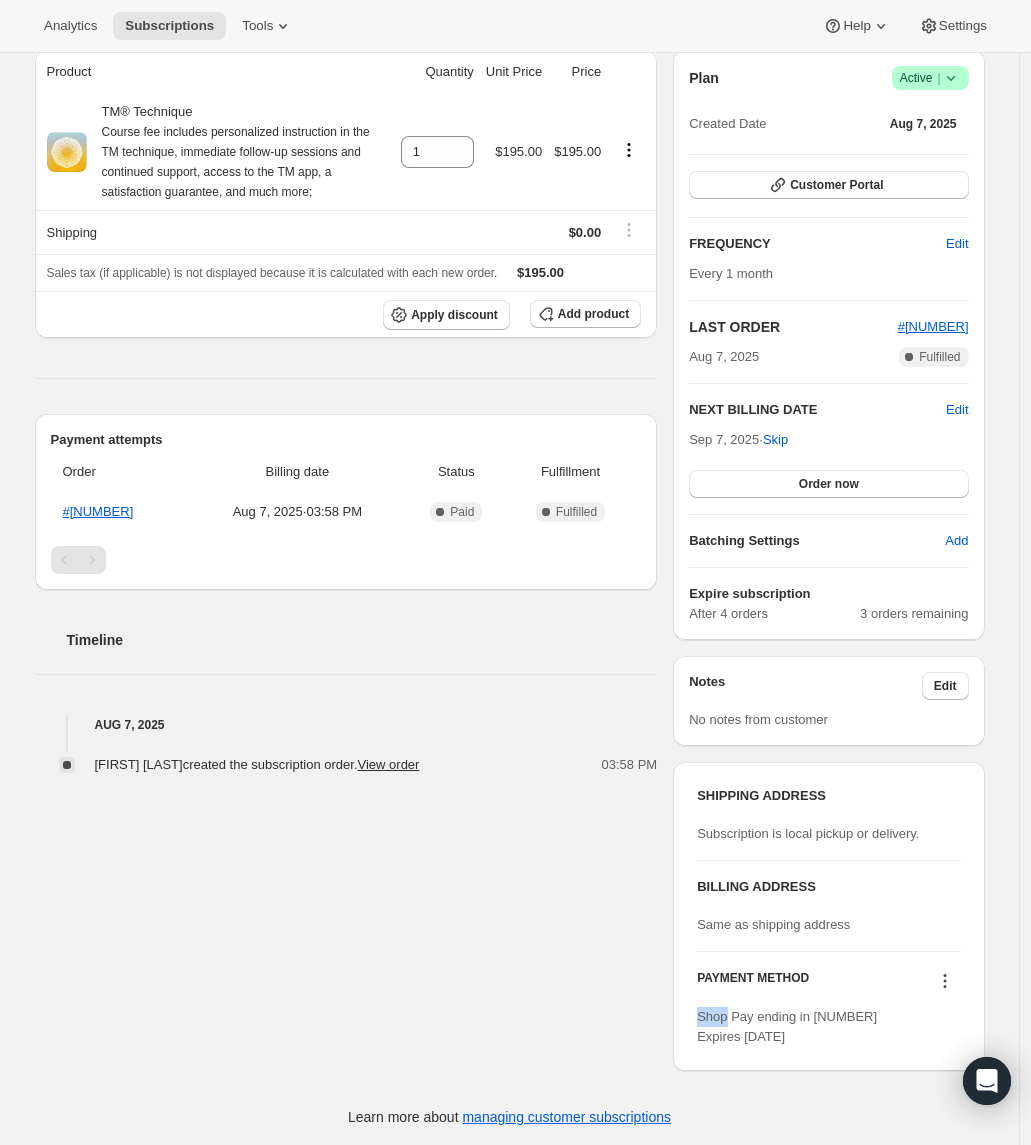 click on "Shop Pay ending in [NUMBER]
Expires [DATE]" at bounding box center (787, 1026) 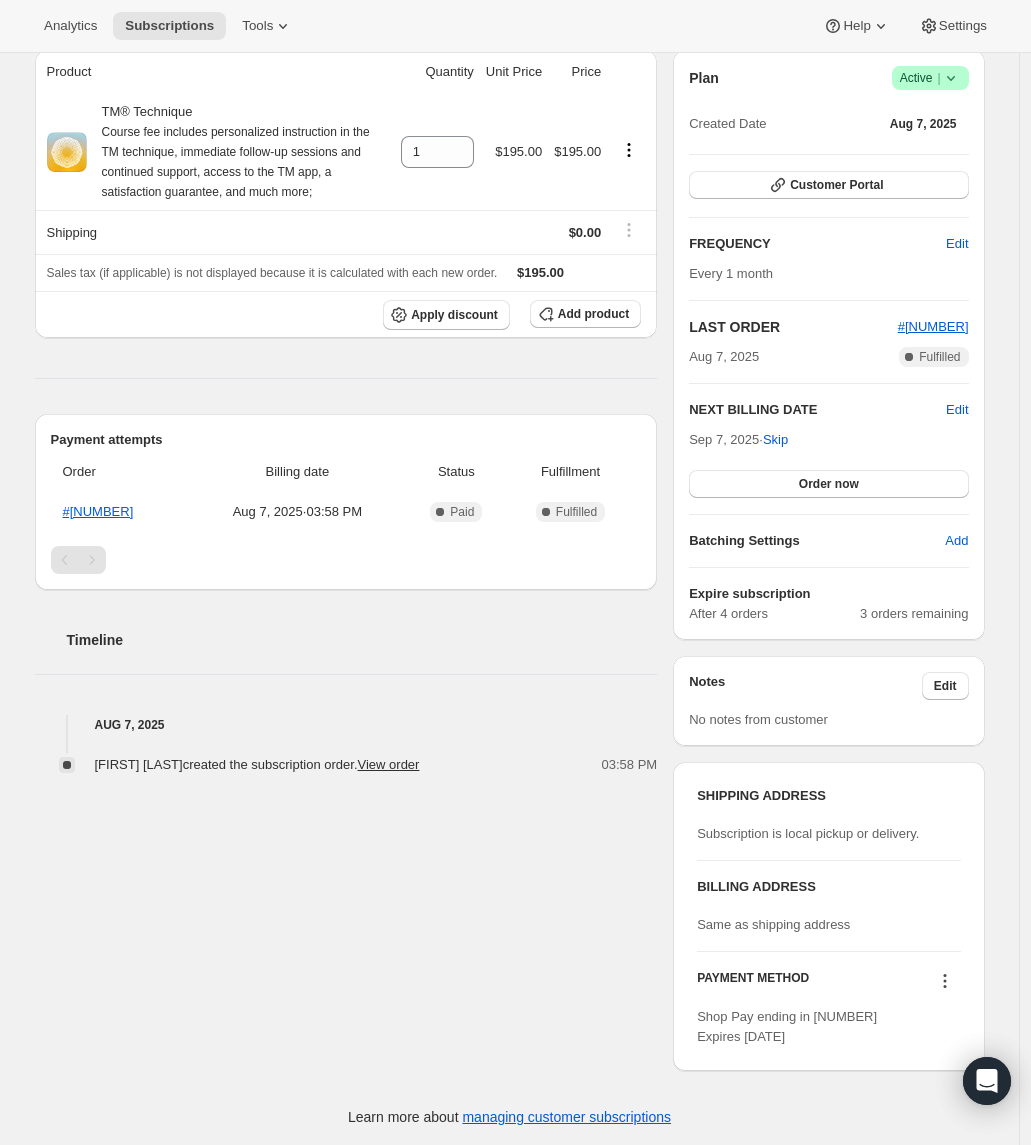 drag, startPoint x: 720, startPoint y: 1015, endPoint x: 732, endPoint y: 1039, distance: 26.832815 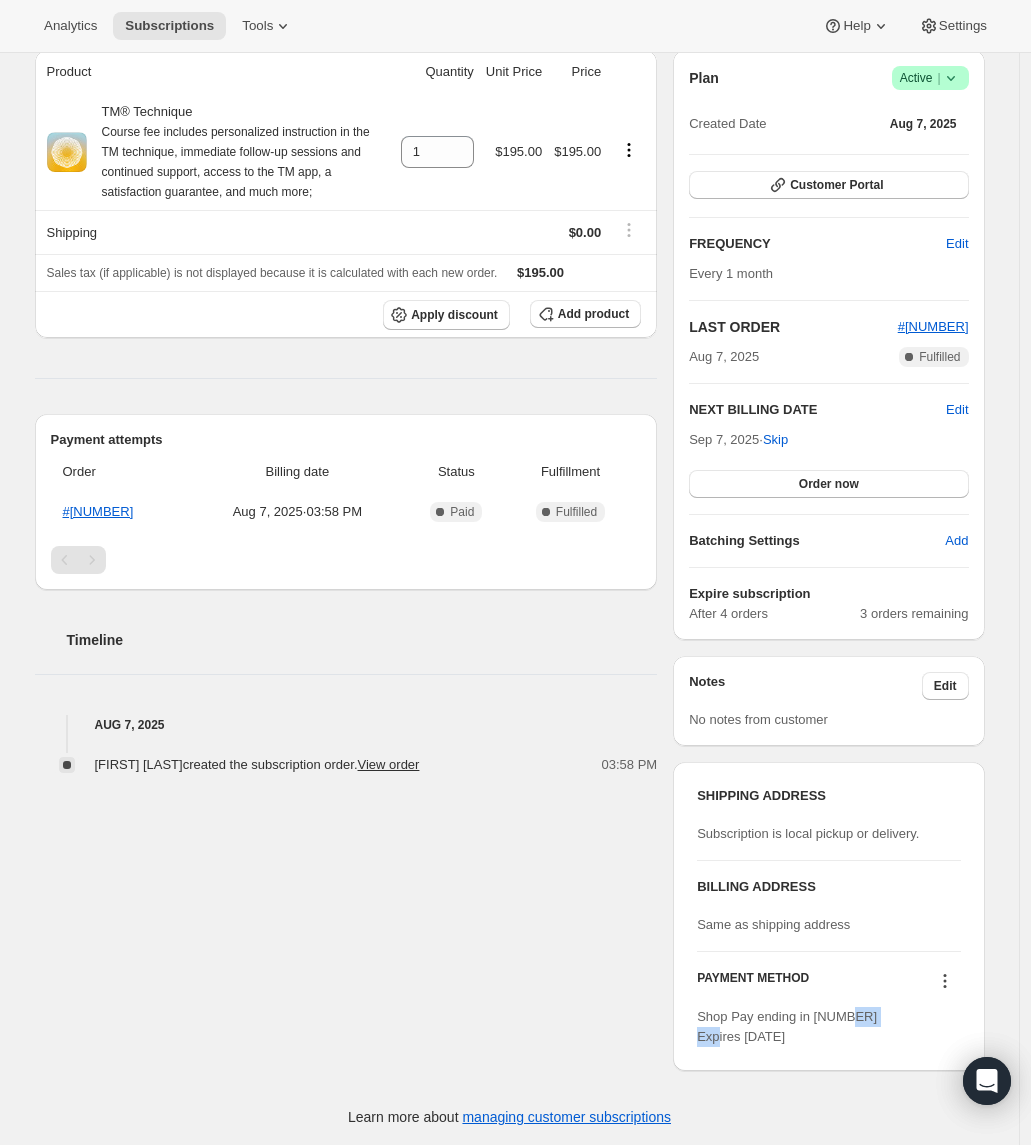 click on "Shop Pay ending in [NUMBER]
Expires [DATE]" at bounding box center [787, 1026] 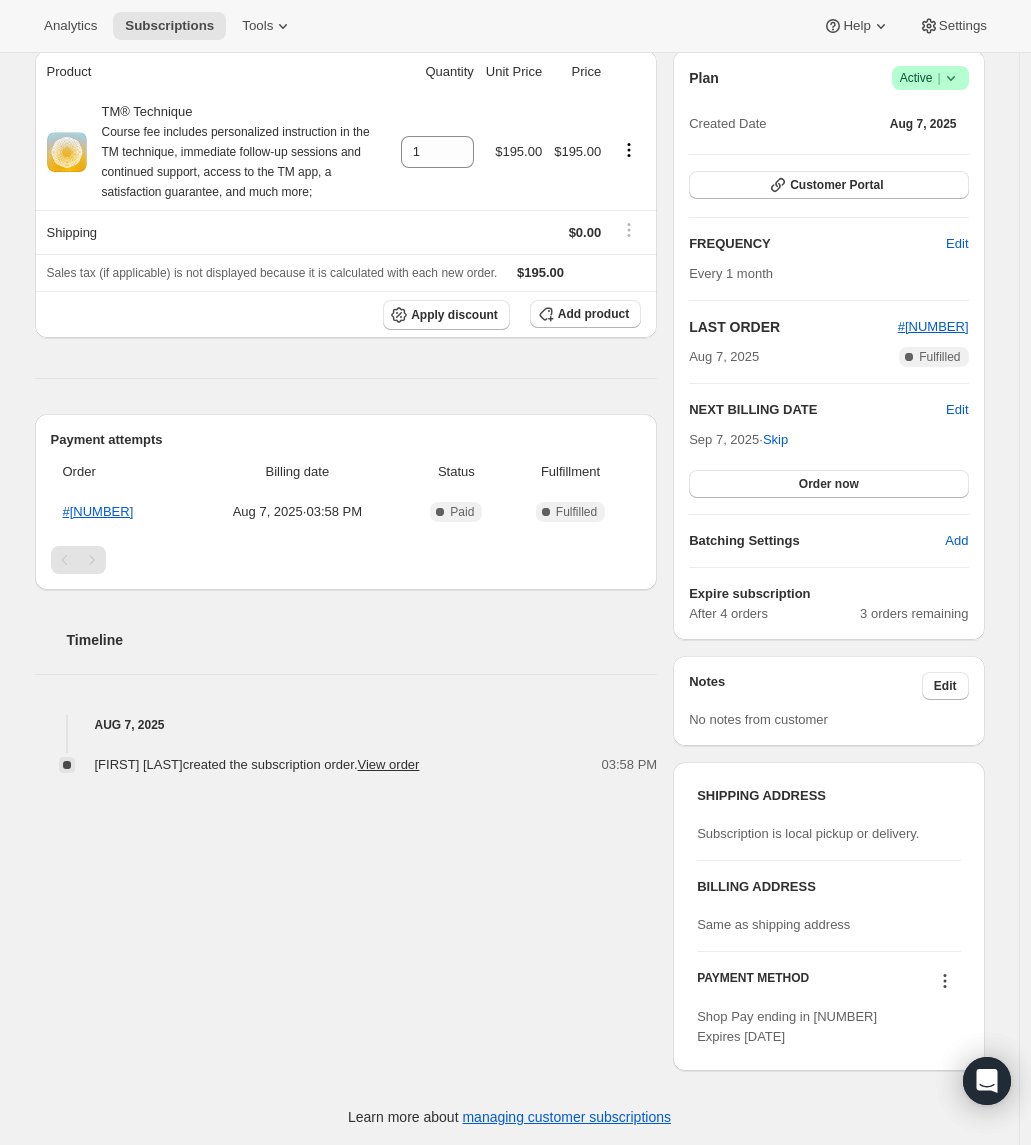 drag, startPoint x: 732, startPoint y: 1038, endPoint x: 729, endPoint y: 1020, distance: 18.248287 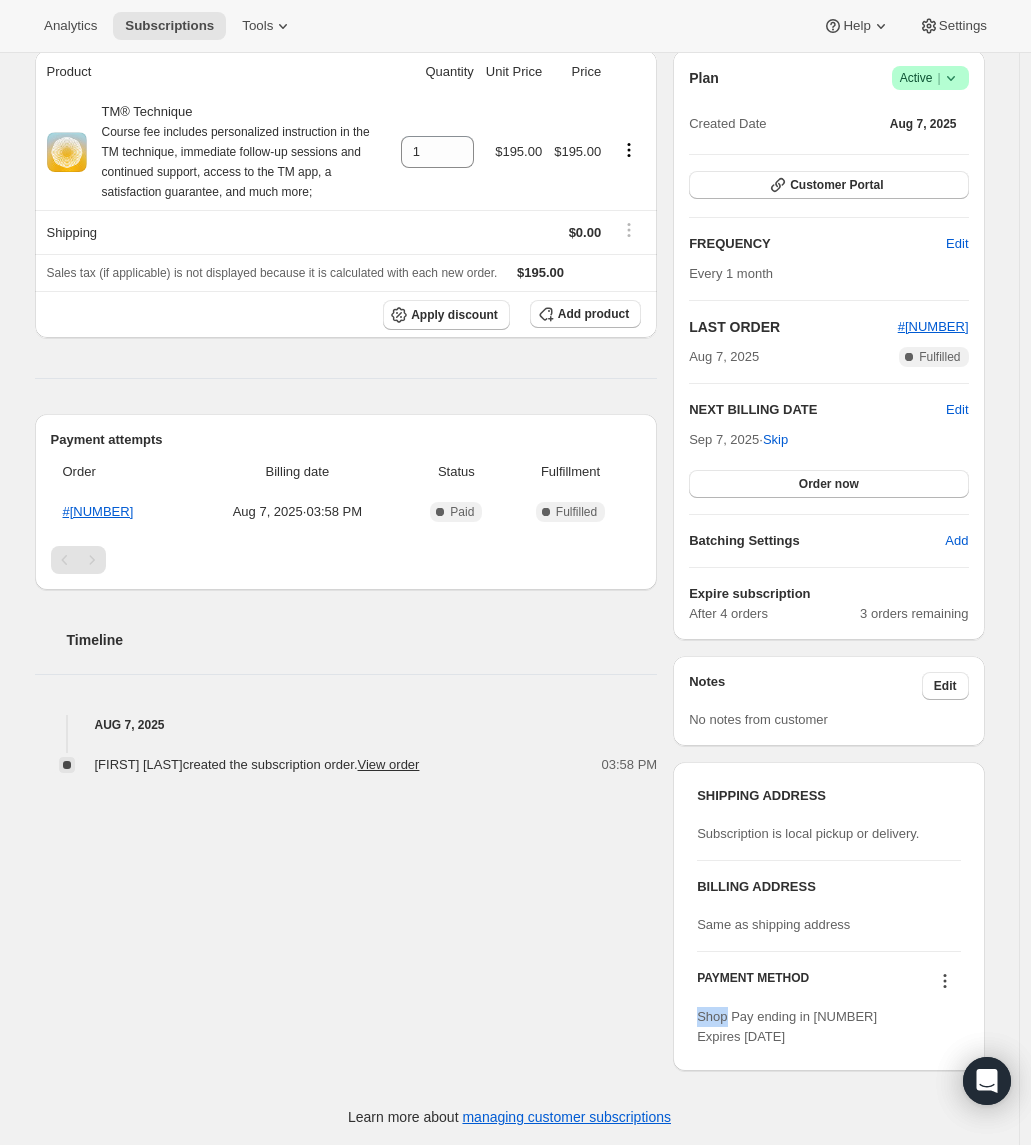 click on "Shop Pay ending in [NUMBER]
Expires [DATE]" at bounding box center (787, 1026) 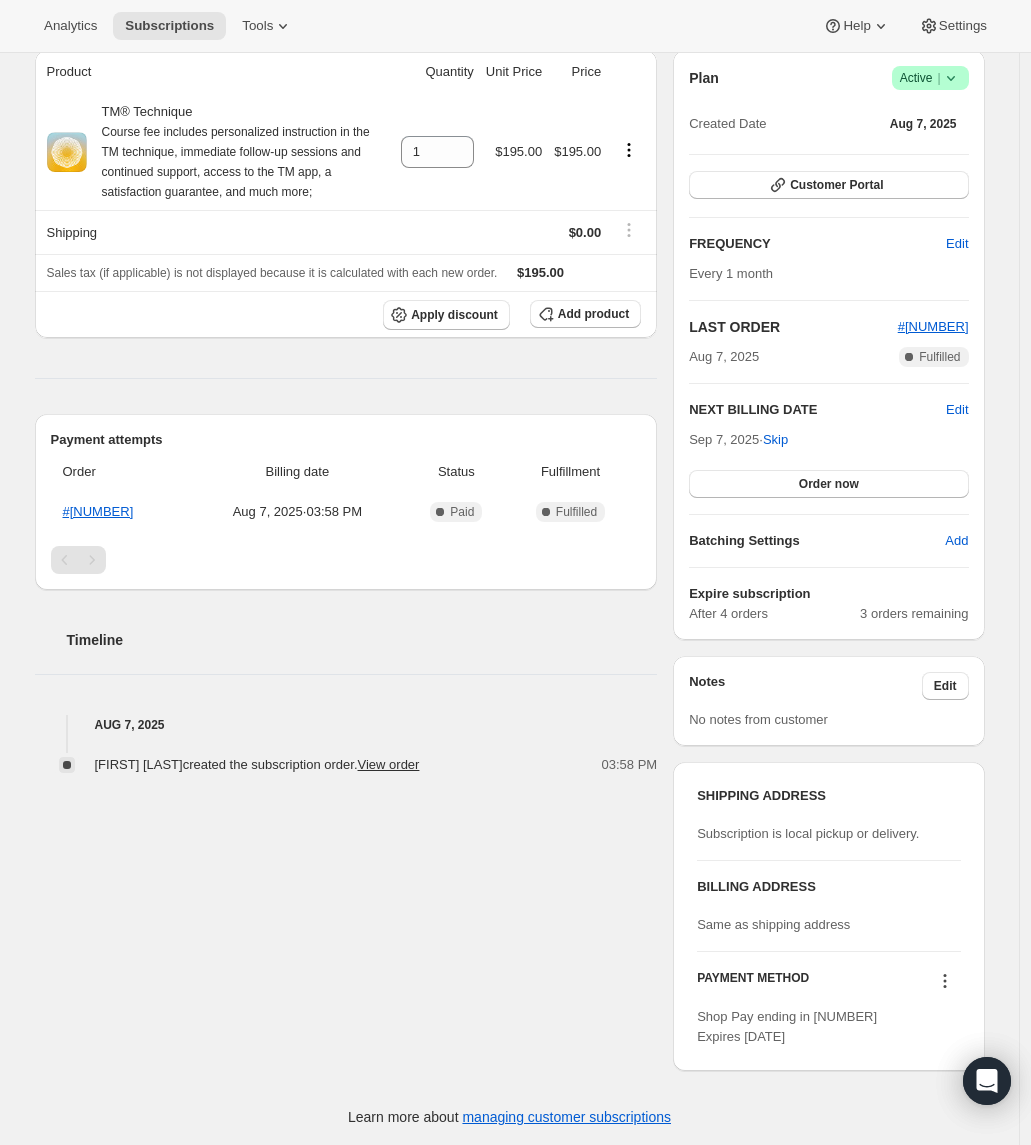 drag, startPoint x: 730, startPoint y: 1019, endPoint x: 738, endPoint y: 1033, distance: 16.124516 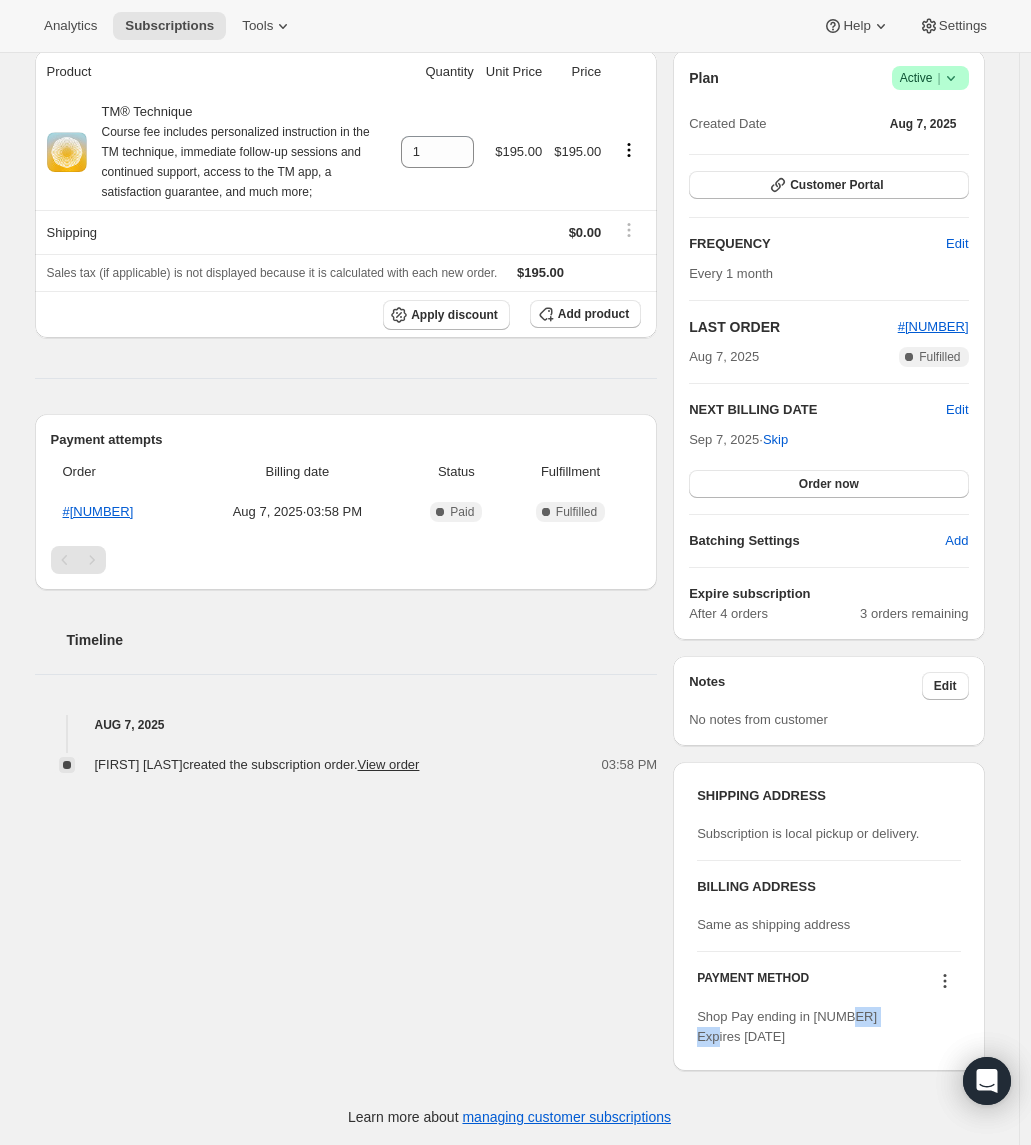 click on "Shop Pay ending in [NUMBER]
Expires [DATE]" at bounding box center (787, 1026) 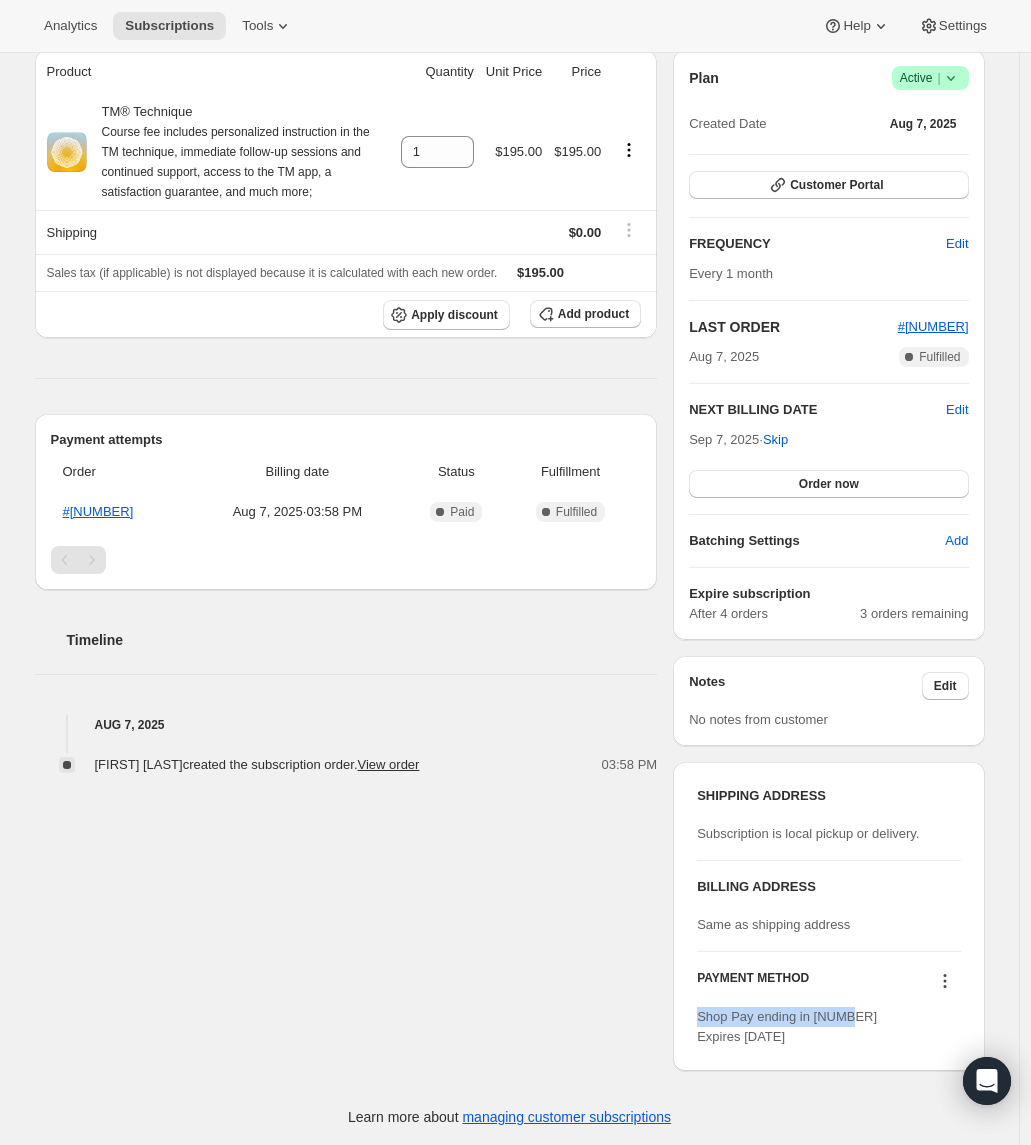drag, startPoint x: 738, startPoint y: 1033, endPoint x: 732, endPoint y: 1020, distance: 14.3178215 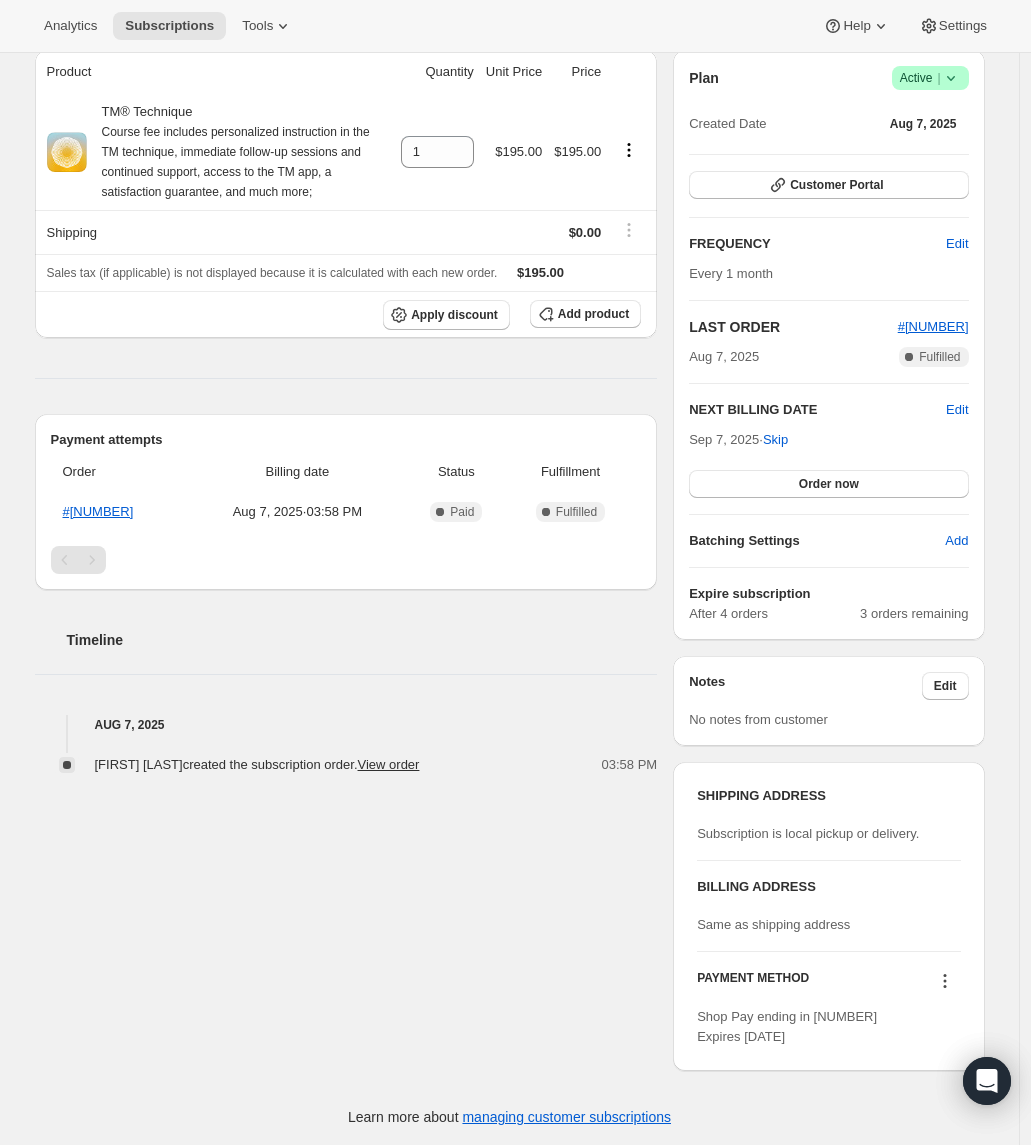 click on "Shop Pay ending in [NUMBER]
Expires [DATE]" at bounding box center [787, 1026] 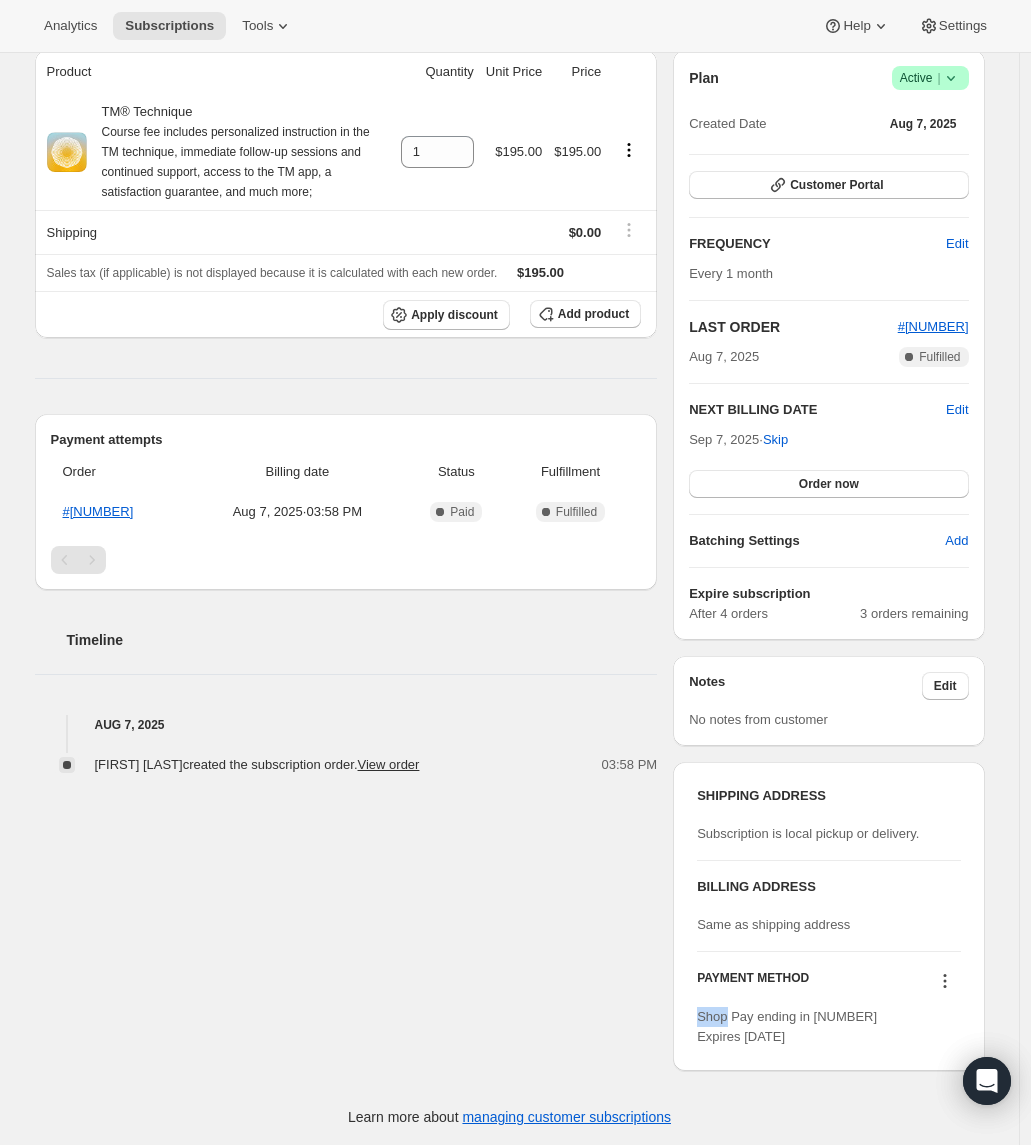 click on "Shop Pay ending in [NUMBER]
Expires [DATE]" at bounding box center [787, 1026] 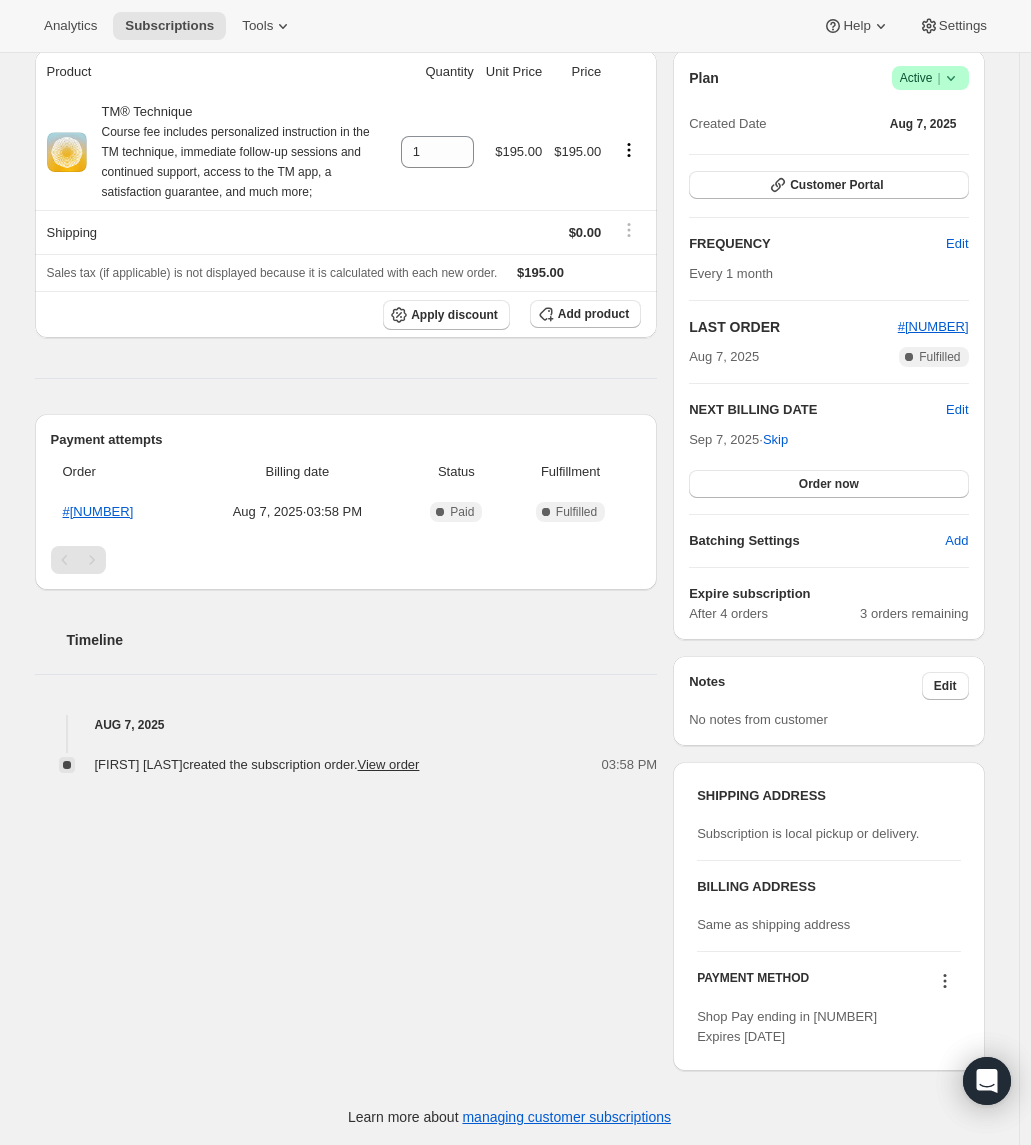 drag, startPoint x: 732, startPoint y: 1020, endPoint x: 732, endPoint y: 1043, distance: 23 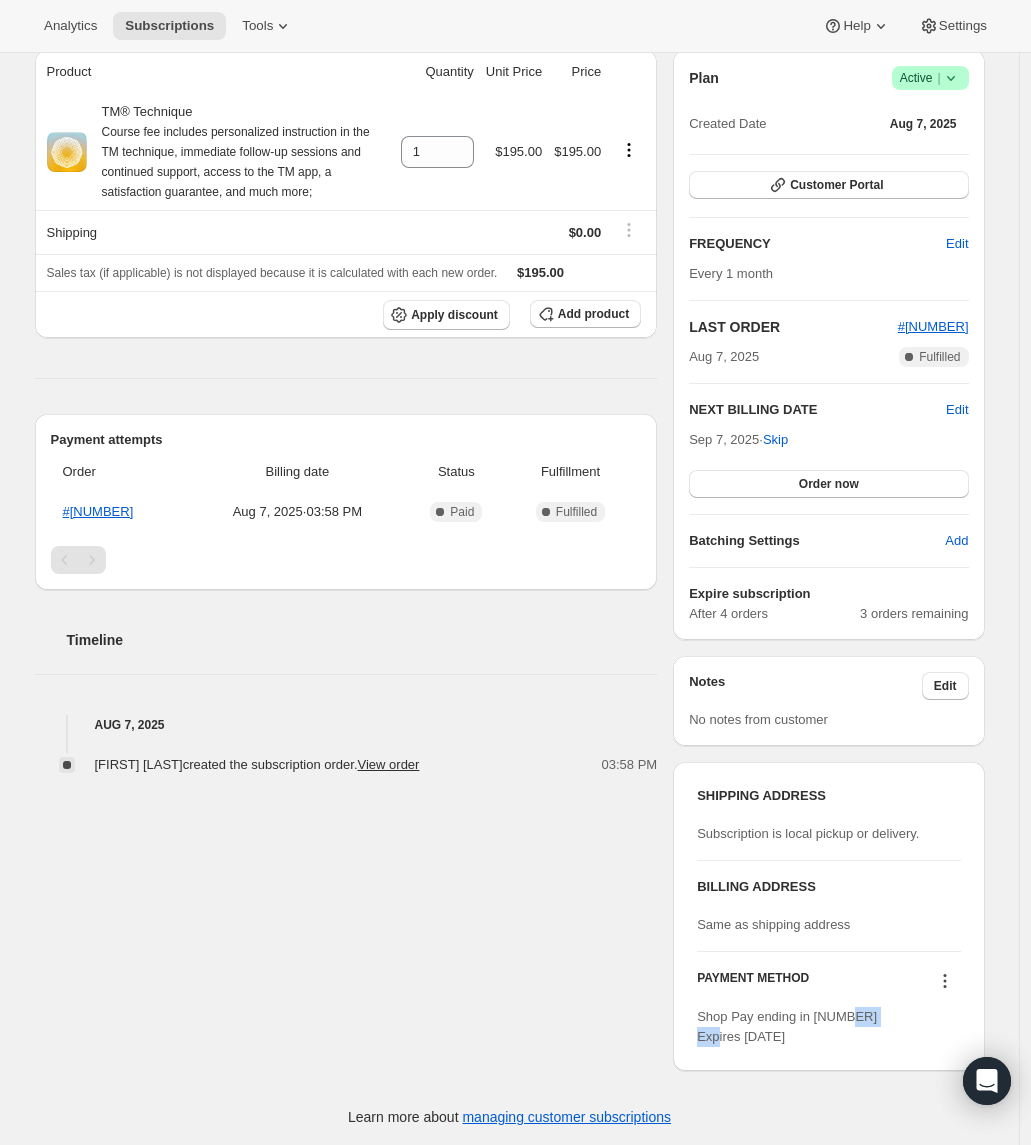 click on "Shop Pay ending in [NUMBER]
Expires [DATE]" at bounding box center [828, 1027] 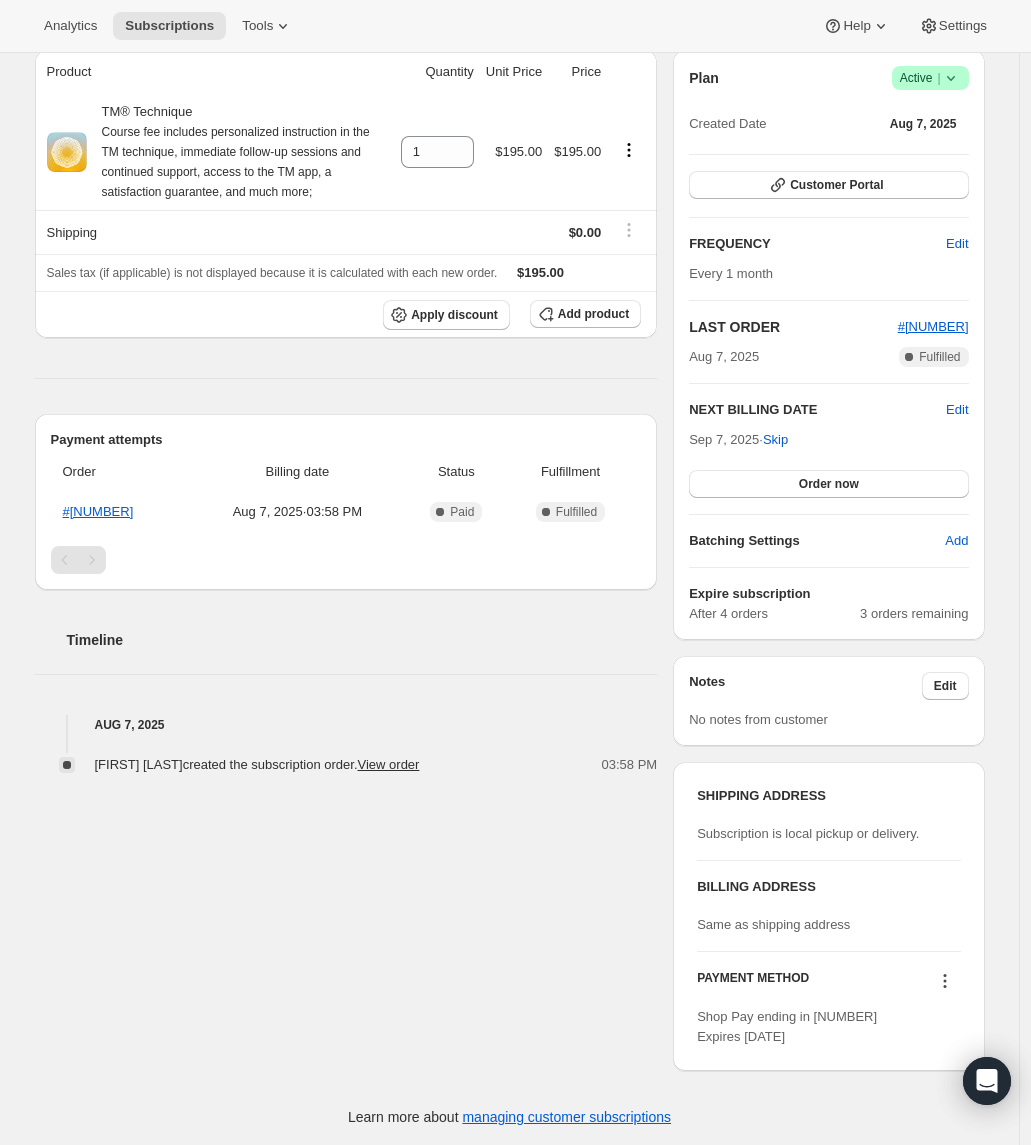 drag, startPoint x: 732, startPoint y: 1044, endPoint x: 723, endPoint y: 1015, distance: 30.364452 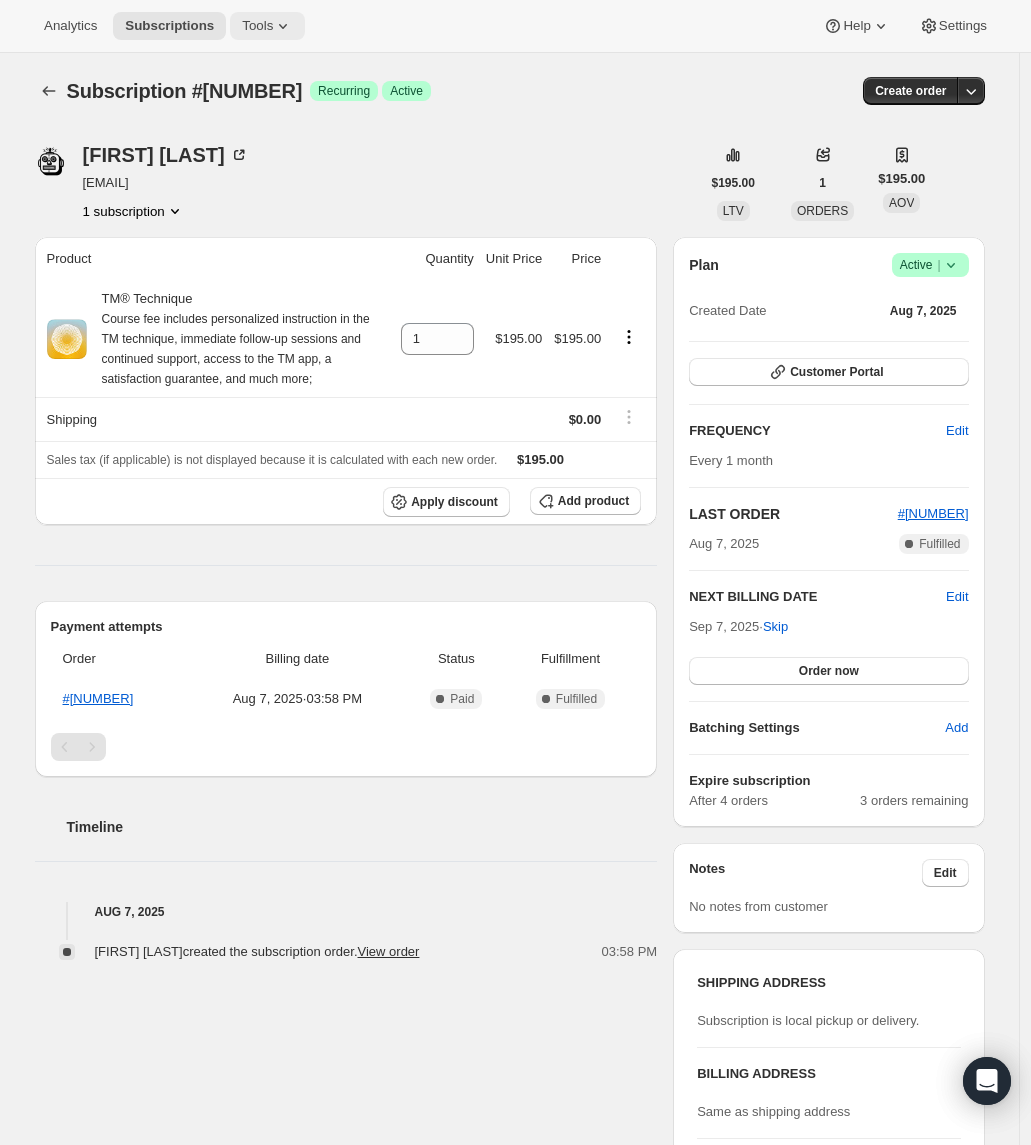 click on "Tools" at bounding box center [257, 26] 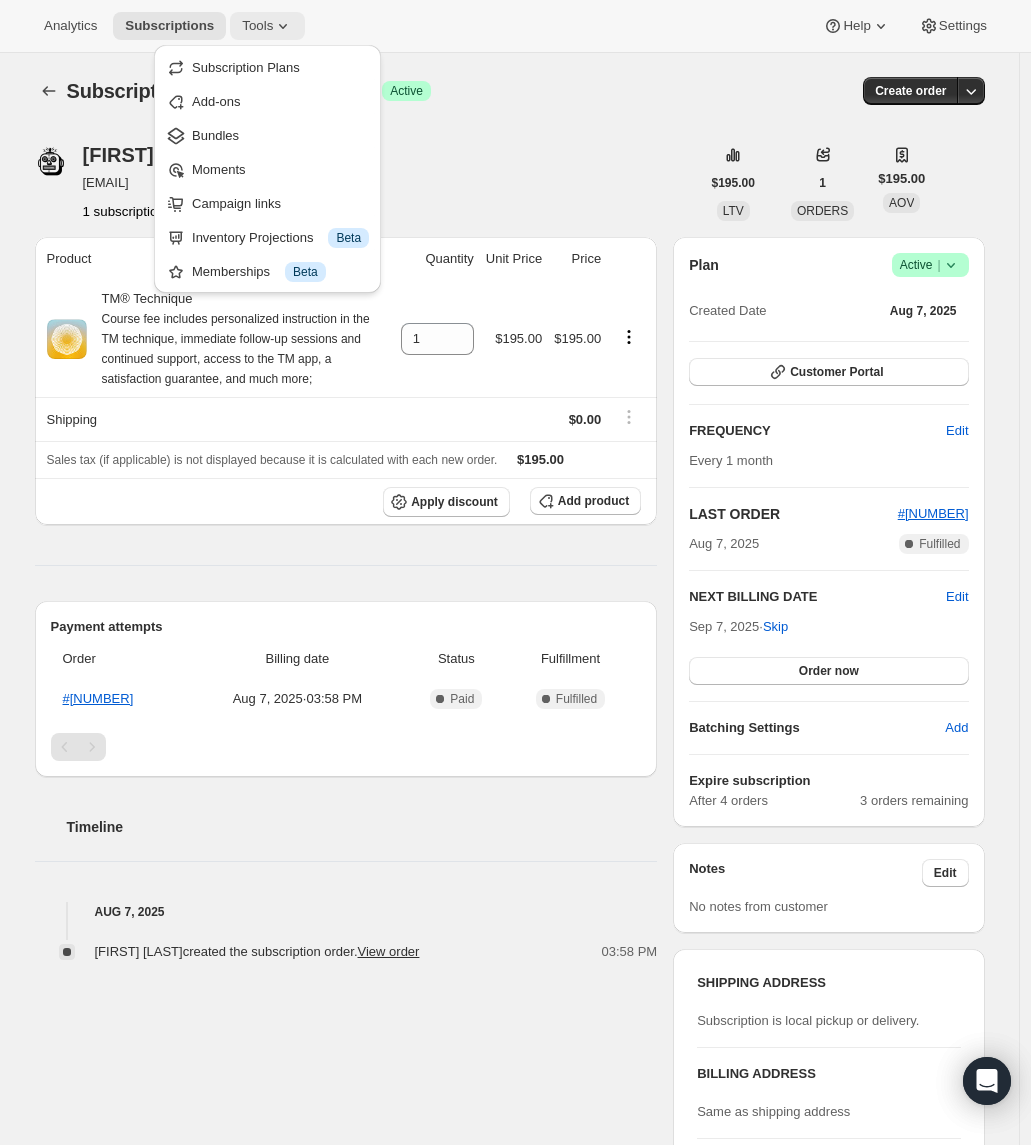 click on "Tools" at bounding box center [257, 26] 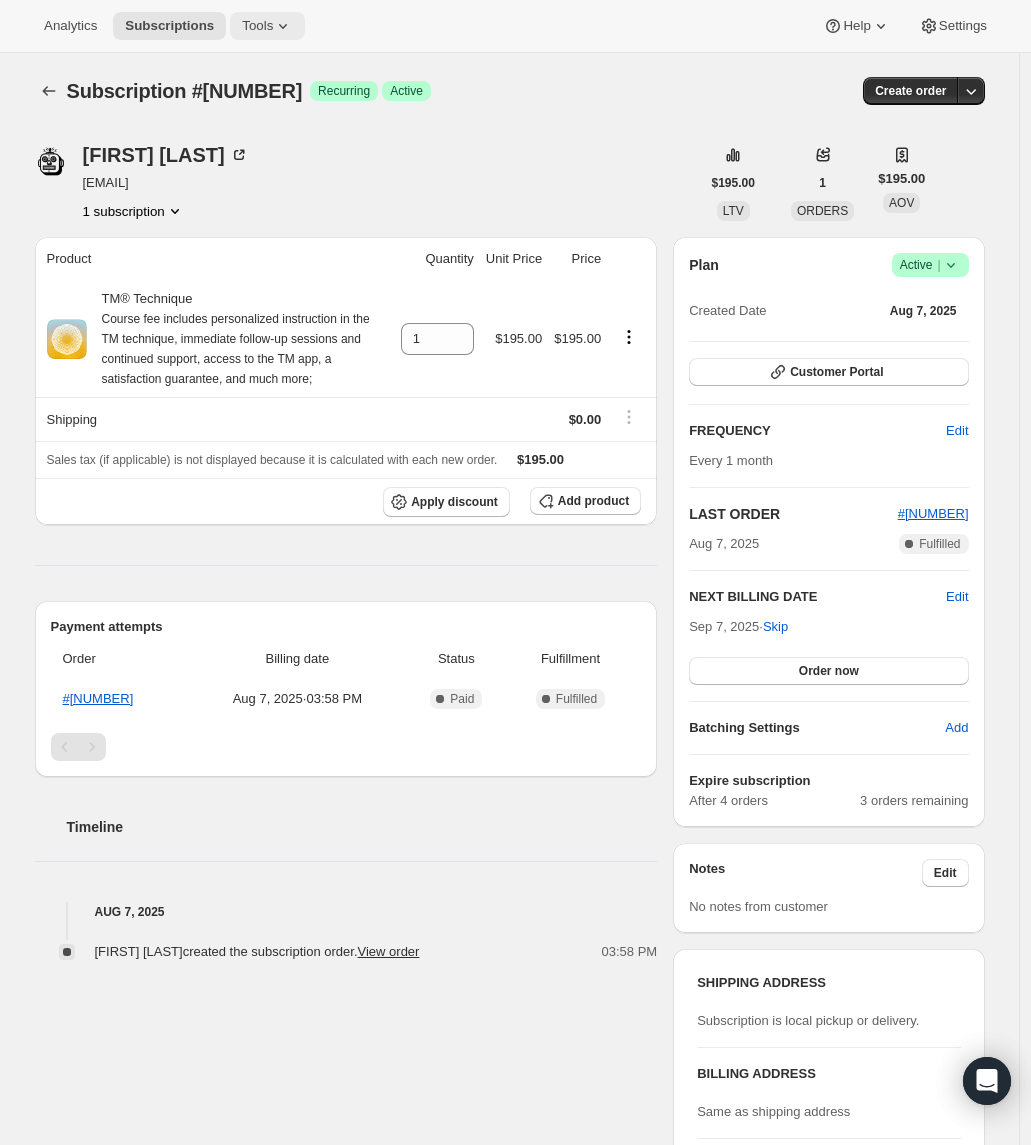 click on "Tools" at bounding box center [257, 26] 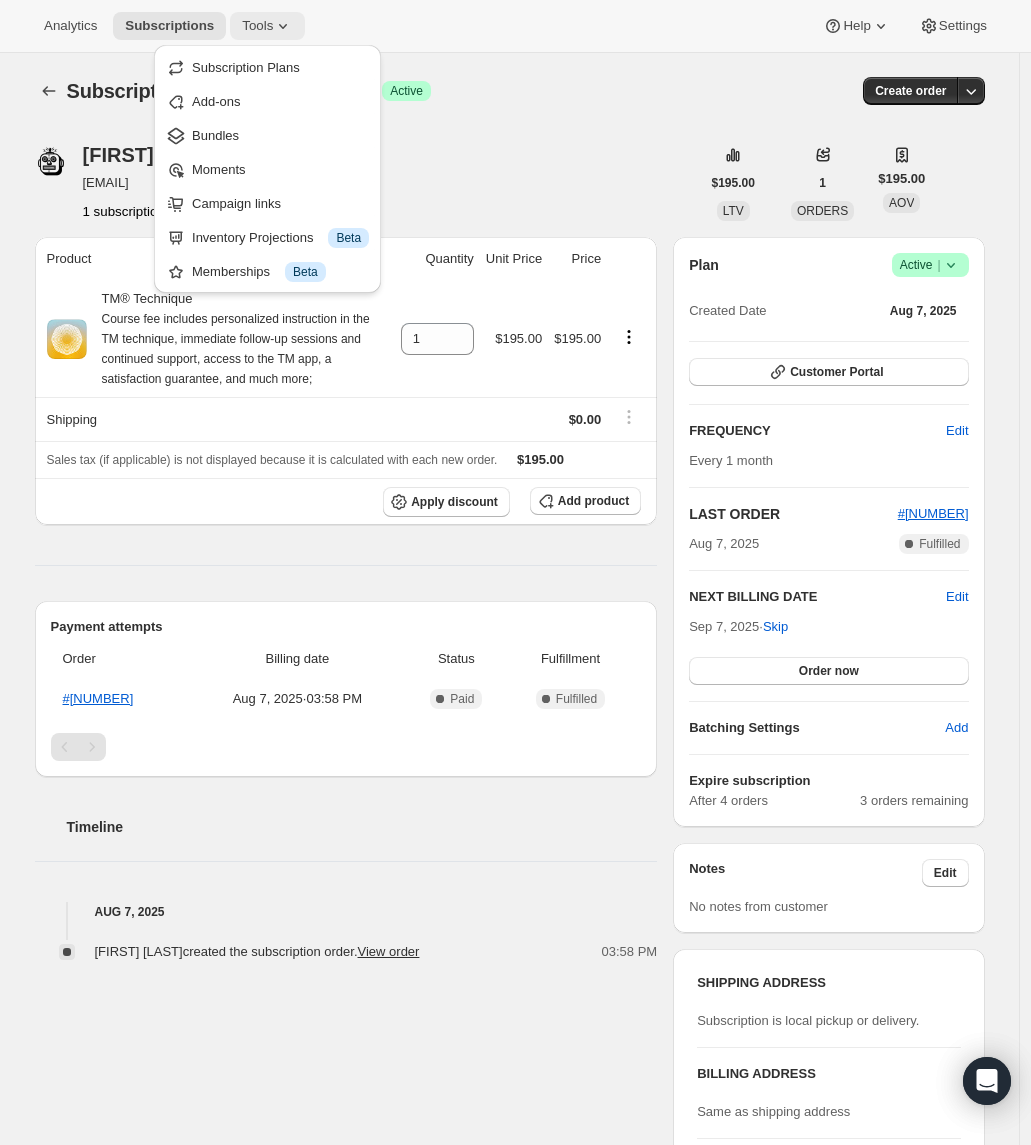 click on "Tools" at bounding box center (257, 26) 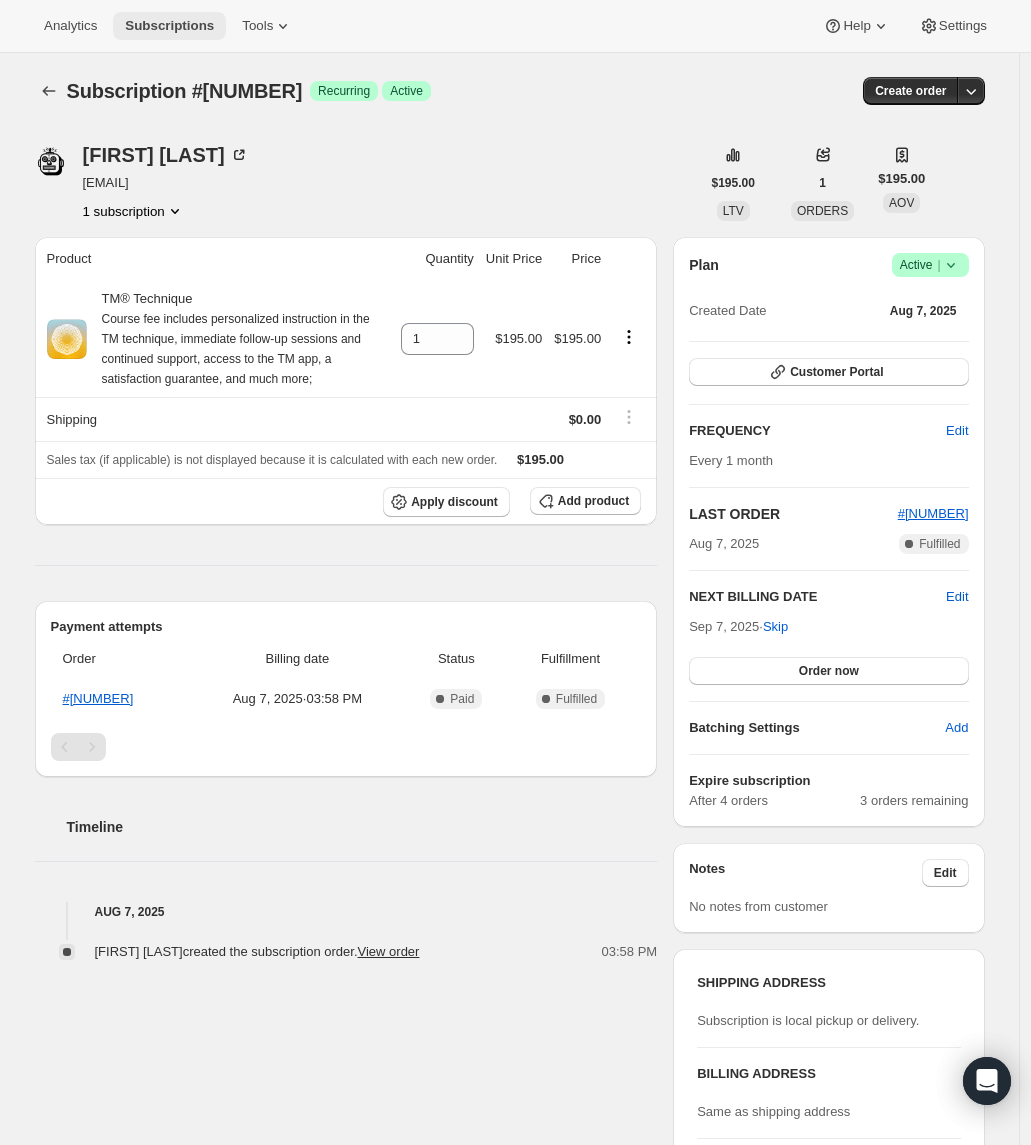click on "Subscriptions" at bounding box center (169, 26) 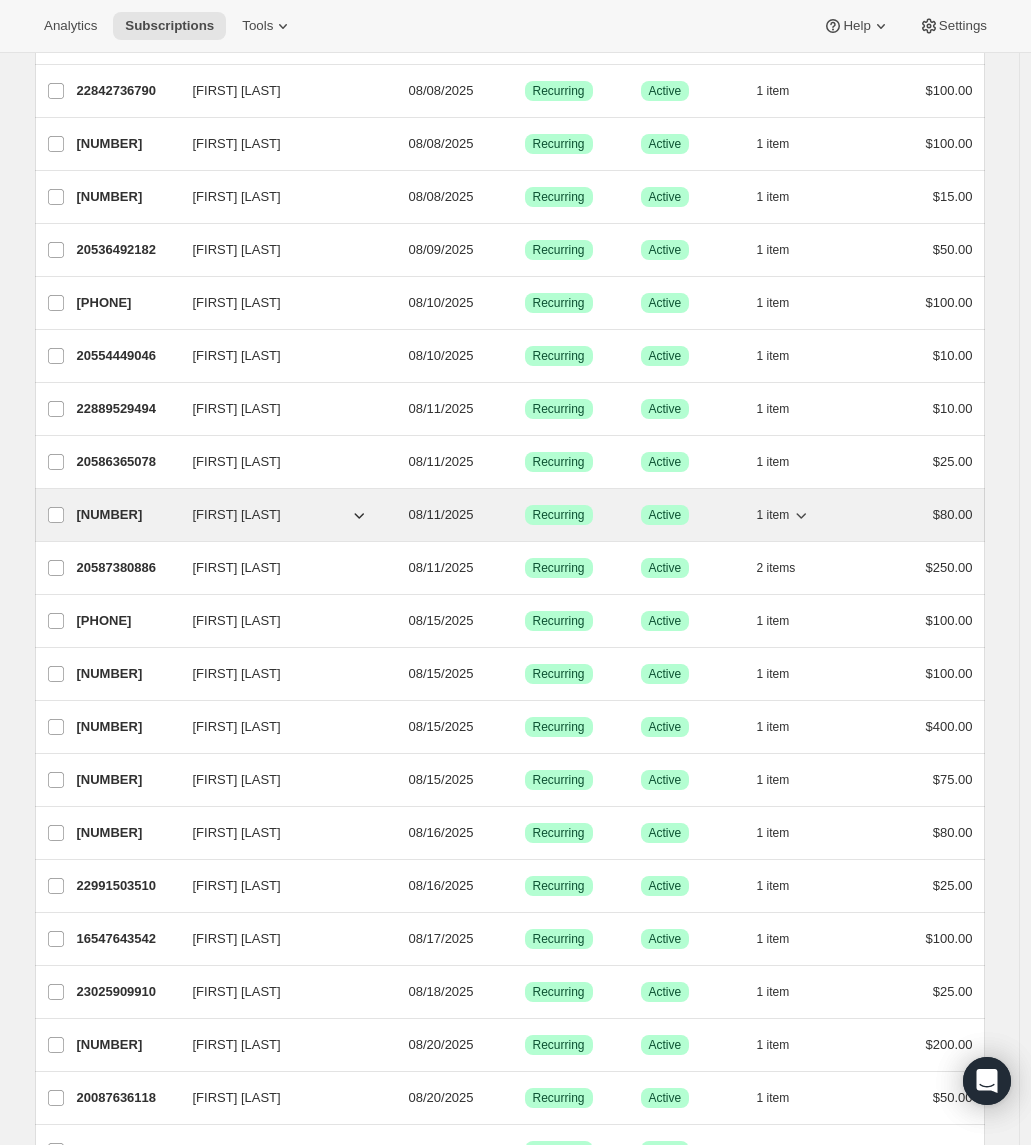 scroll, scrollTop: 0, scrollLeft: 0, axis: both 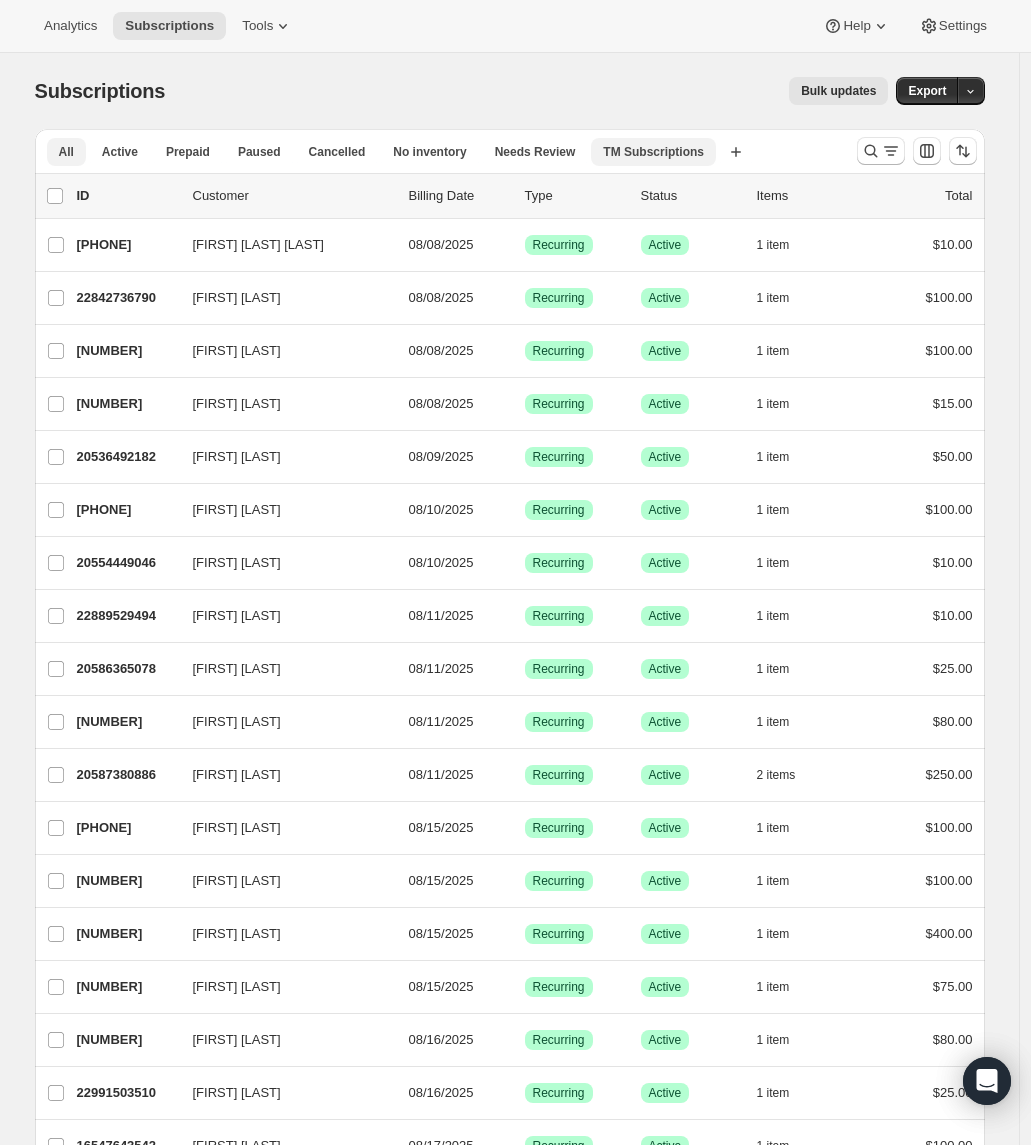 click on "TM Subscriptions" at bounding box center (653, 152) 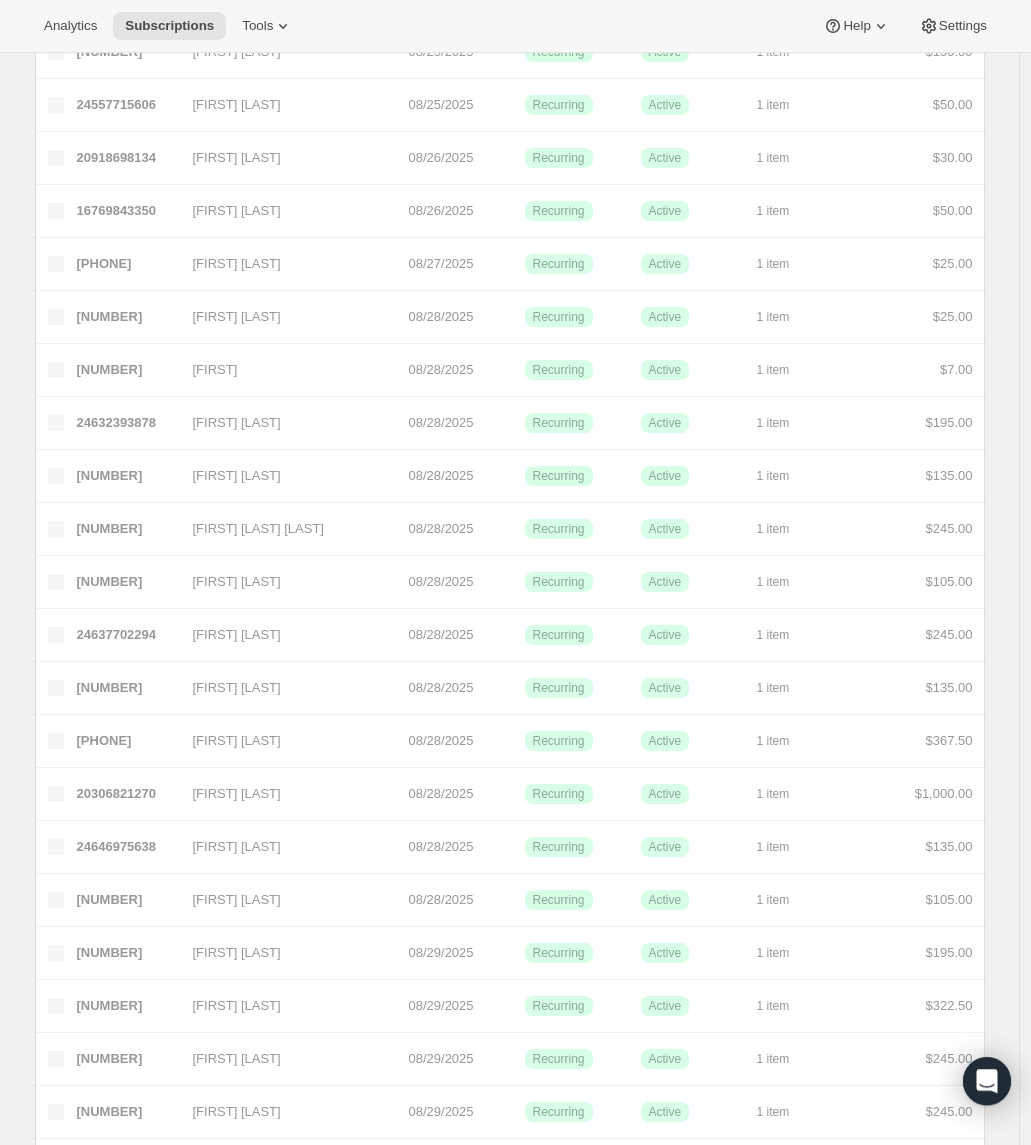scroll, scrollTop: 0, scrollLeft: 0, axis: both 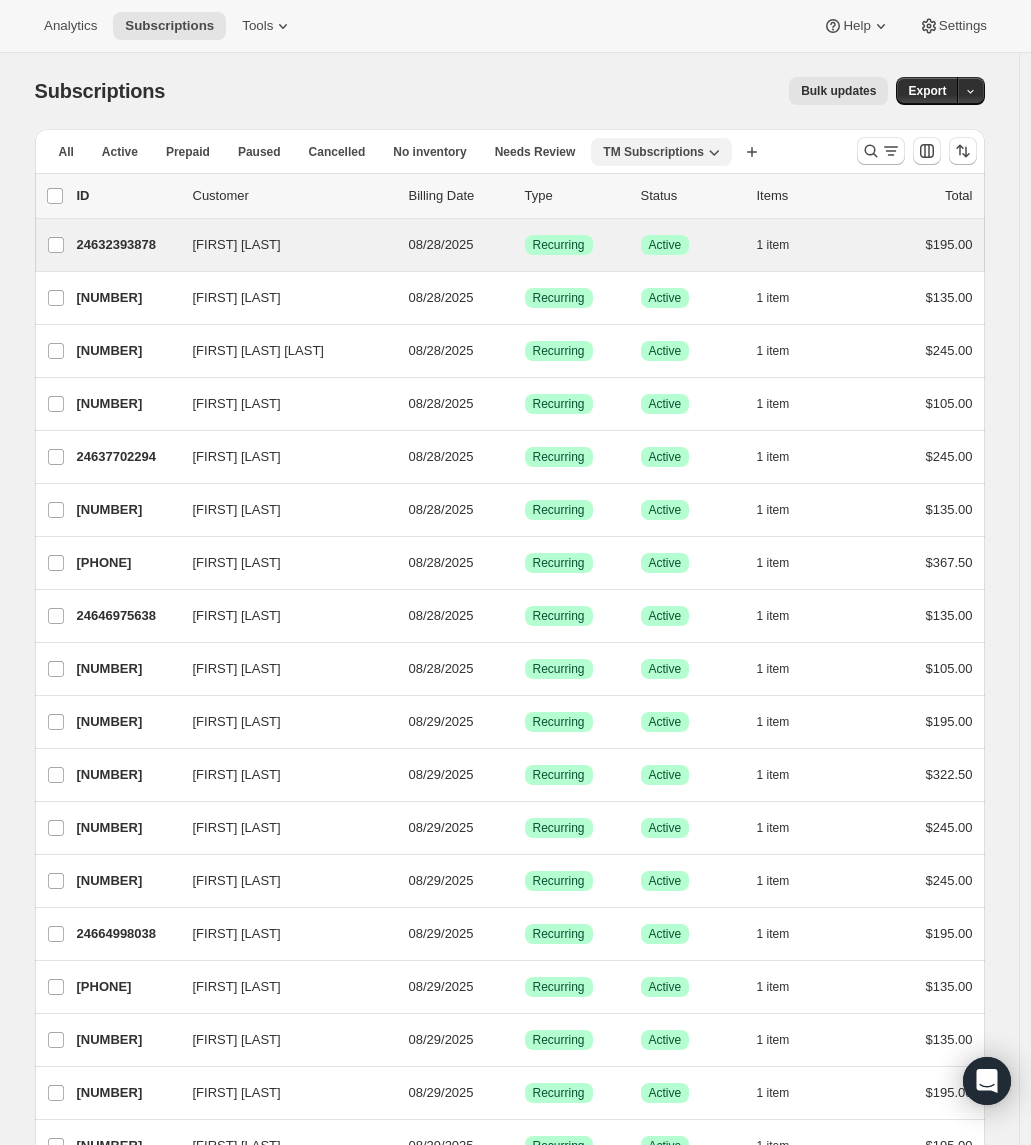 type 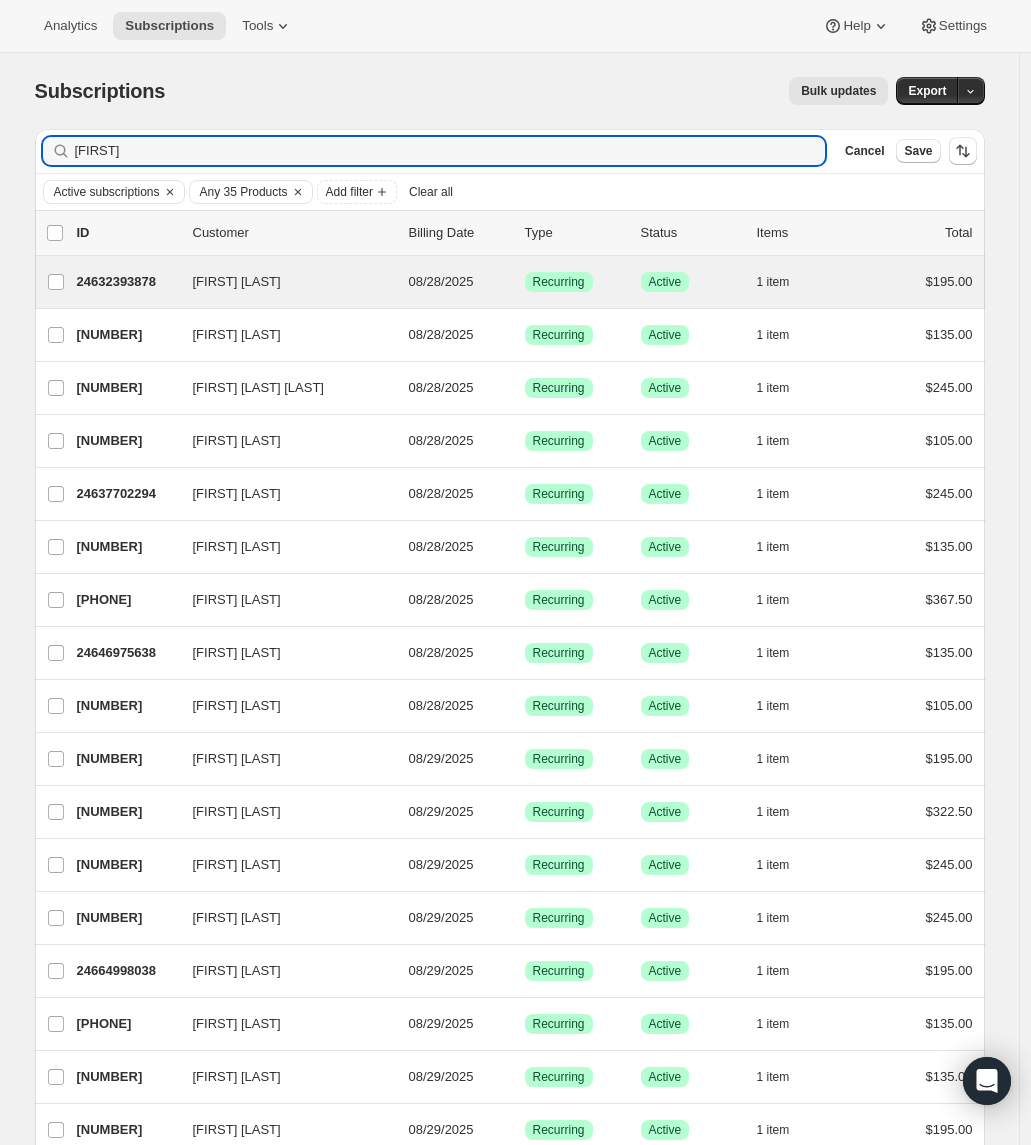 type on "[FIRST]" 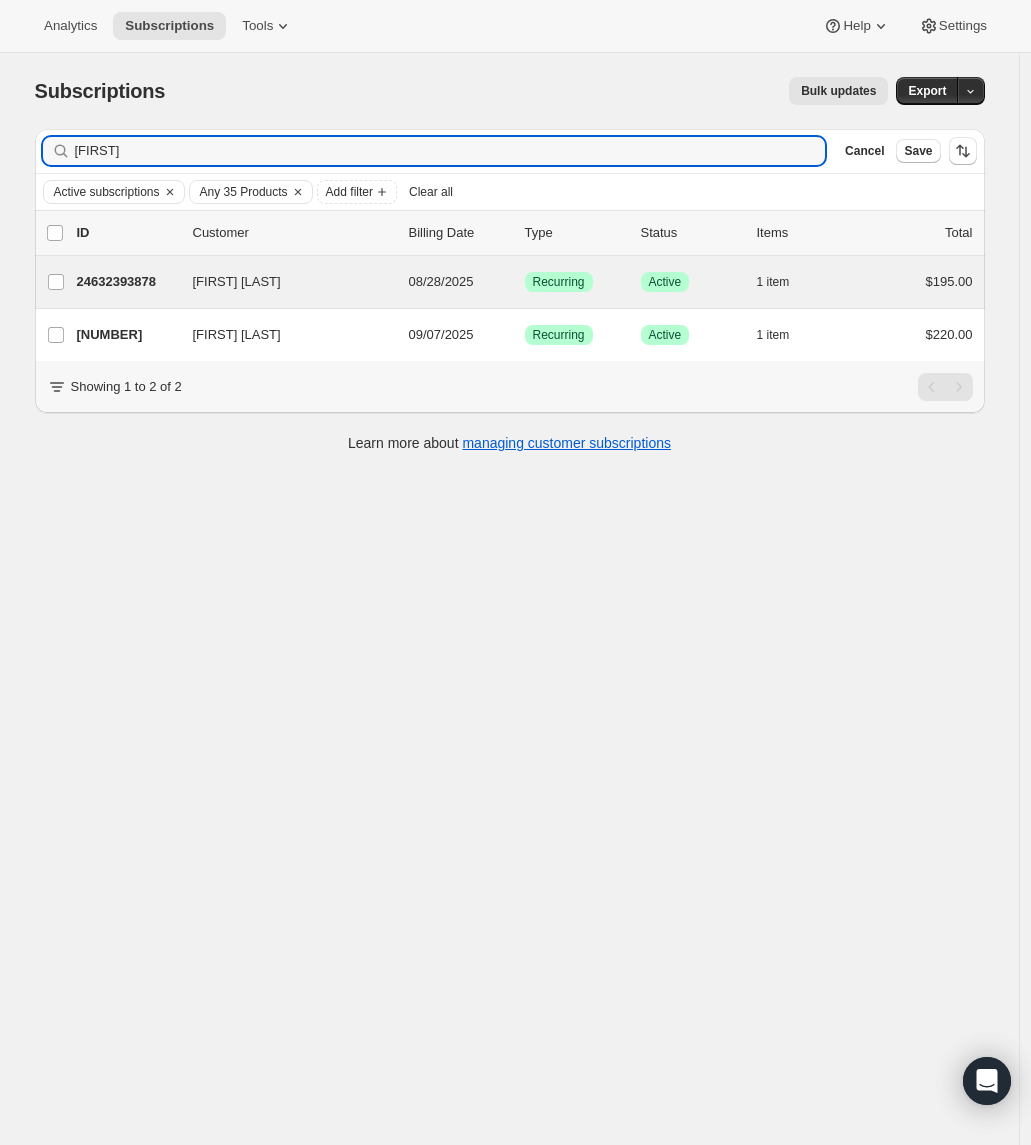 type 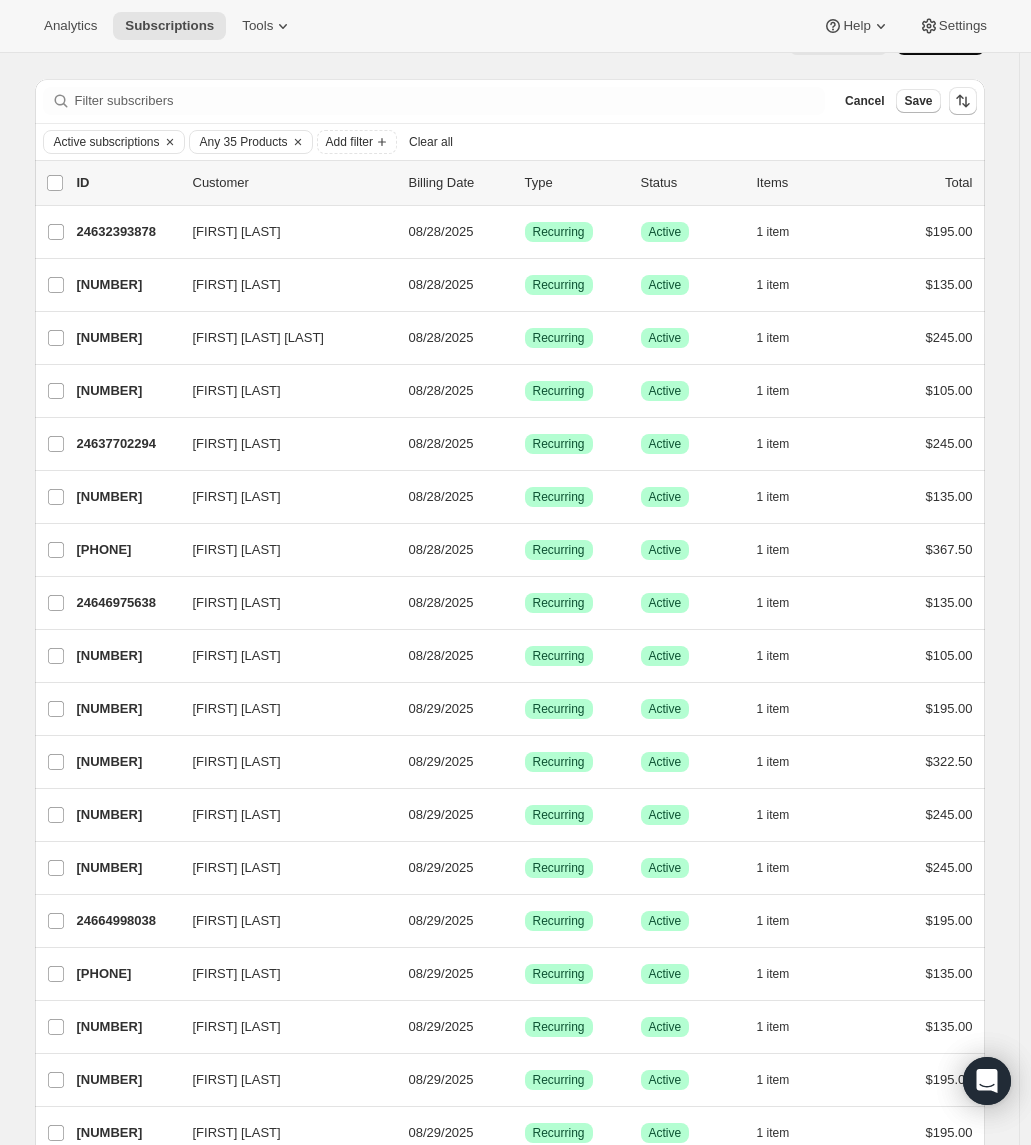scroll, scrollTop: 0, scrollLeft: 0, axis: both 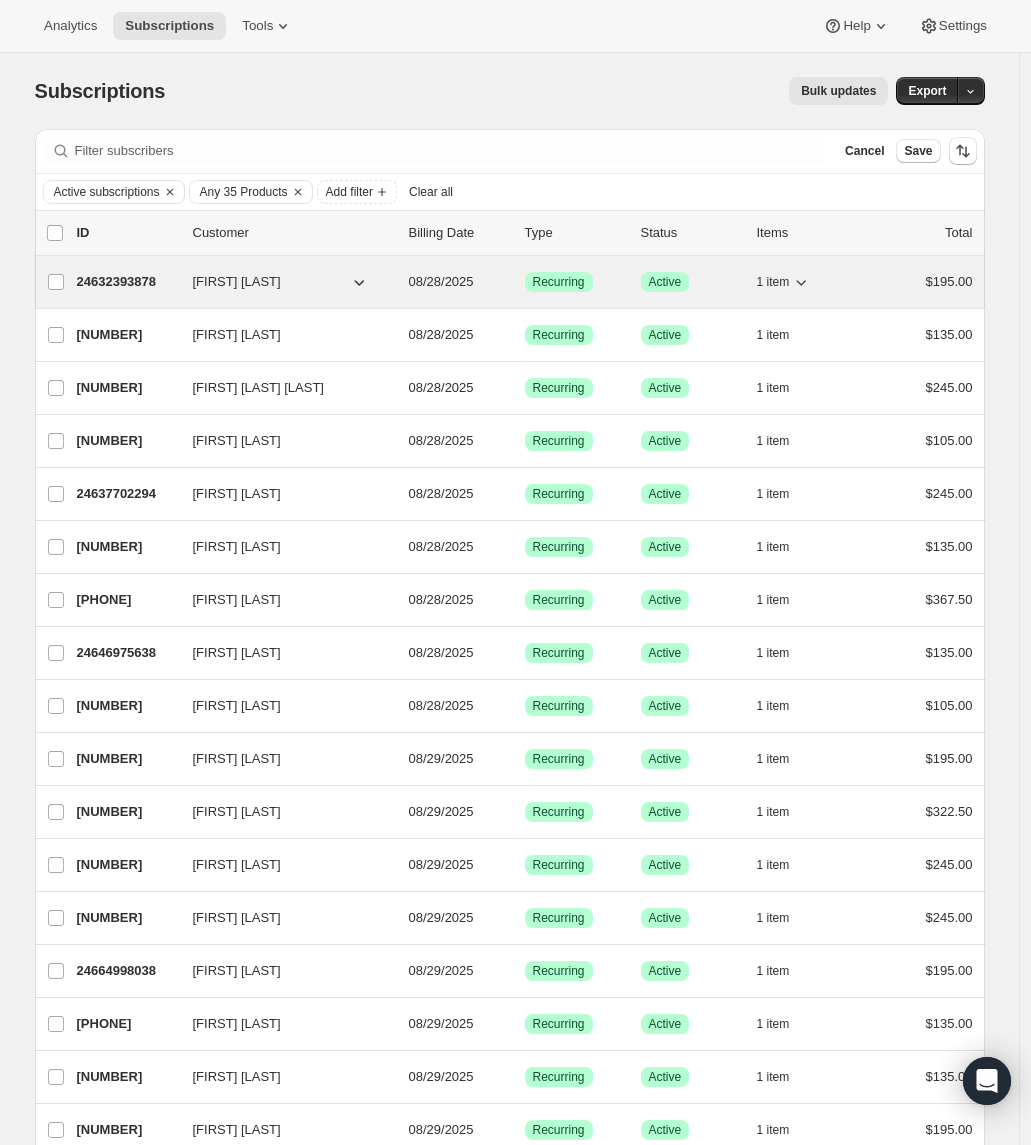 click on "24632393878" at bounding box center [127, 282] 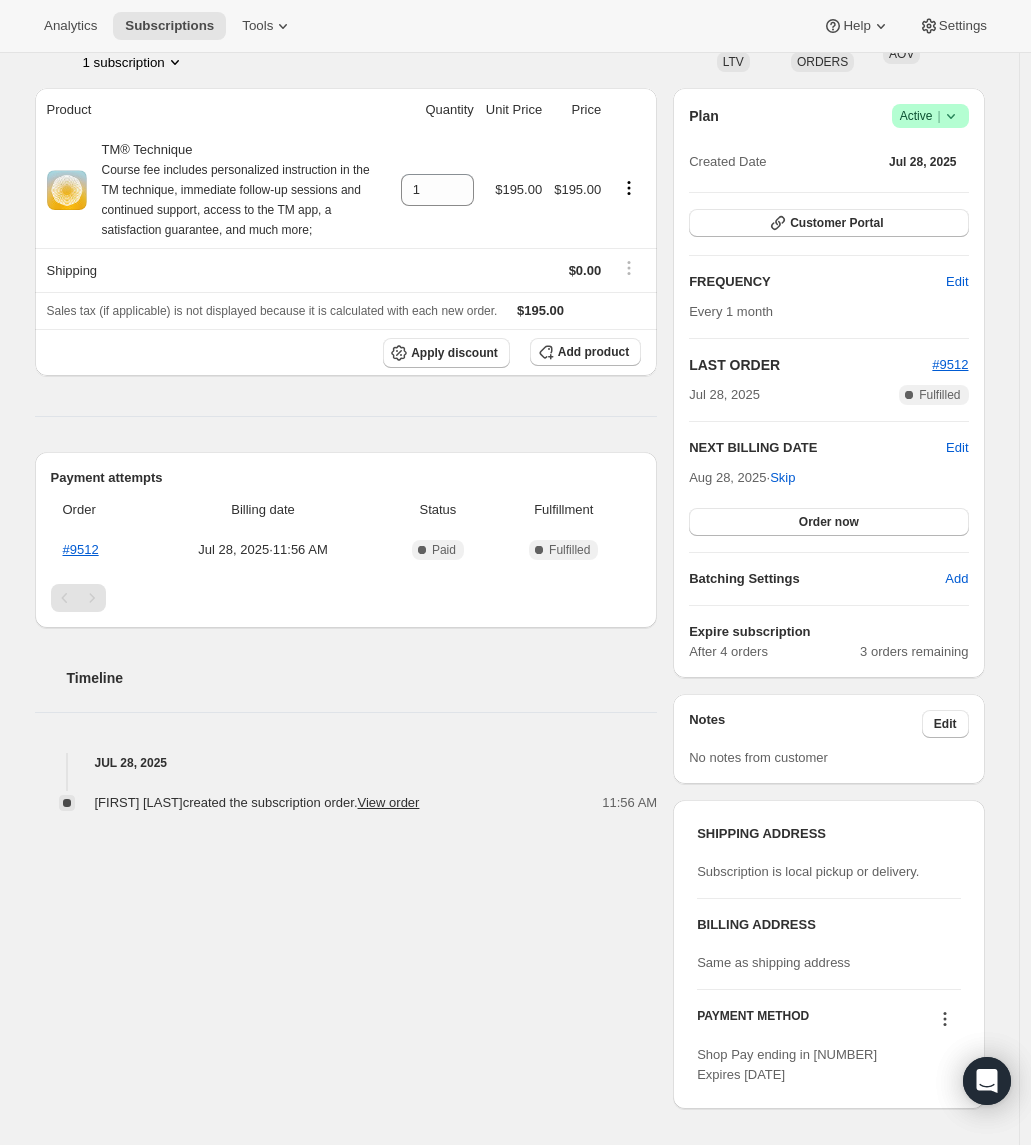 scroll, scrollTop: 0, scrollLeft: 0, axis: both 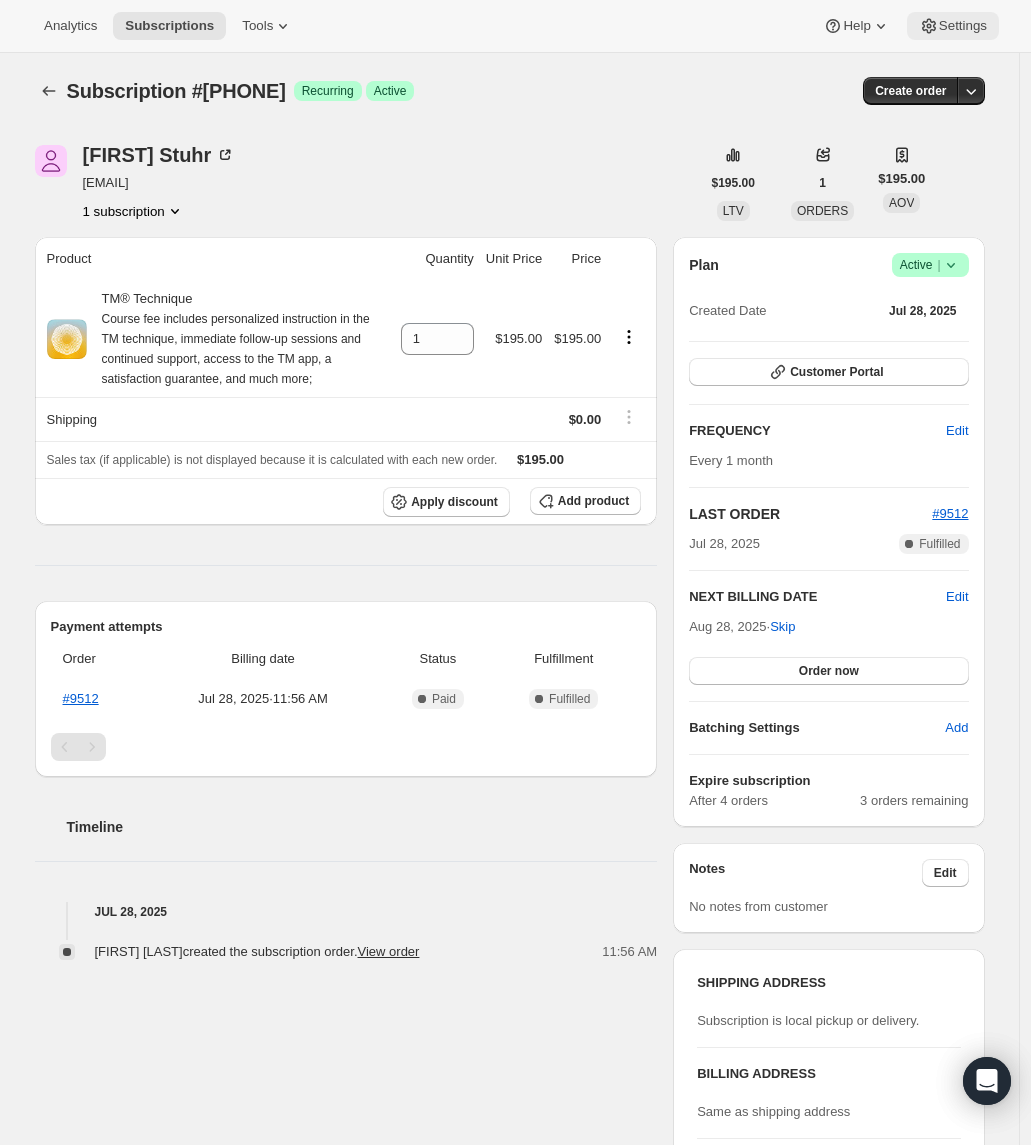 click on "Settings" at bounding box center (953, 26) 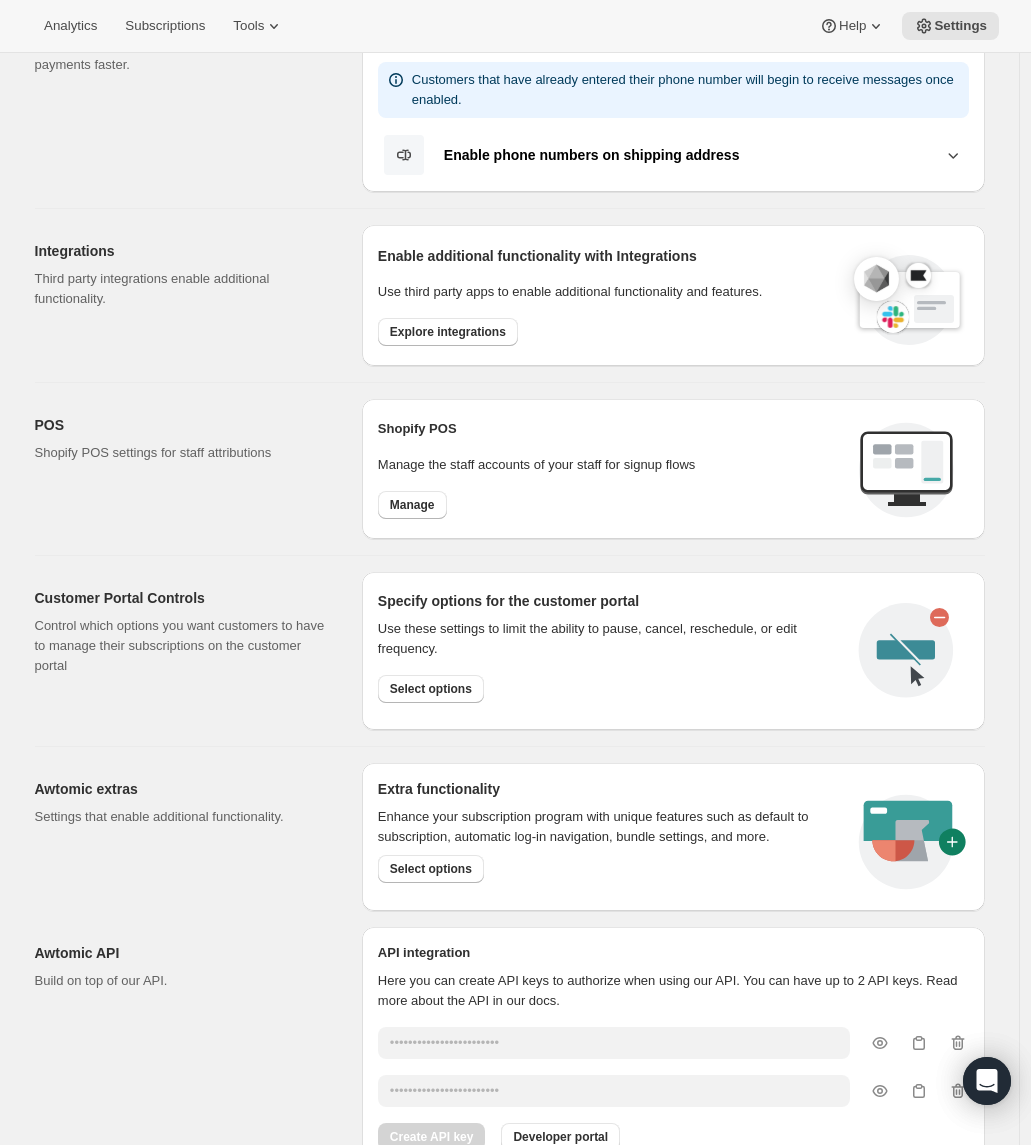 scroll, scrollTop: 508, scrollLeft: 0, axis: vertical 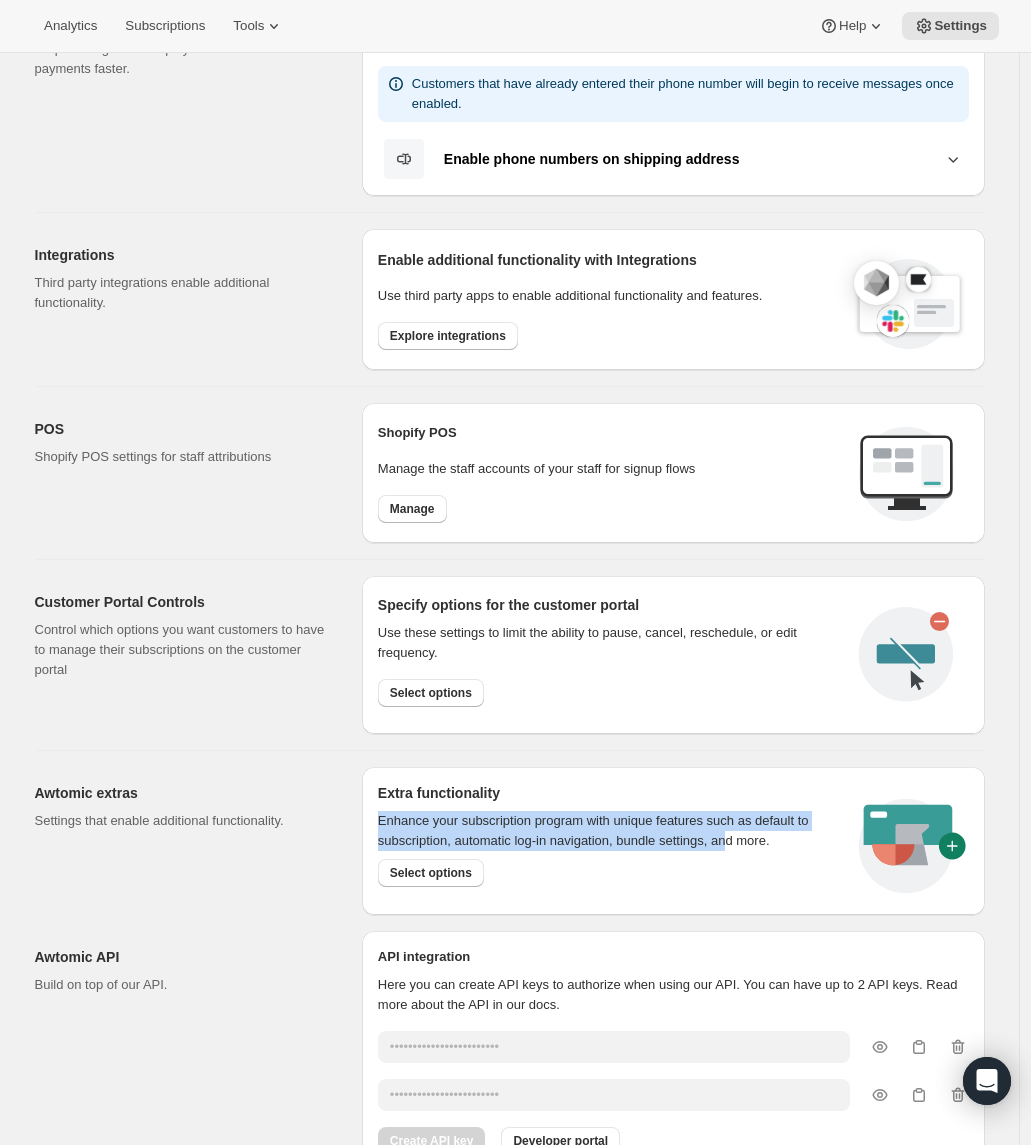 drag, startPoint x: 768, startPoint y: 842, endPoint x: 740, endPoint y: 802, distance: 48.82622 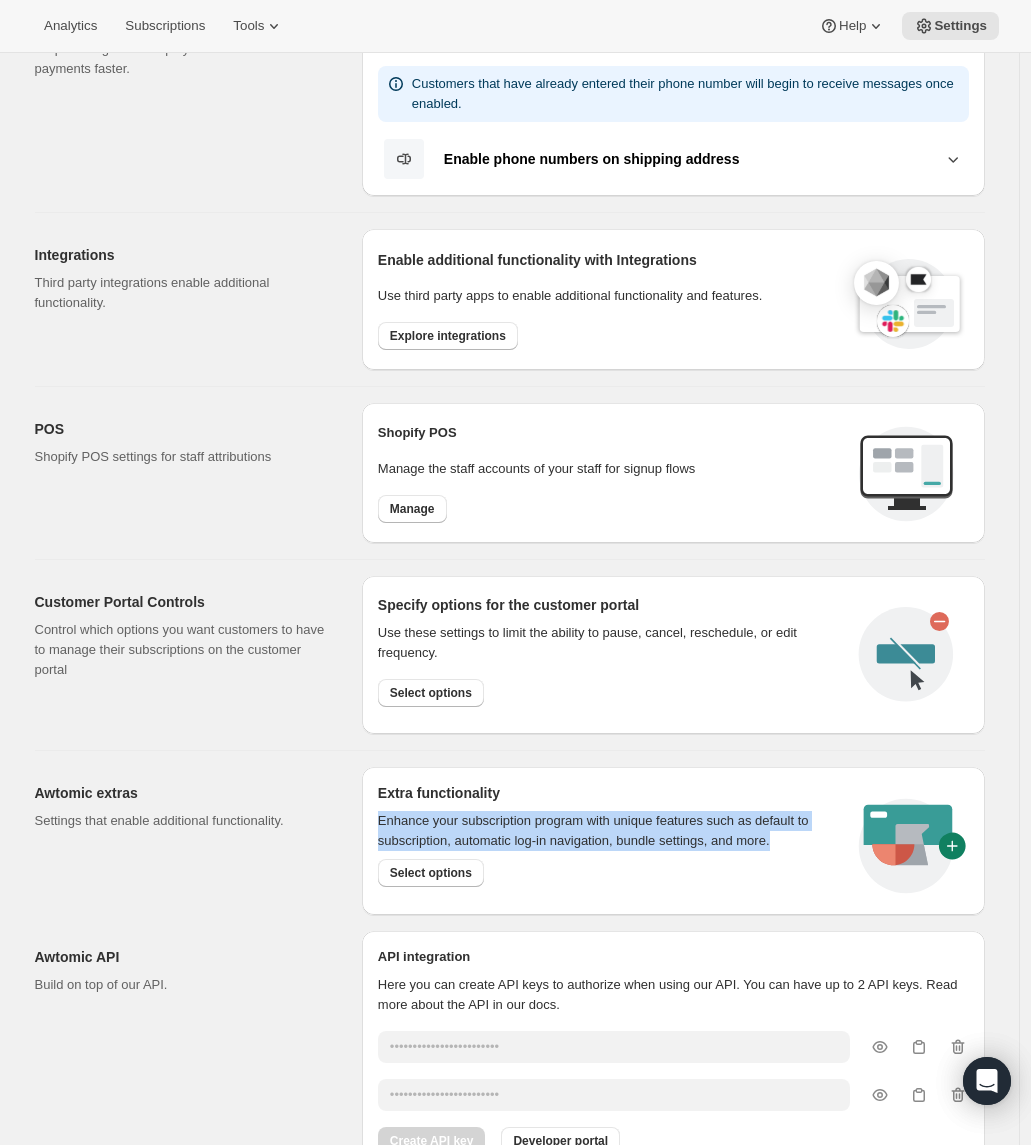 drag, startPoint x: 740, startPoint y: 800, endPoint x: 783, endPoint y: 859, distance: 73.00685 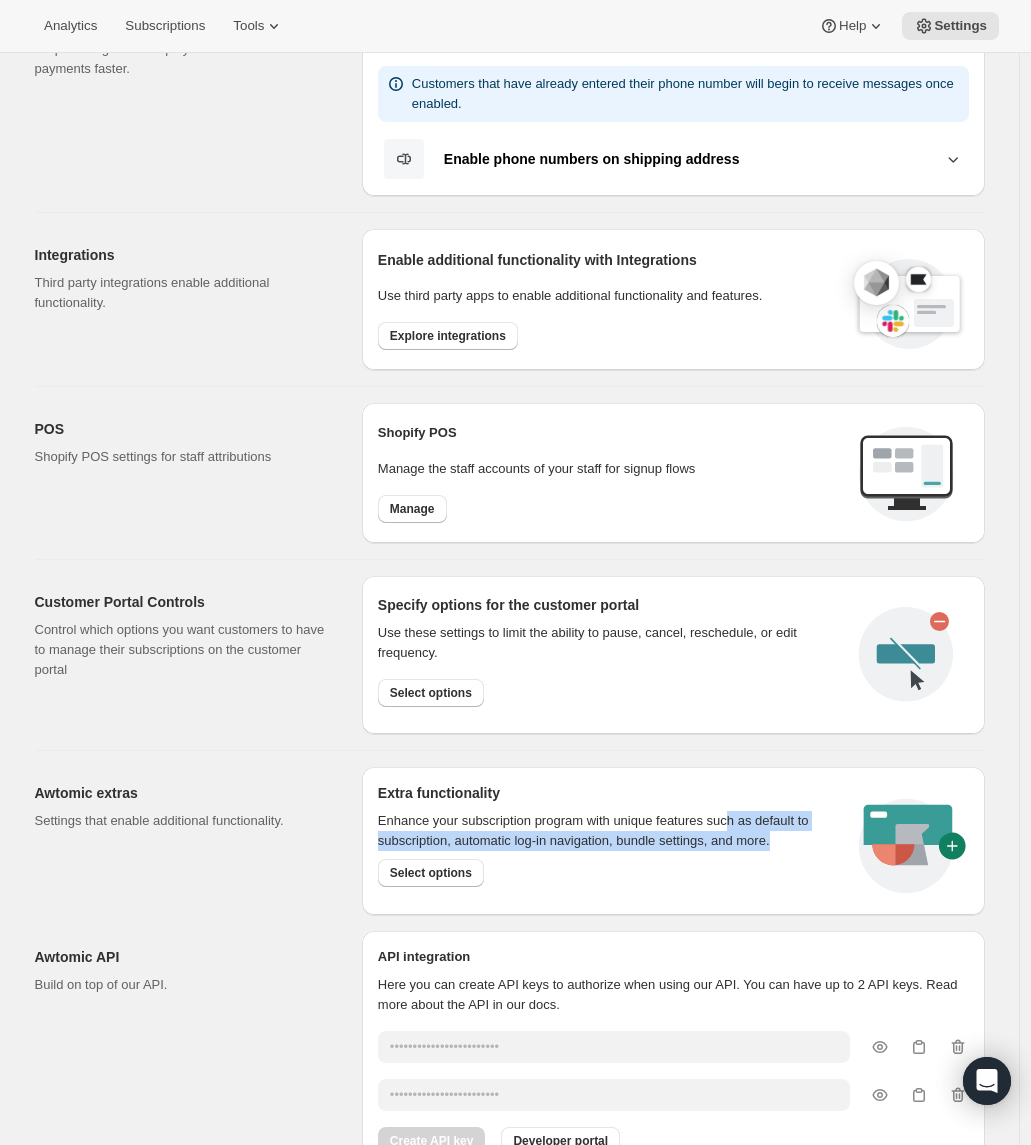 drag, startPoint x: 772, startPoint y: 848, endPoint x: 754, endPoint y: 808, distance: 43.863426 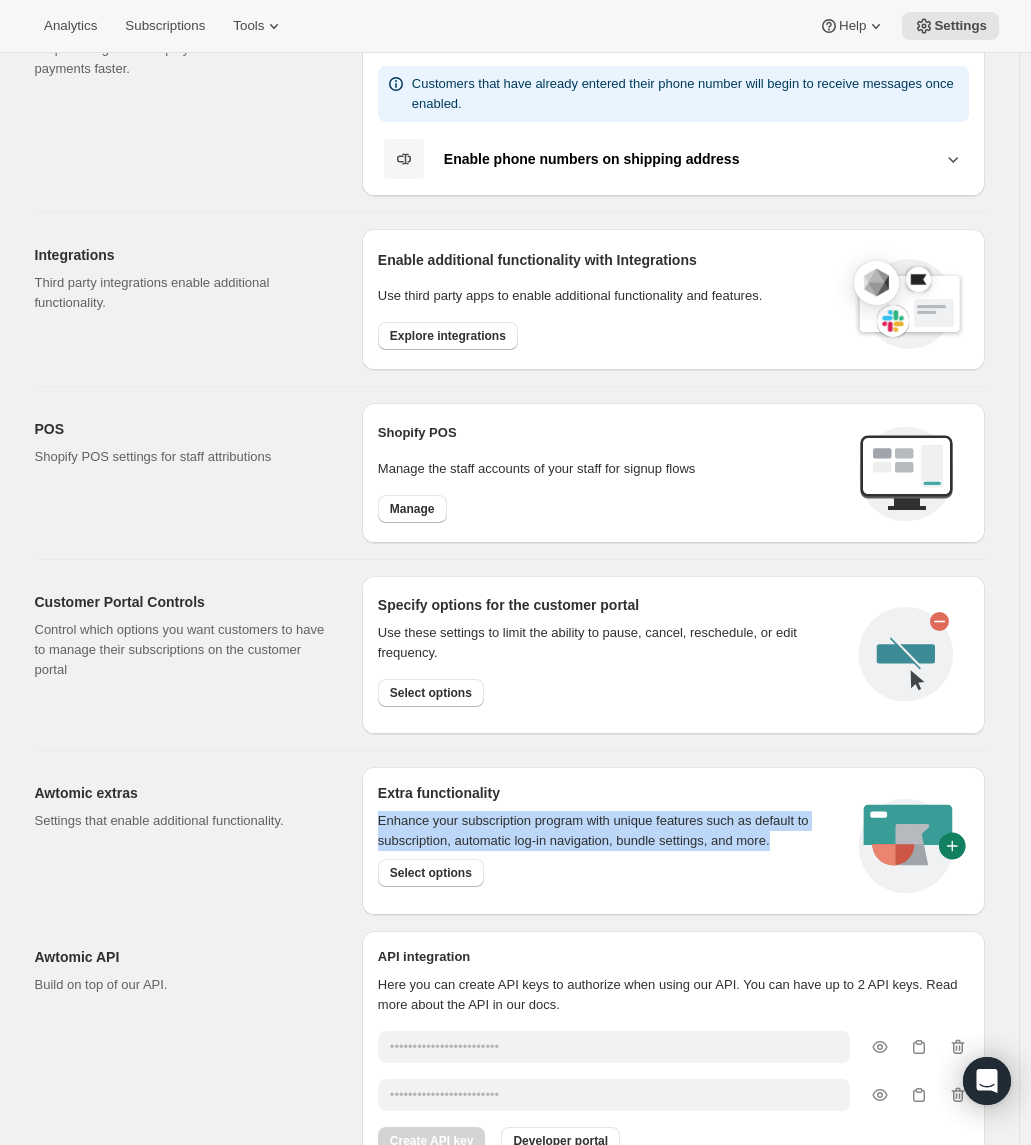 drag, startPoint x: 754, startPoint y: 808, endPoint x: 764, endPoint y: 855, distance: 48.052055 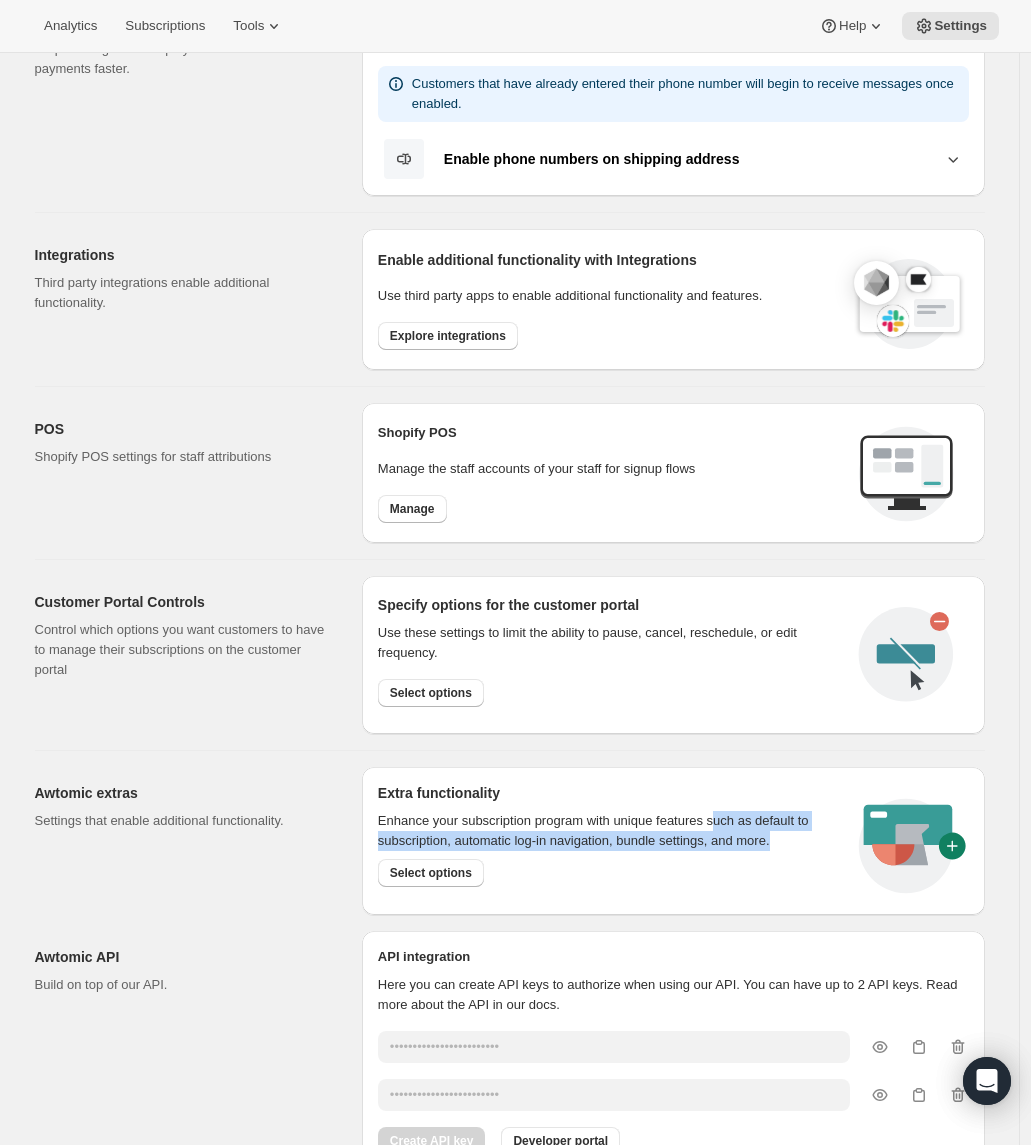 drag, startPoint x: 764, startPoint y: 855, endPoint x: 738, endPoint y: 805, distance: 56.35601 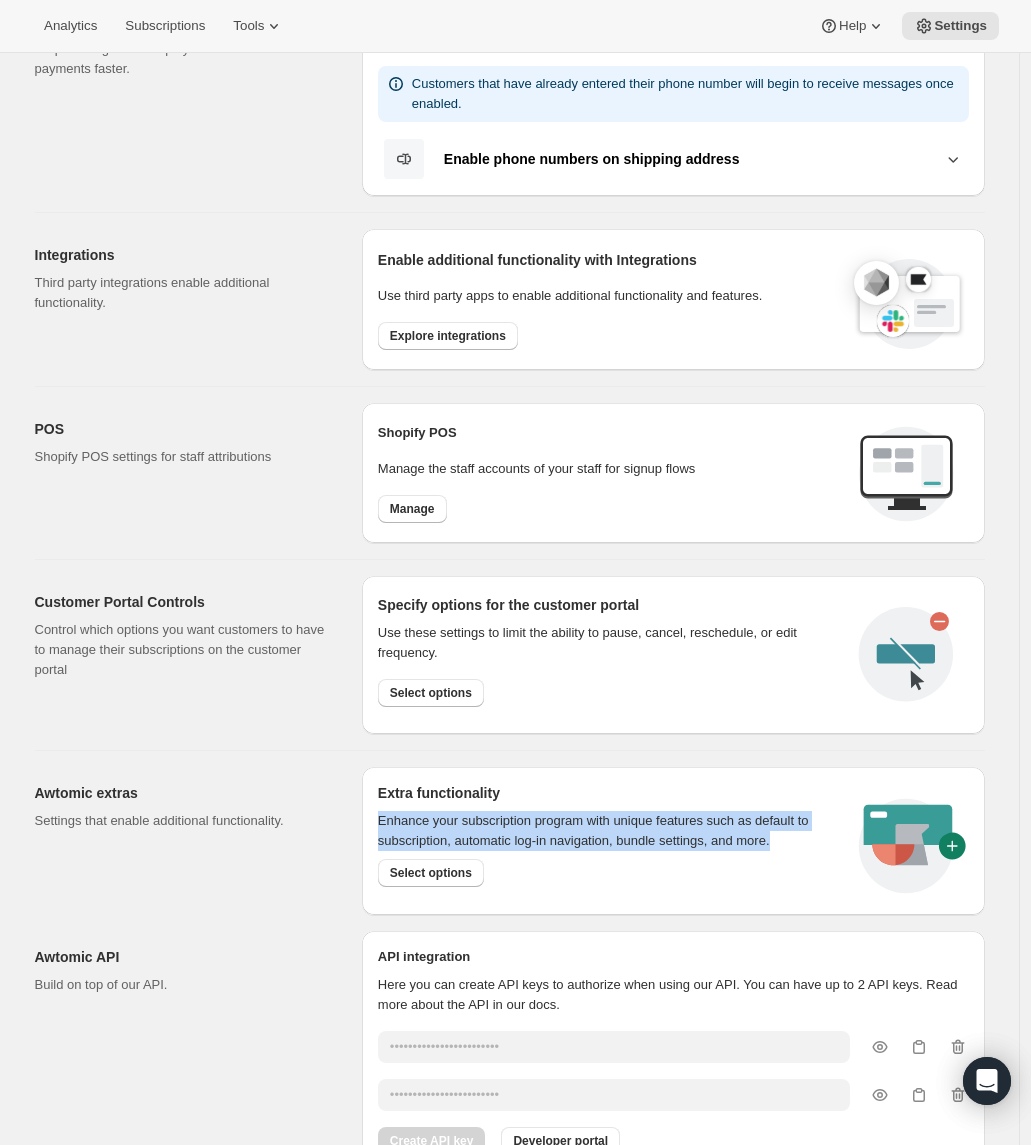 drag, startPoint x: 738, startPoint y: 805, endPoint x: 762, endPoint y: 863, distance: 62.76942 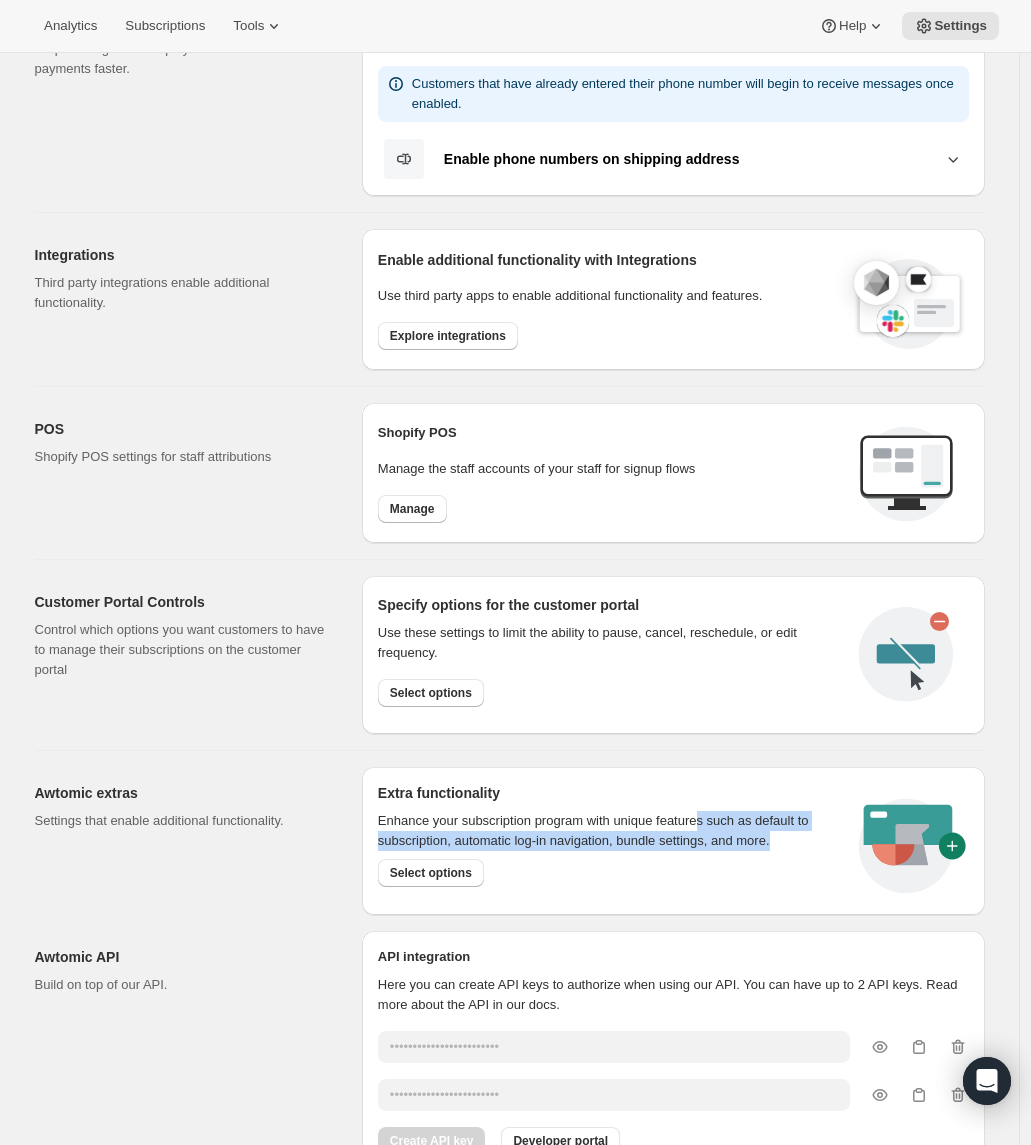 drag, startPoint x: 745, startPoint y: 840, endPoint x: 722, endPoint y: 811, distance: 37.01351 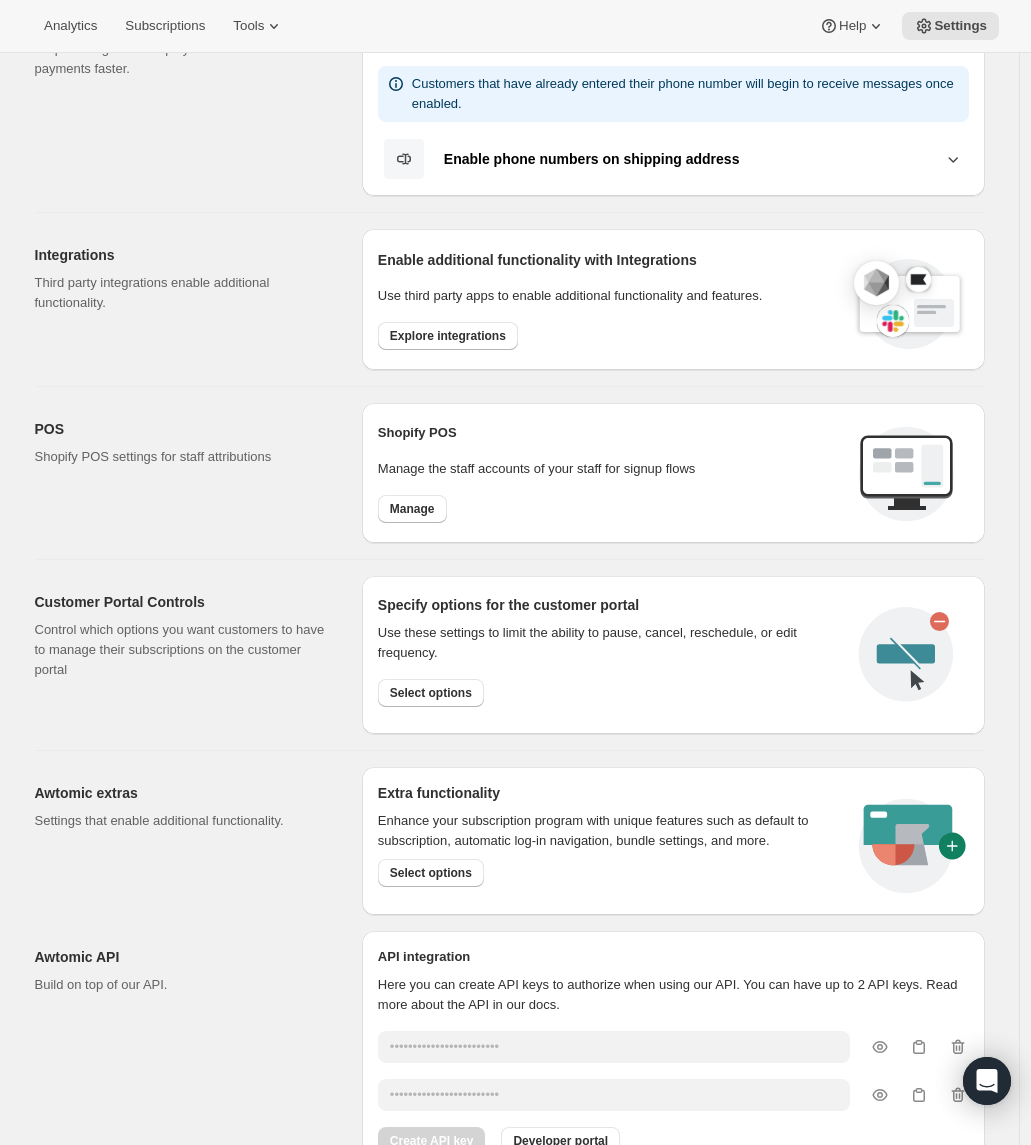 click on "Enhance your subscription program with unique features such as default to subscription, automatic log-in navigation, bundle settings, and more." at bounding box center [606, 831] 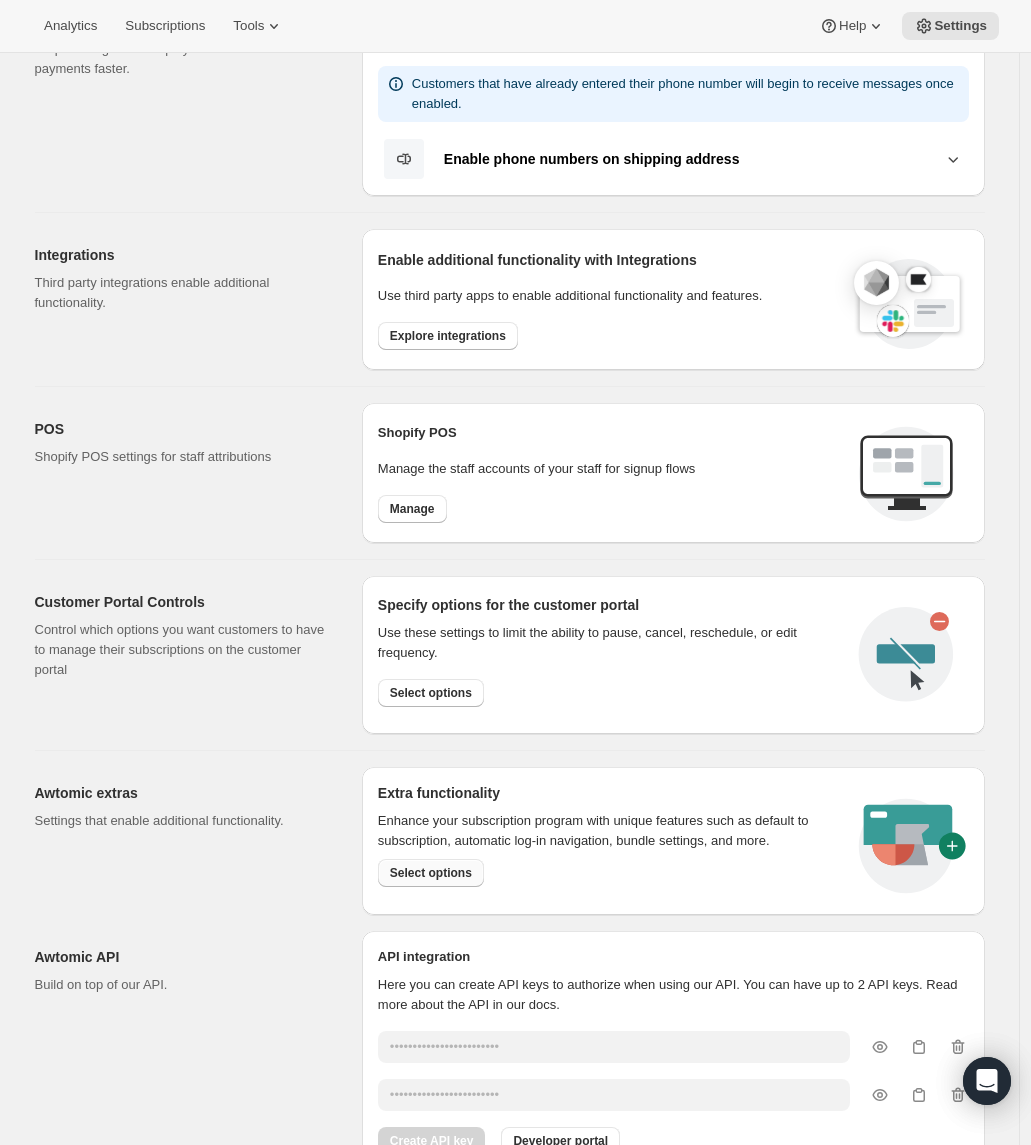 click on "Select options" at bounding box center (431, 873) 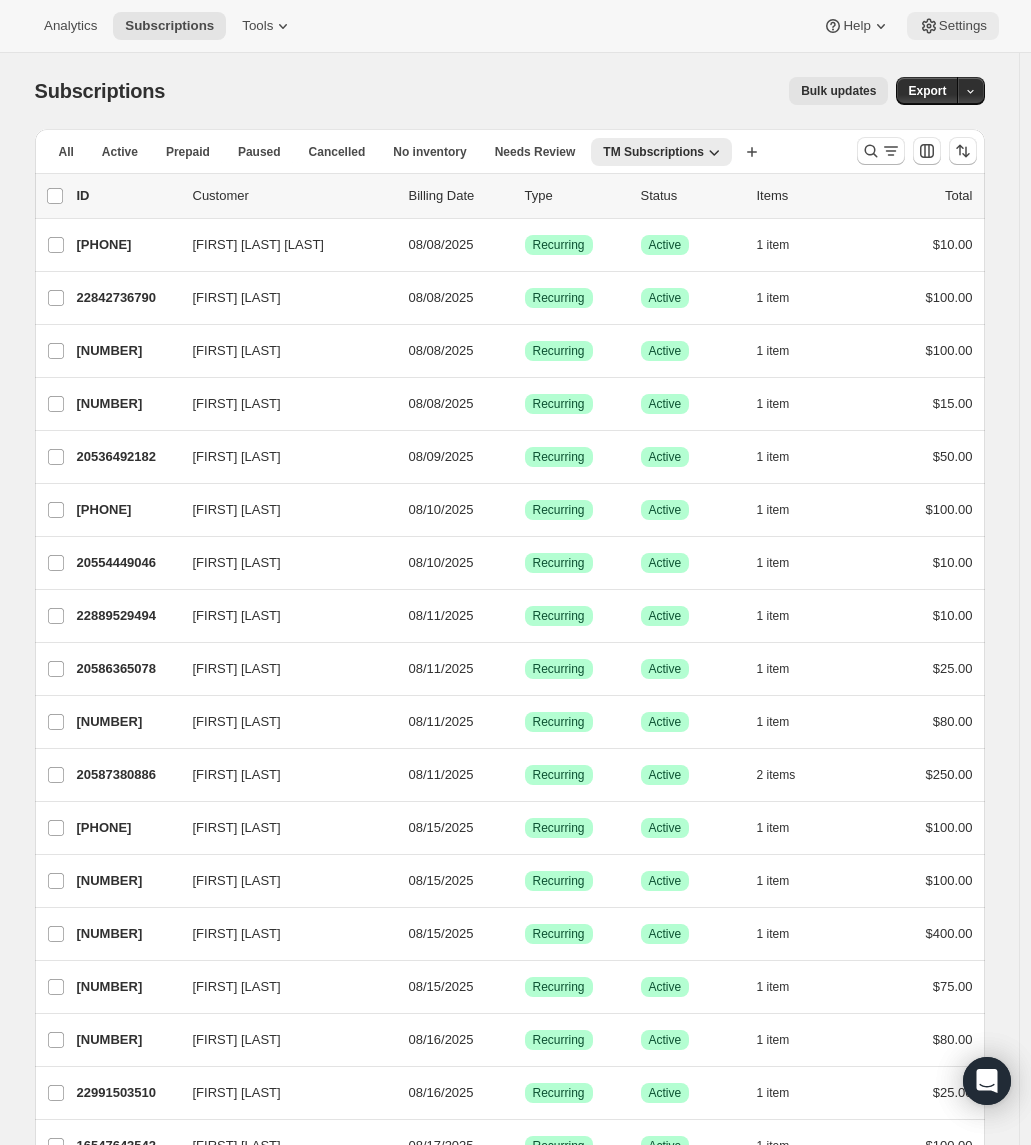 click on "Settings" at bounding box center (953, 26) 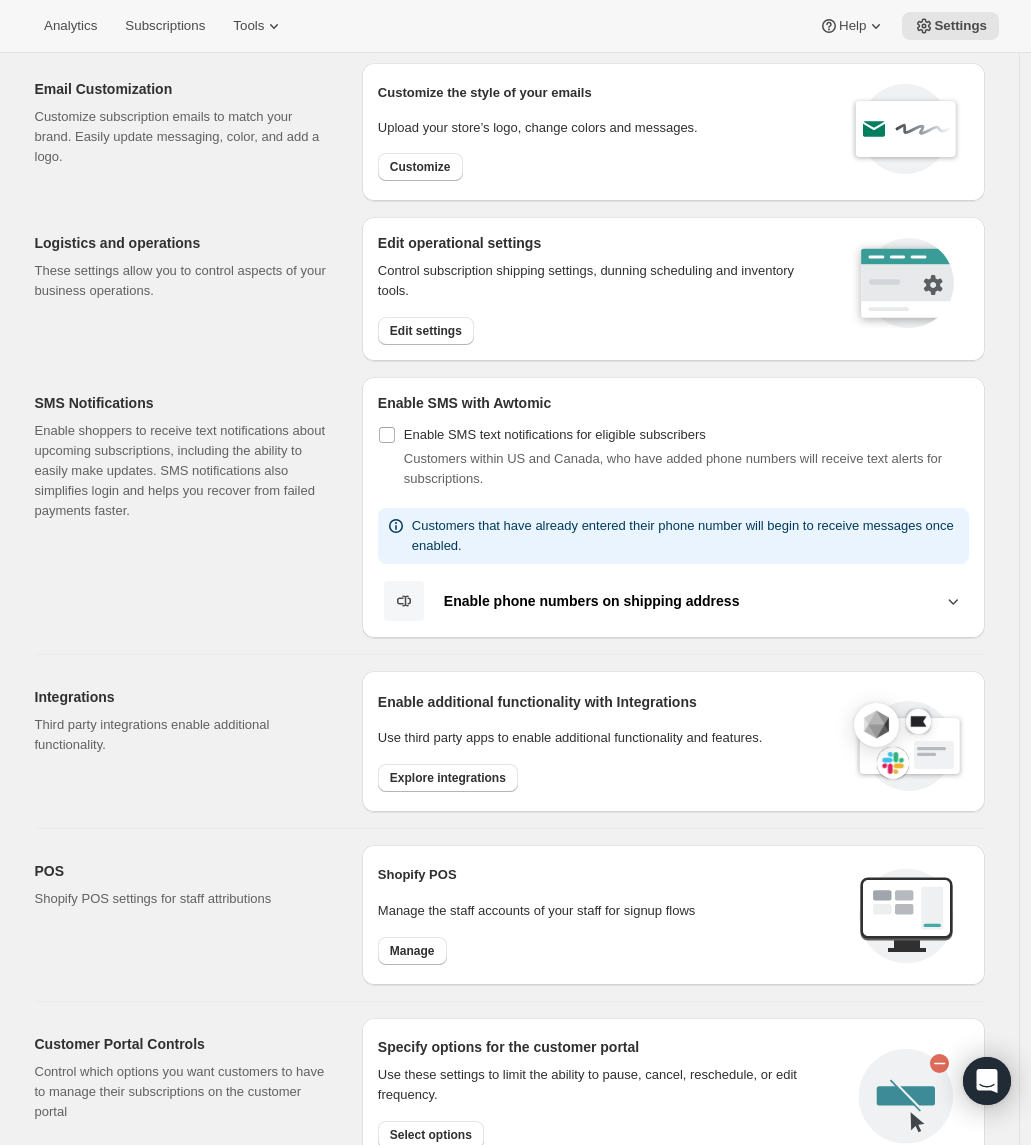 scroll, scrollTop: 72, scrollLeft: 0, axis: vertical 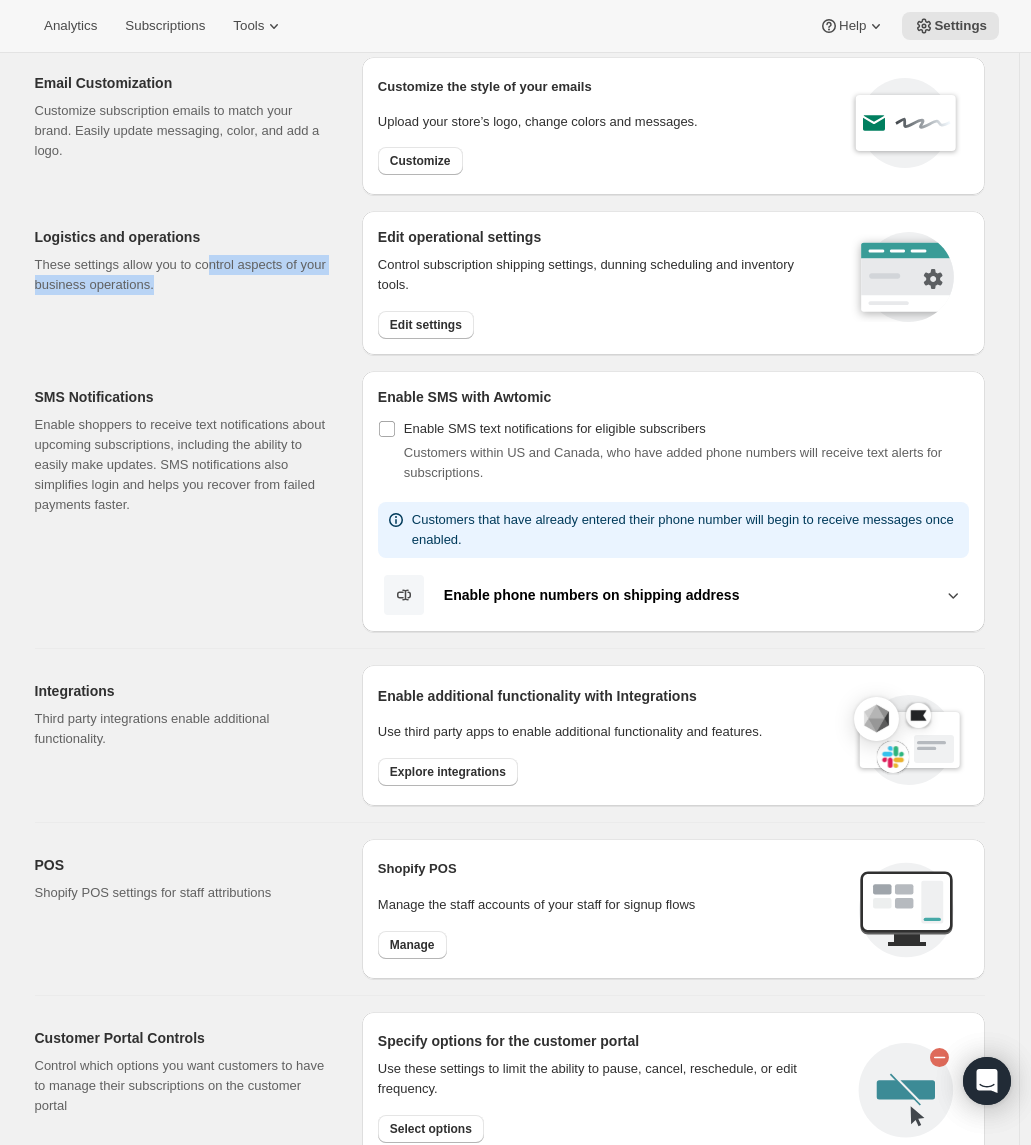 drag, startPoint x: 200, startPoint y: 303, endPoint x: 226, endPoint y: 255, distance: 54.589375 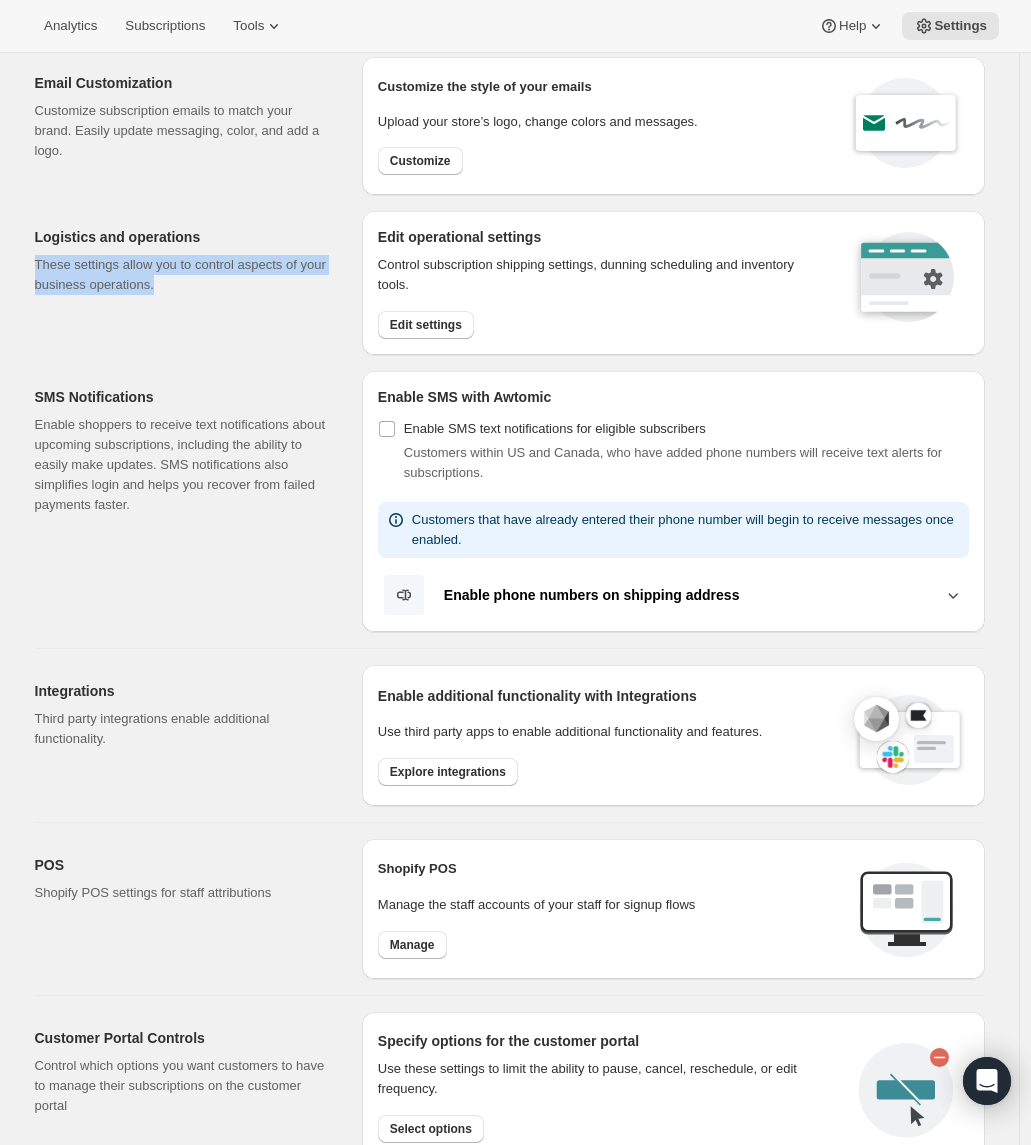 drag, startPoint x: 226, startPoint y: 249, endPoint x: 226, endPoint y: 292, distance: 43 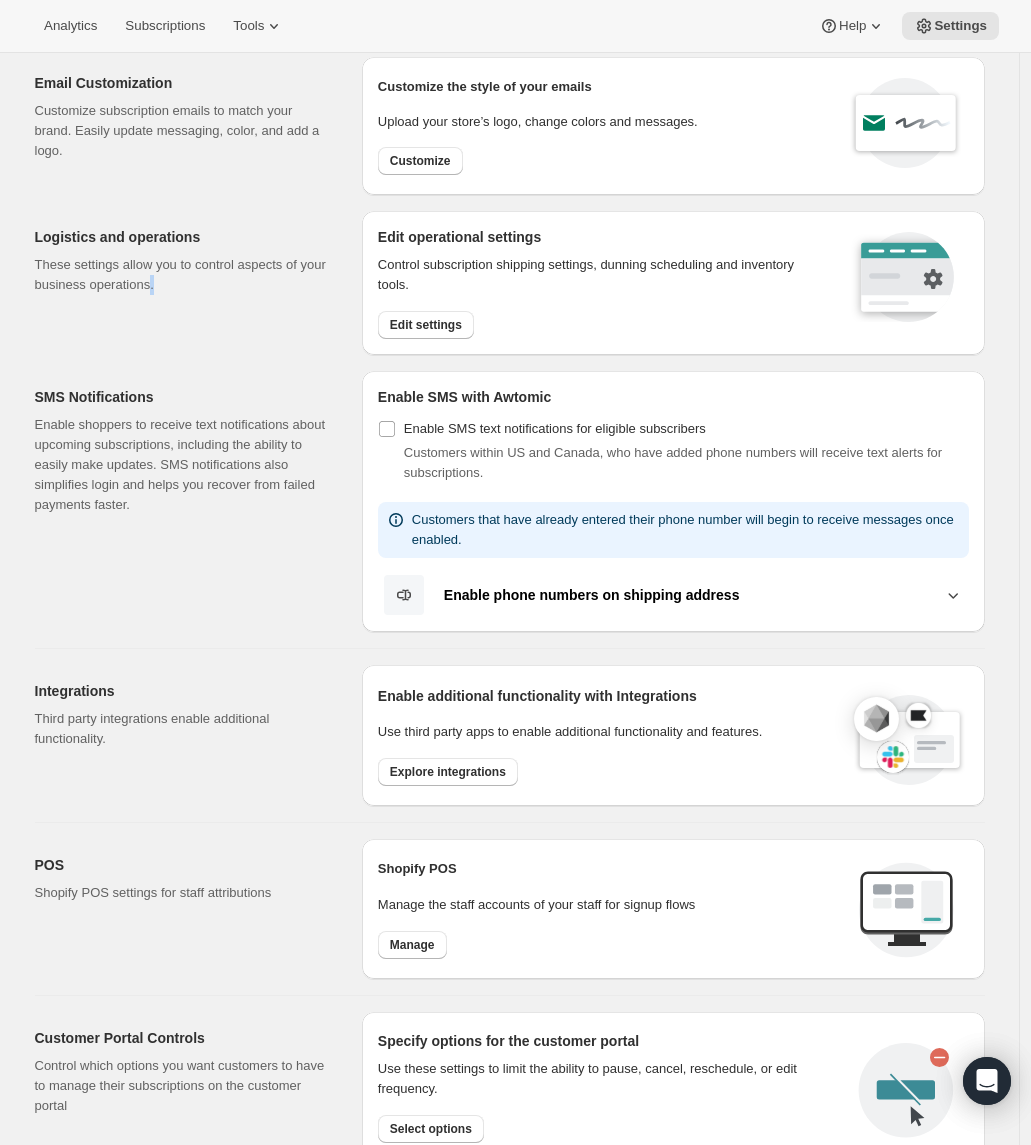 click on "These settings allow you to control aspects of your business operations." at bounding box center [182, 275] 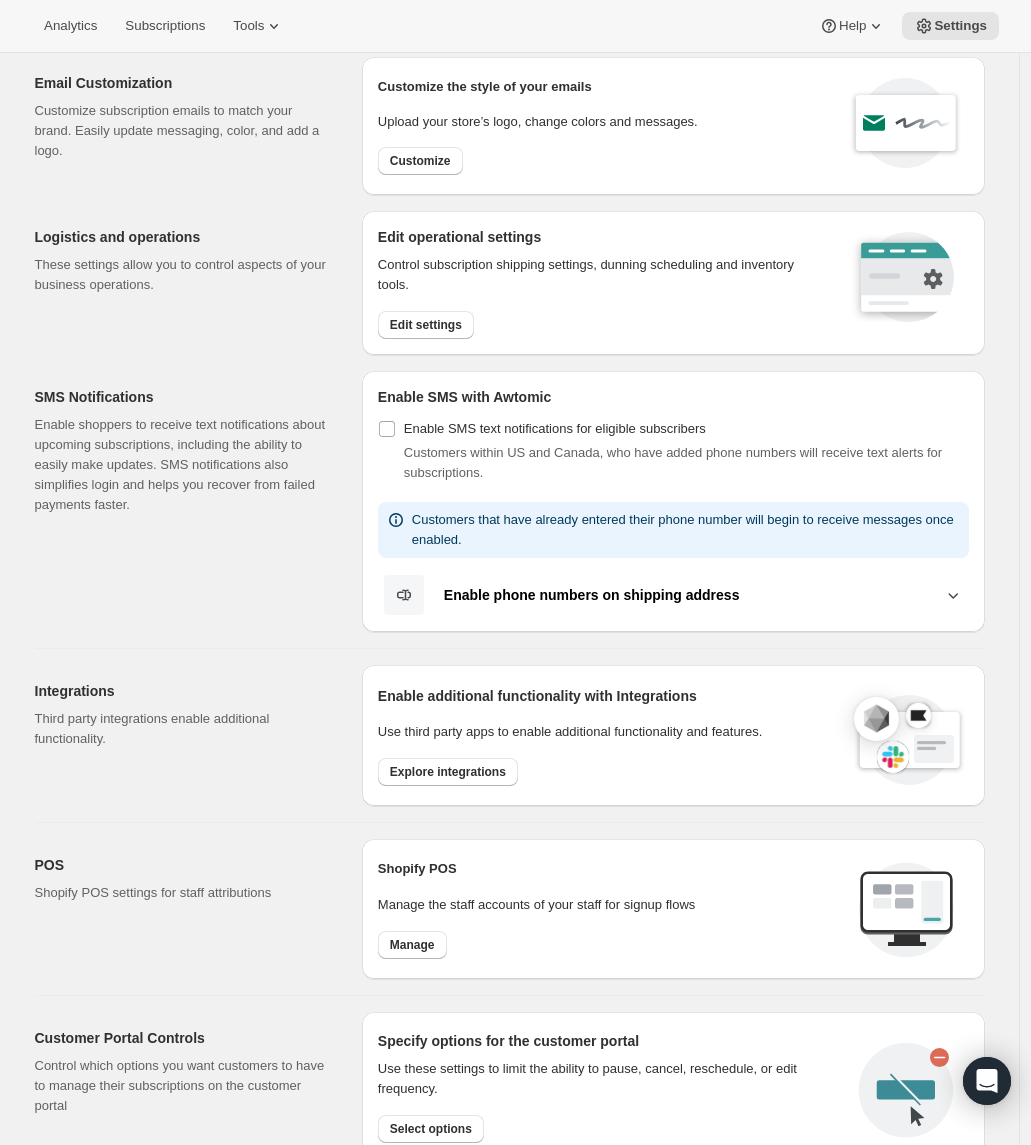 click on "These settings allow you to control aspects of your business operations." at bounding box center [182, 275] 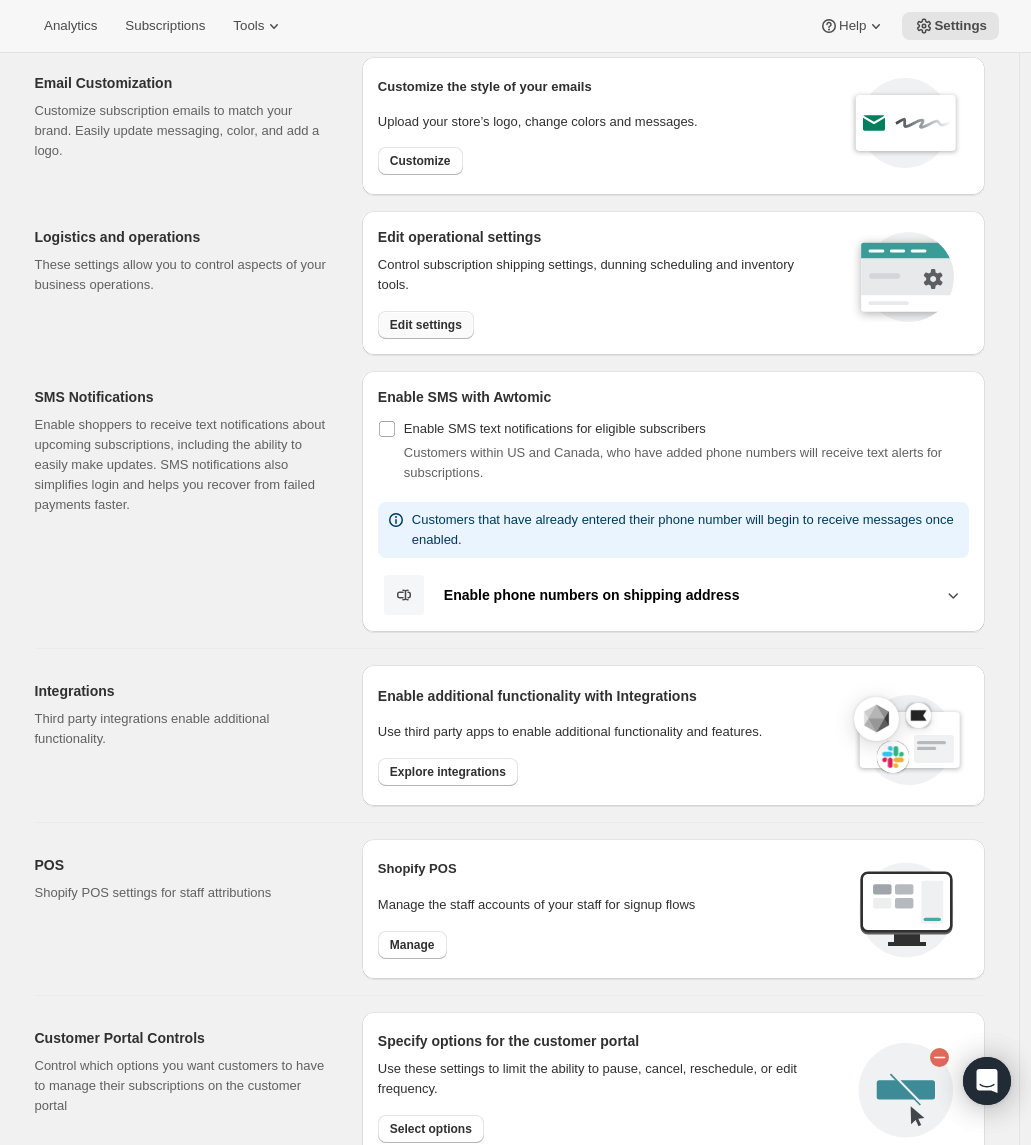 click on "Edit settings" at bounding box center [426, 325] 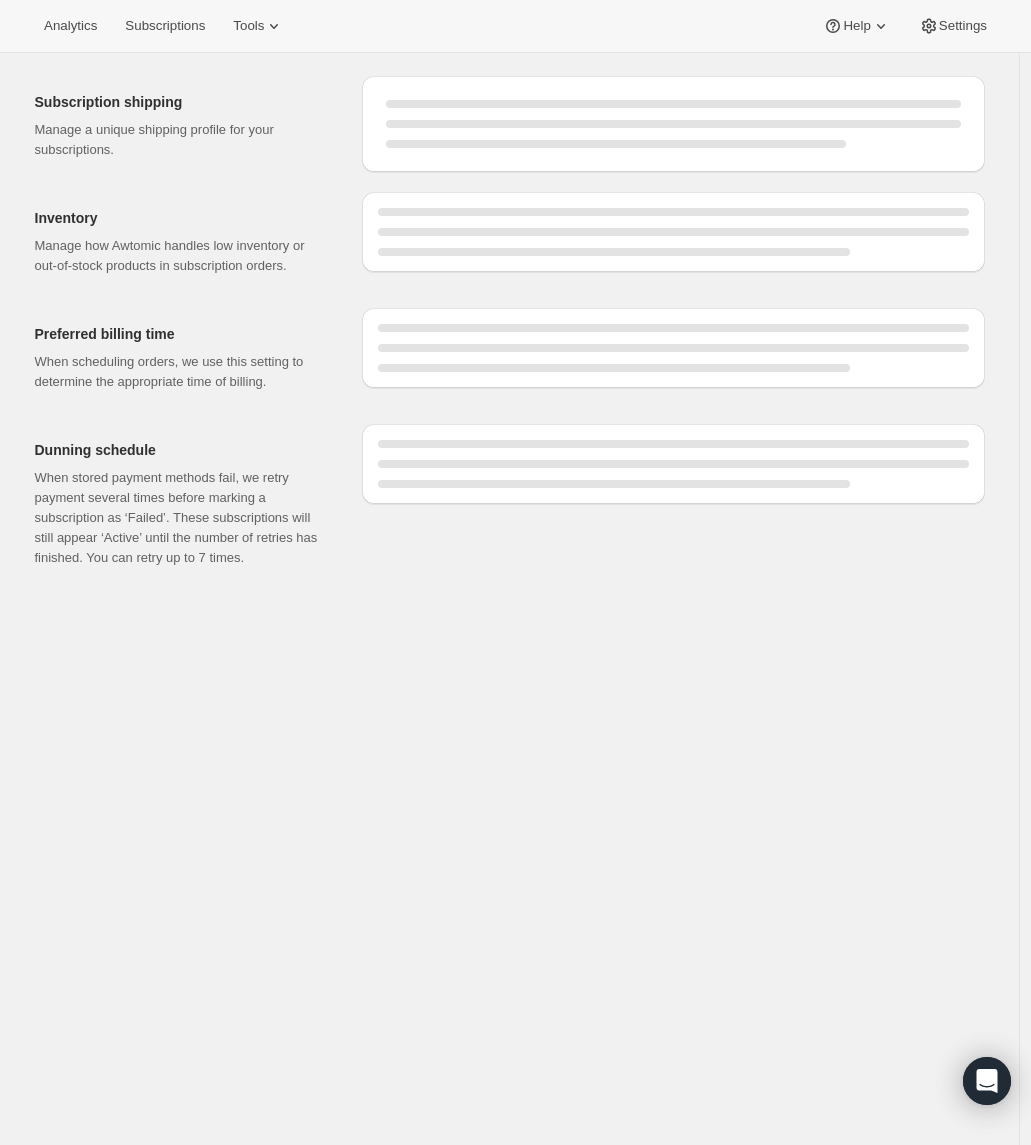 scroll, scrollTop: 0, scrollLeft: 0, axis: both 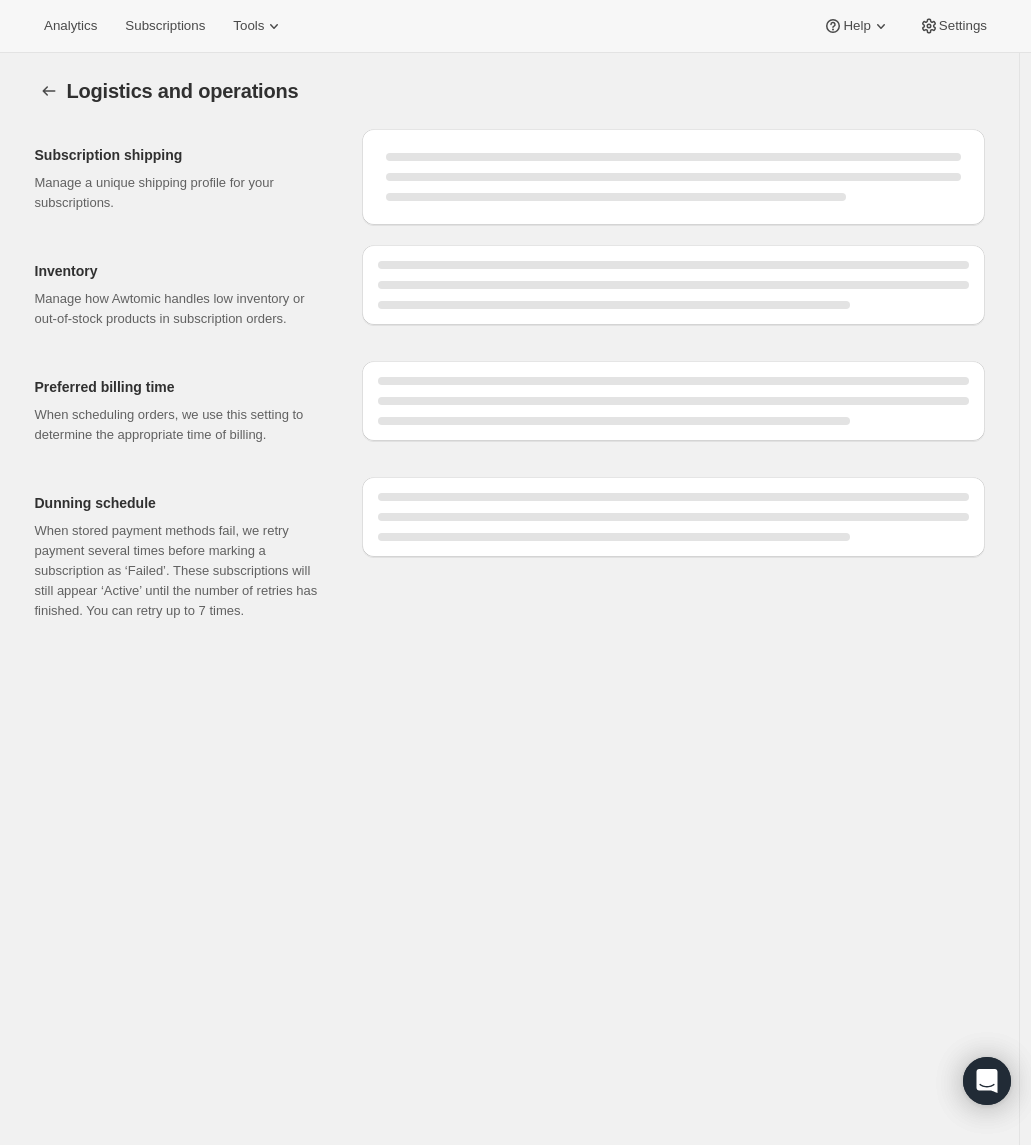 select on "DAY" 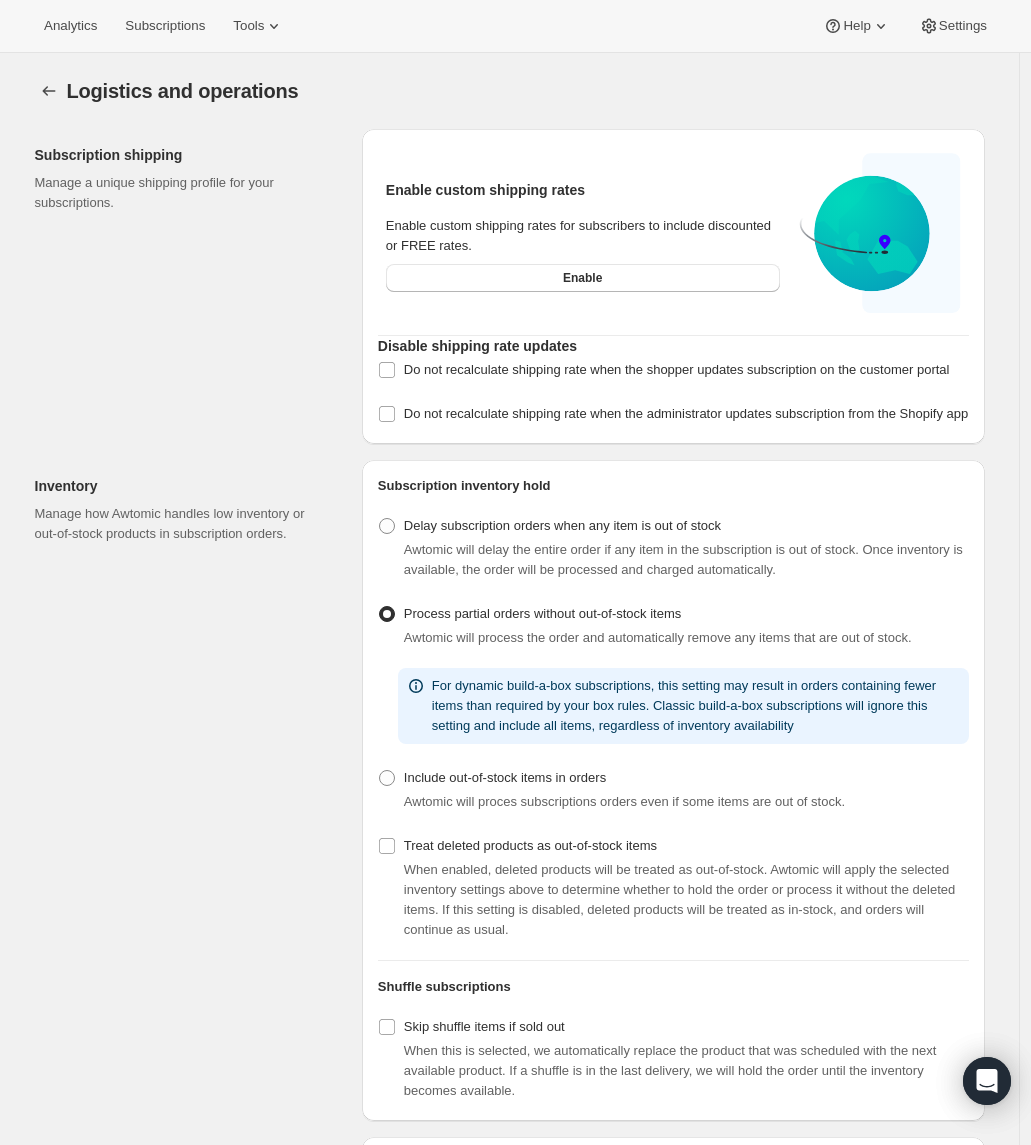 radio on "true" 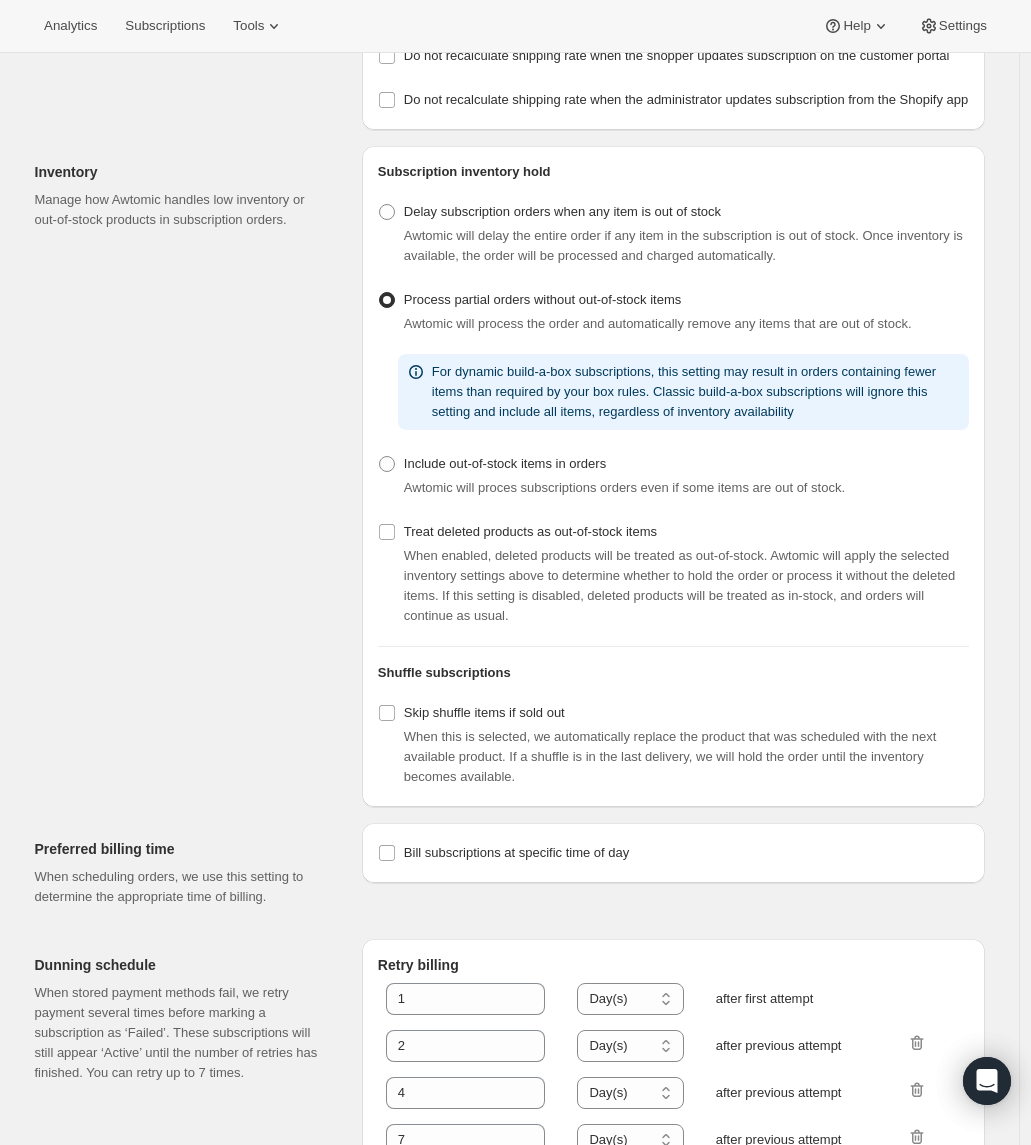 scroll, scrollTop: 312, scrollLeft: 0, axis: vertical 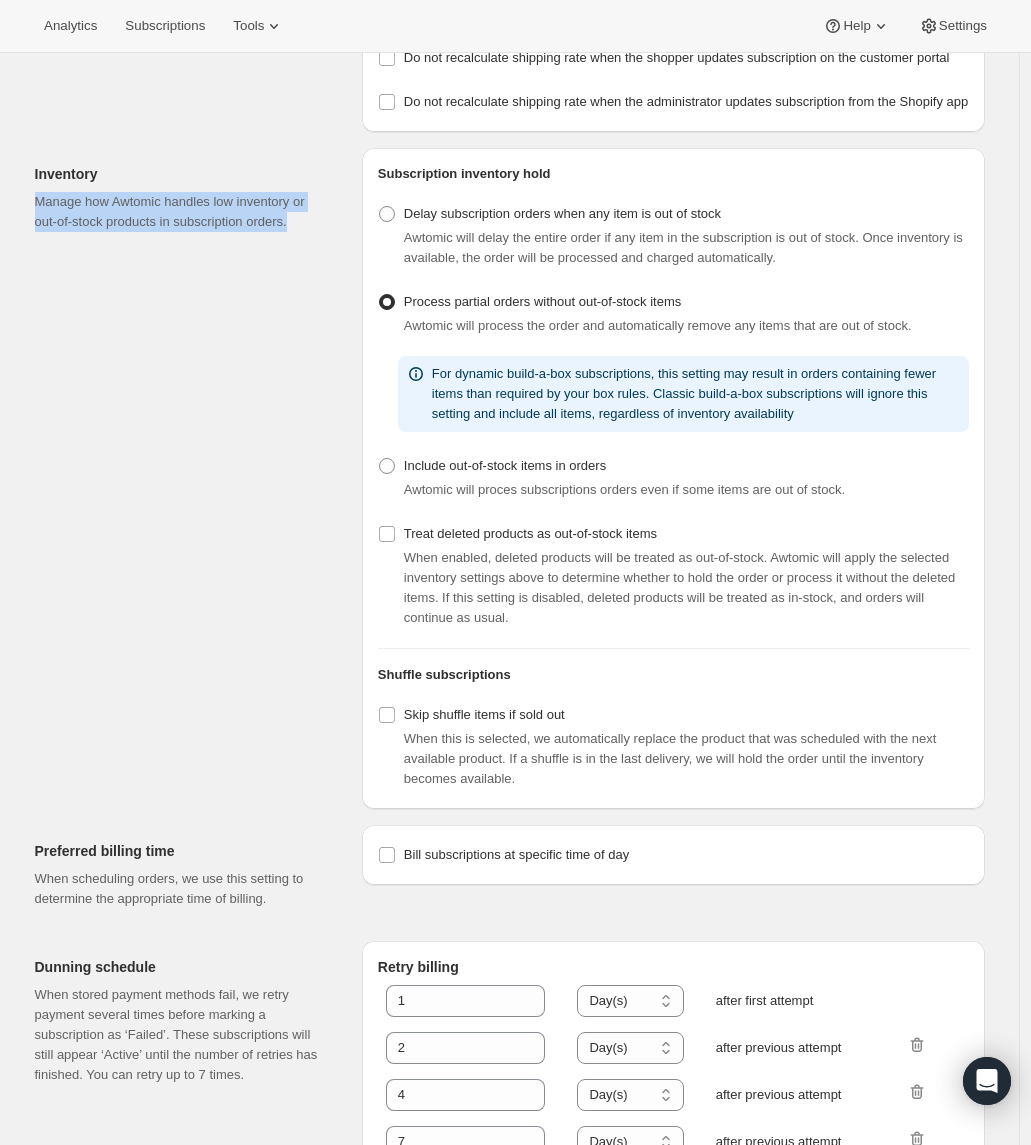 drag, startPoint x: 187, startPoint y: 258, endPoint x: 197, endPoint y: 311, distance: 53.935146 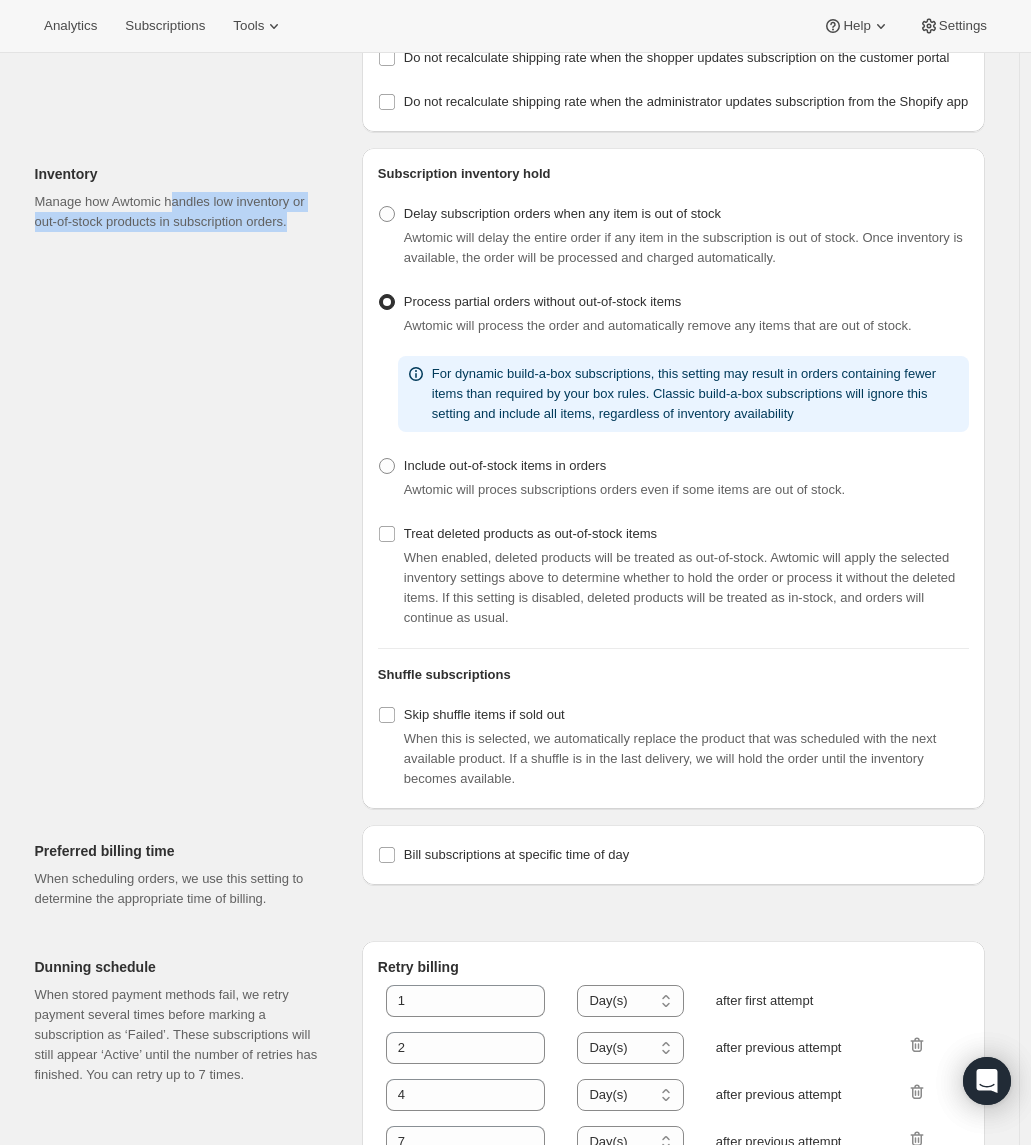 drag, startPoint x: 197, startPoint y: 311, endPoint x: 187, endPoint y: 235, distance: 76.655075 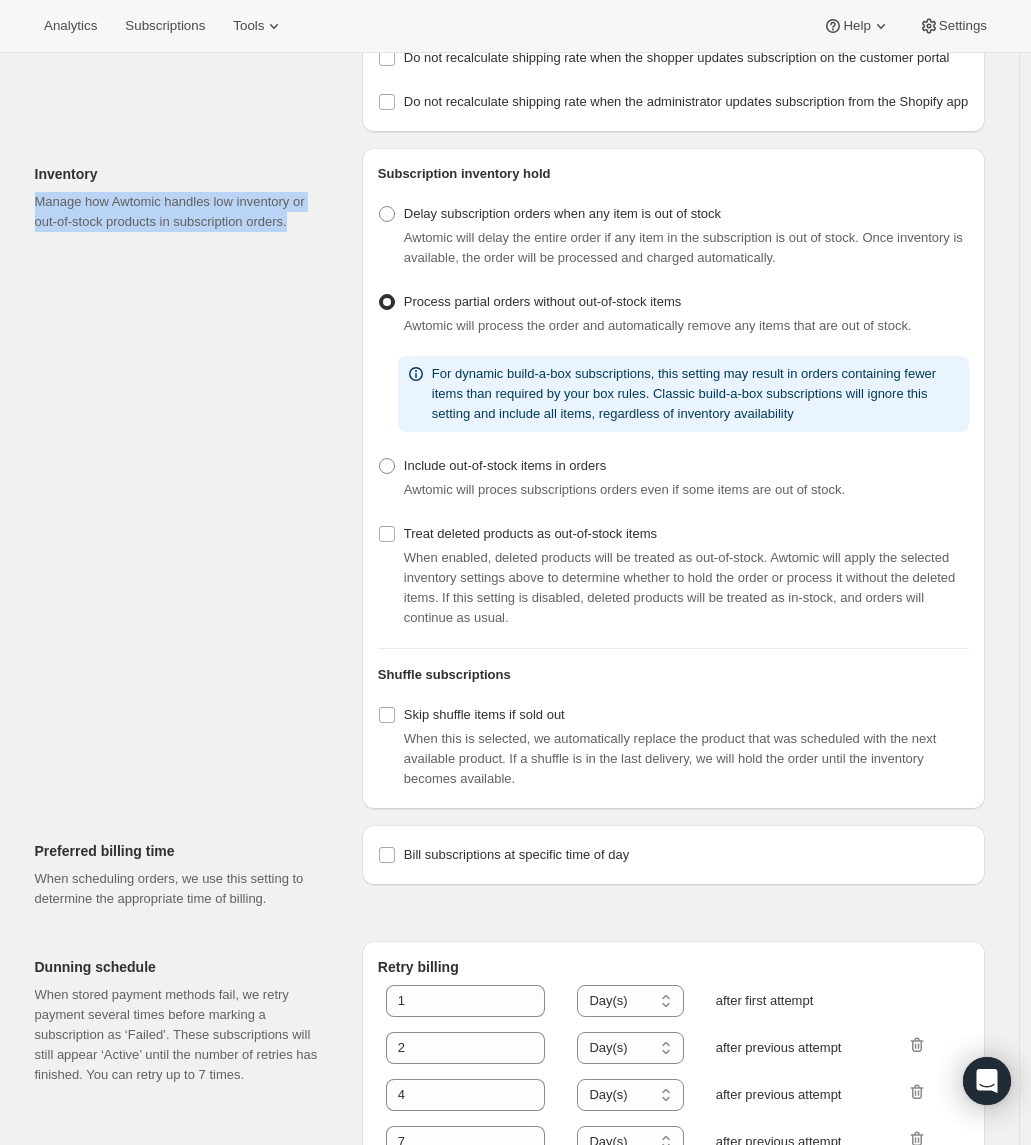 drag, startPoint x: 185, startPoint y: 229, endPoint x: 188, endPoint y: 281, distance: 52.086468 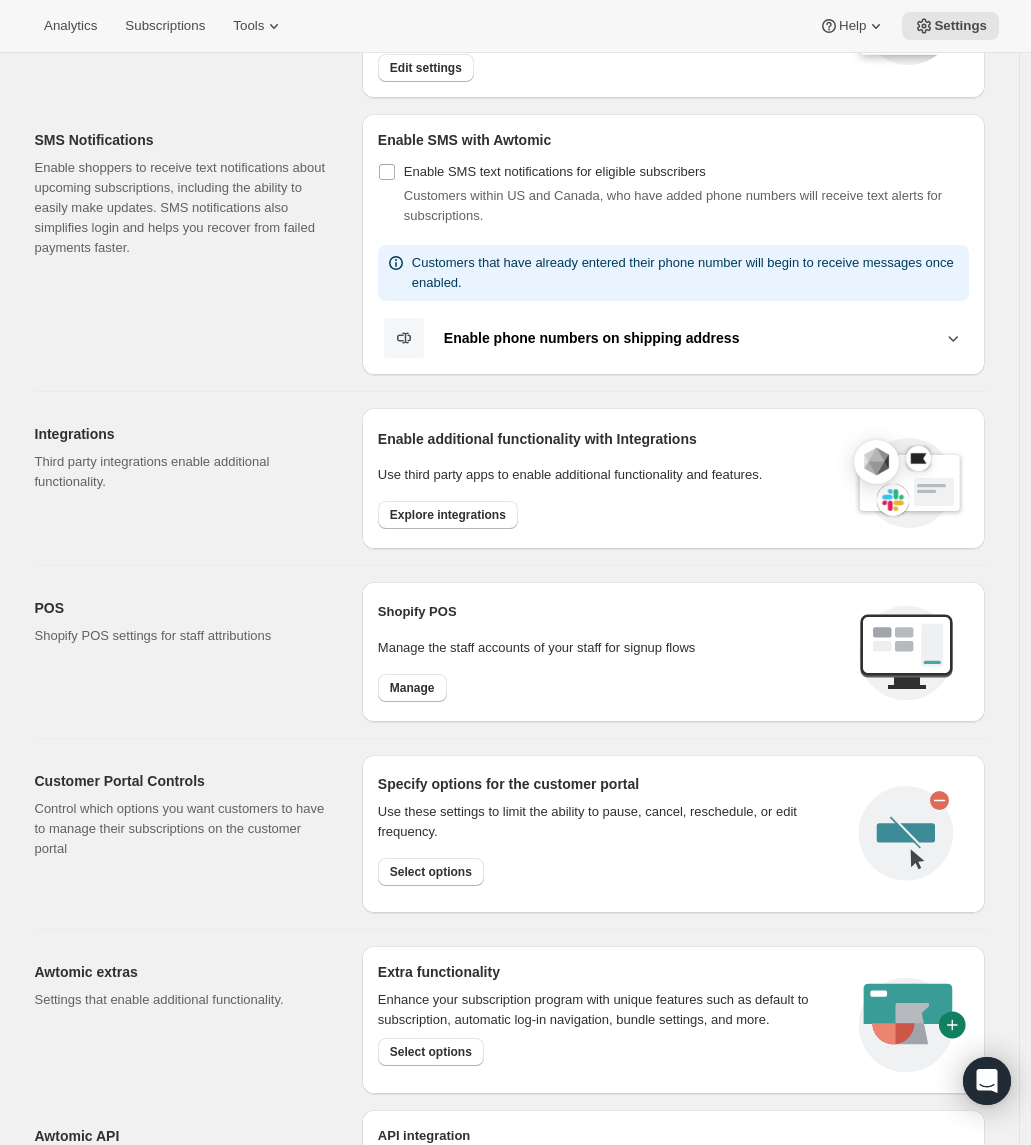 scroll, scrollTop: 330, scrollLeft: 0, axis: vertical 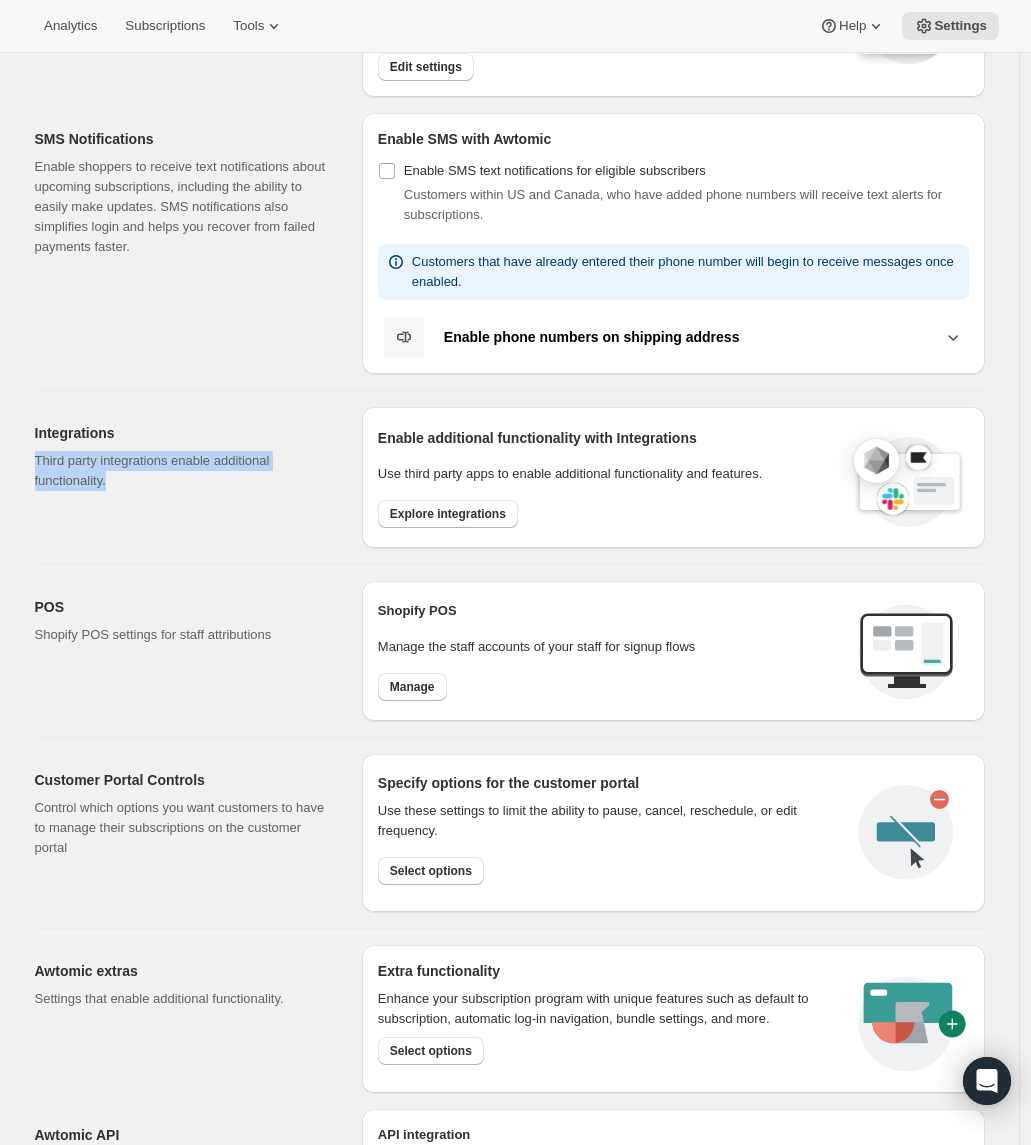 drag, startPoint x: 182, startPoint y: 495, endPoint x: 165, endPoint y: 433, distance: 64.288414 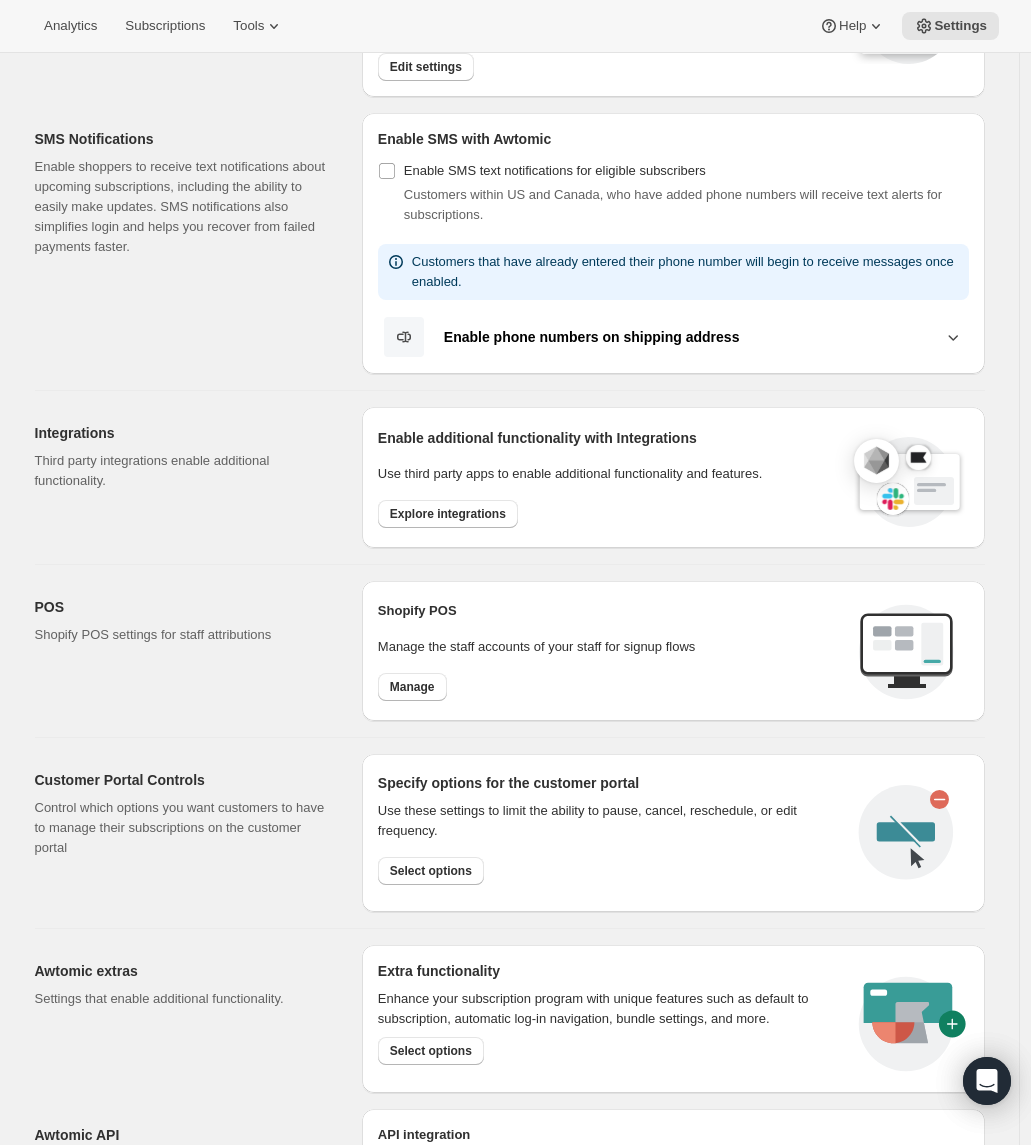 click on "Integrations Third party integrations enable additional functionality." at bounding box center (190, 477) 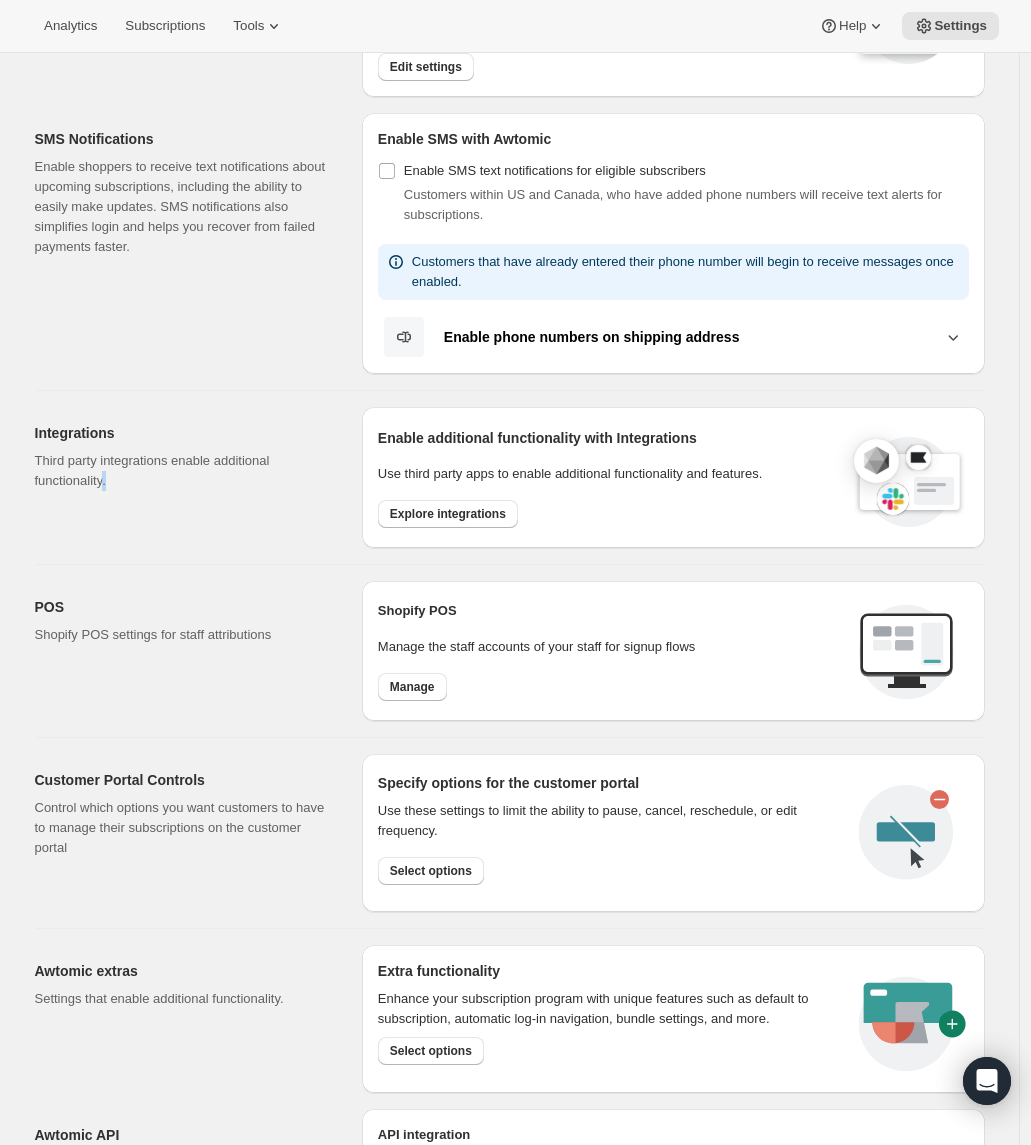 click on "Integrations Third party integrations enable additional functionality." at bounding box center (190, 477) 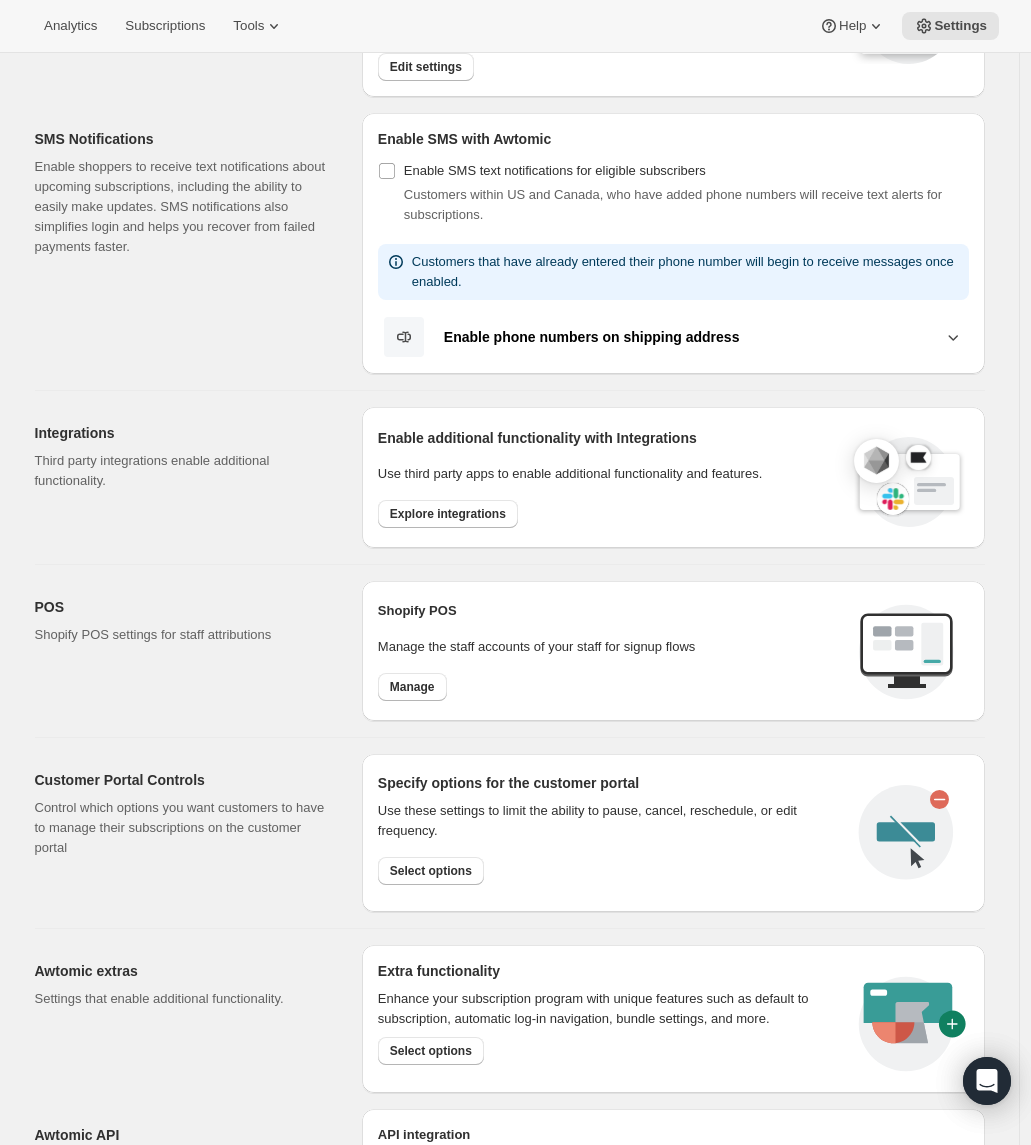 click on "Integrations Third party integrations enable additional functionality." at bounding box center [190, 477] 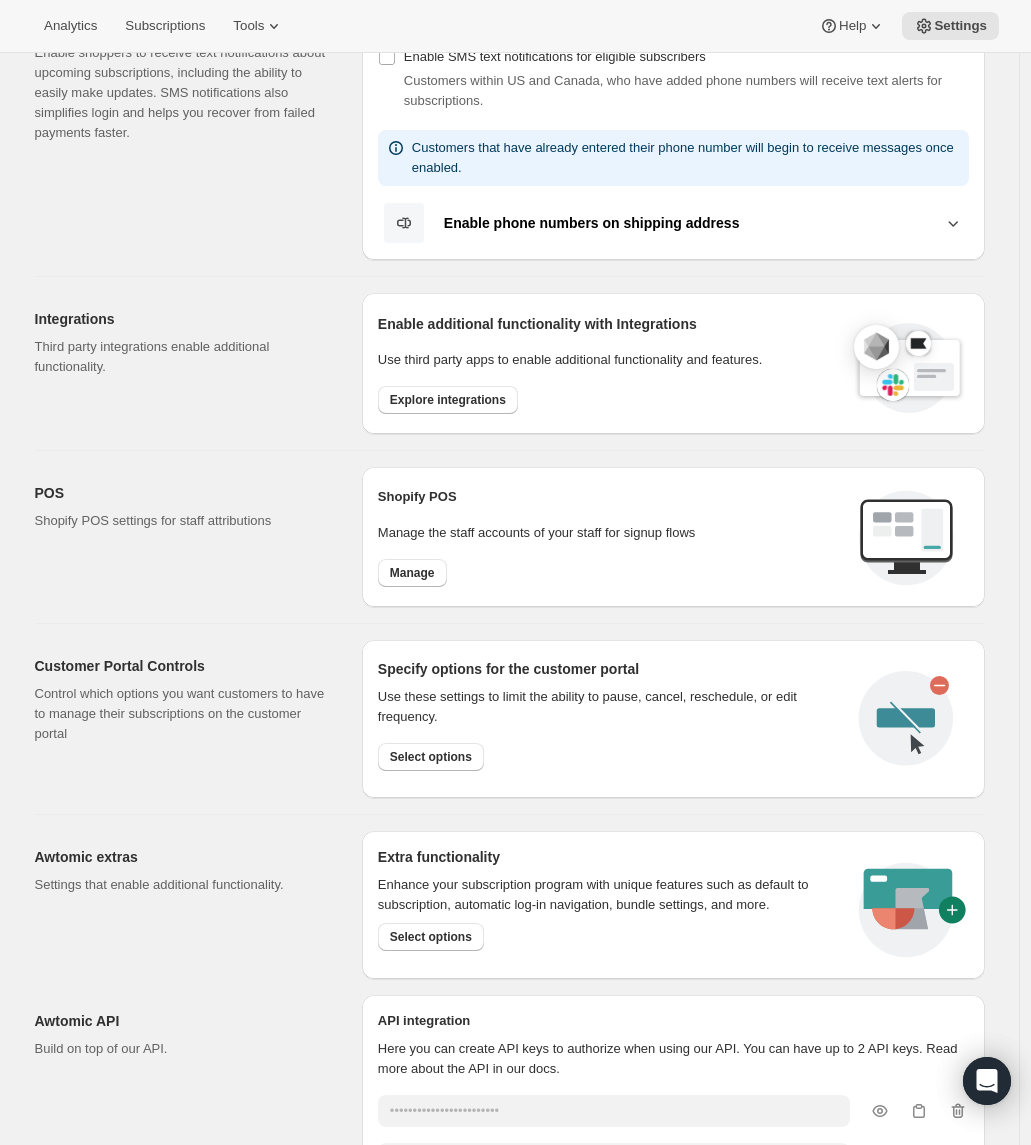 scroll, scrollTop: 461, scrollLeft: 0, axis: vertical 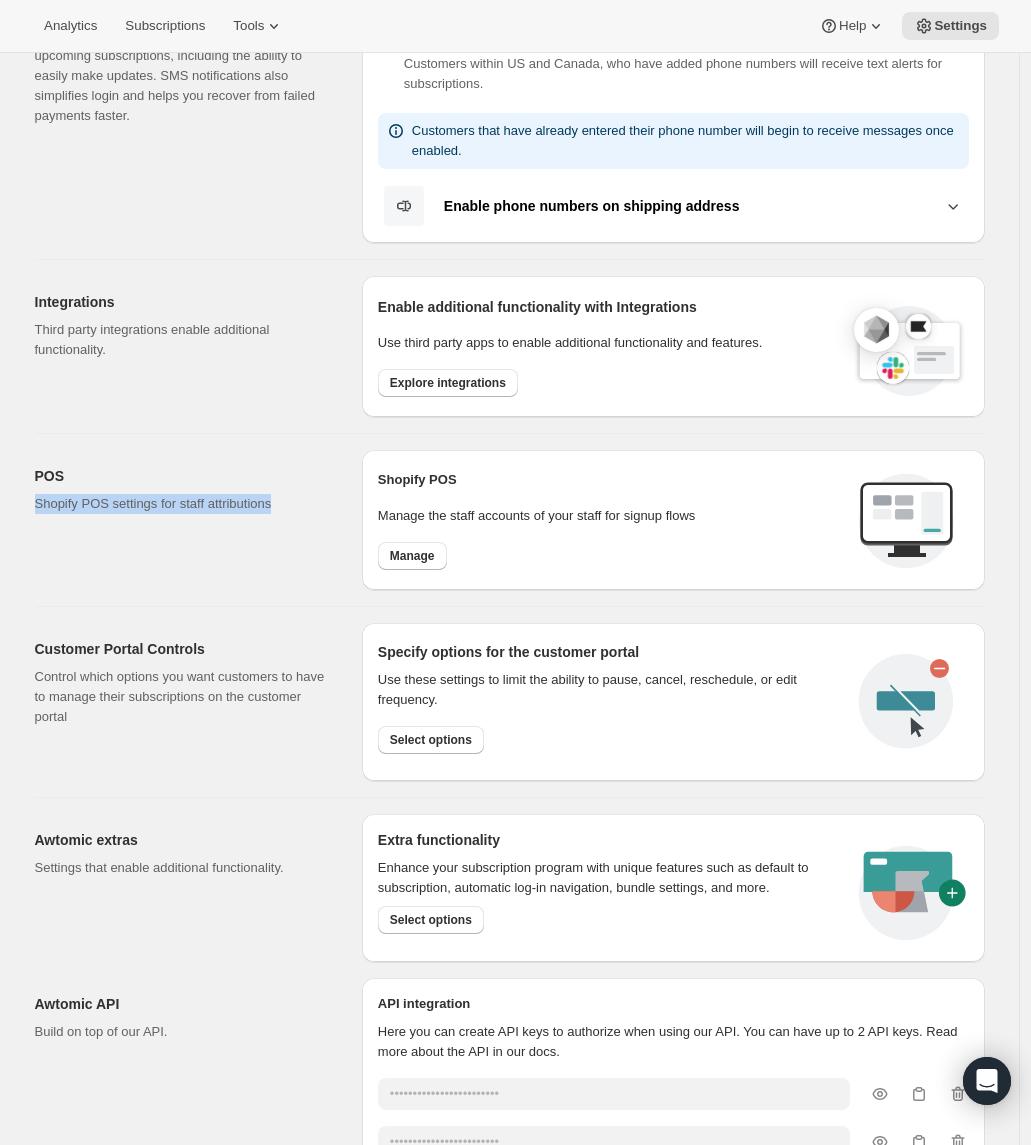 drag, startPoint x: 174, startPoint y: 491, endPoint x: 179, endPoint y: 548, distance: 57.21888 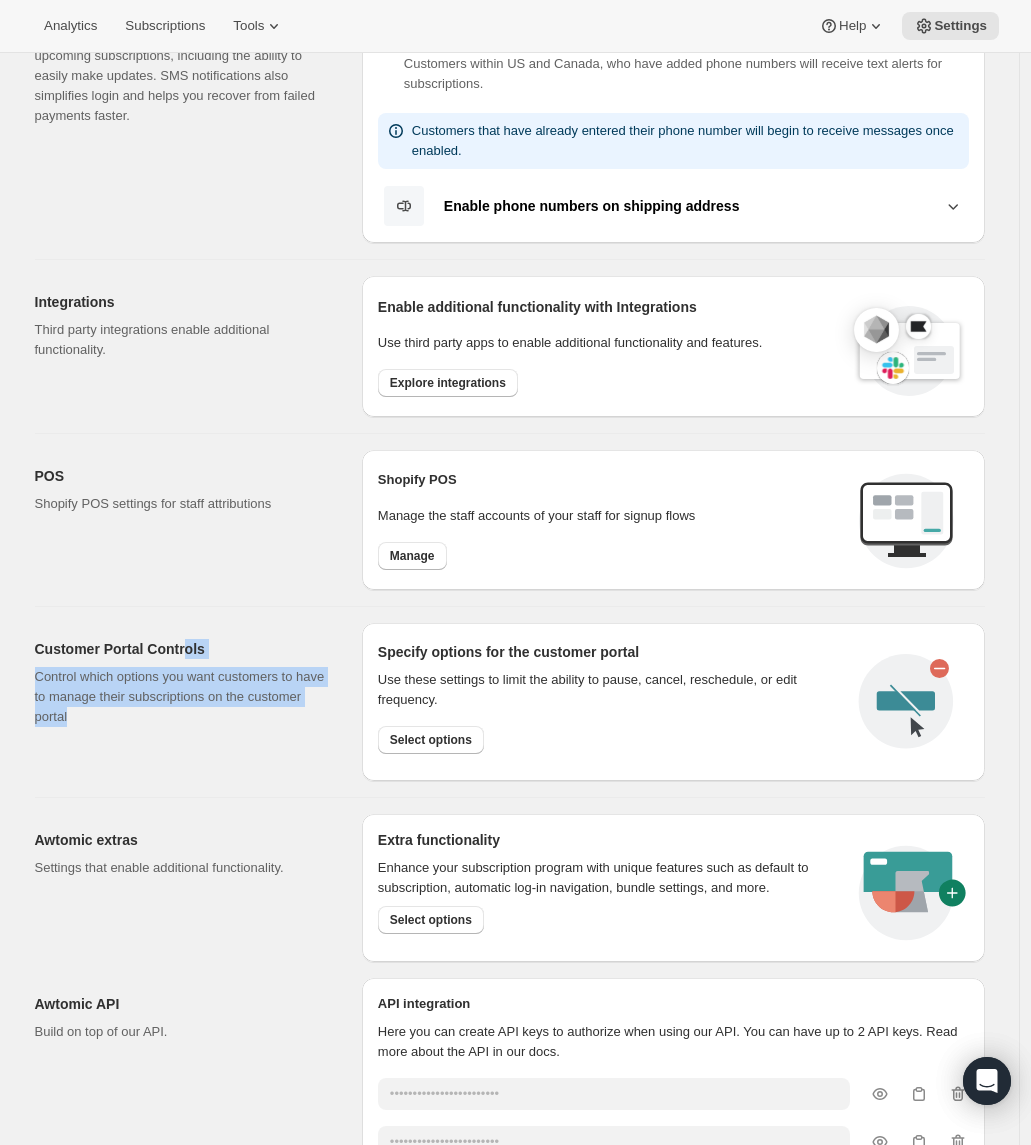 drag, startPoint x: 192, startPoint y: 650, endPoint x: 224, endPoint y: 739, distance: 94.57801 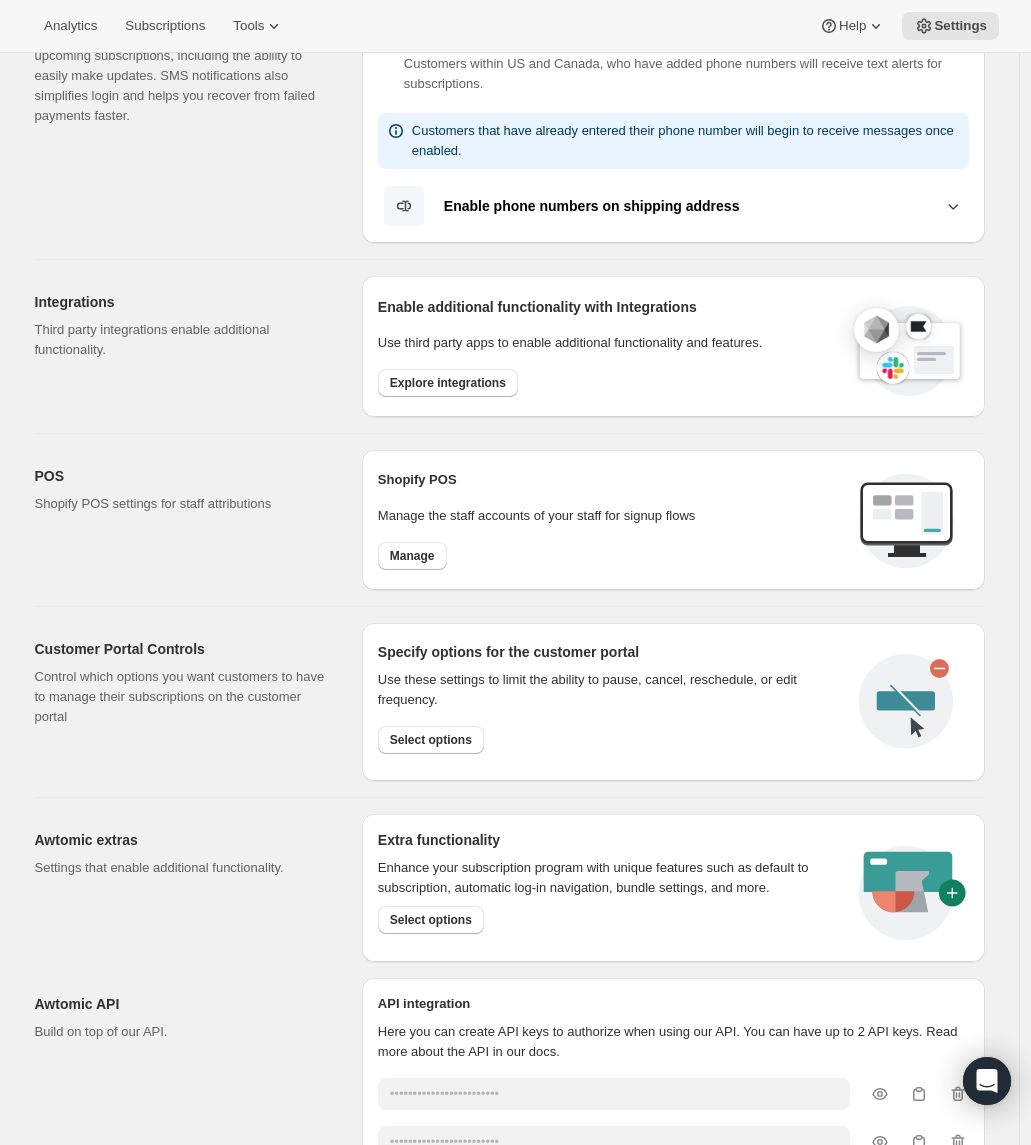 click on "Customer Portal Controls Control which options you want customers to have to manage their subscriptions on the customer portal" at bounding box center [190, 702] 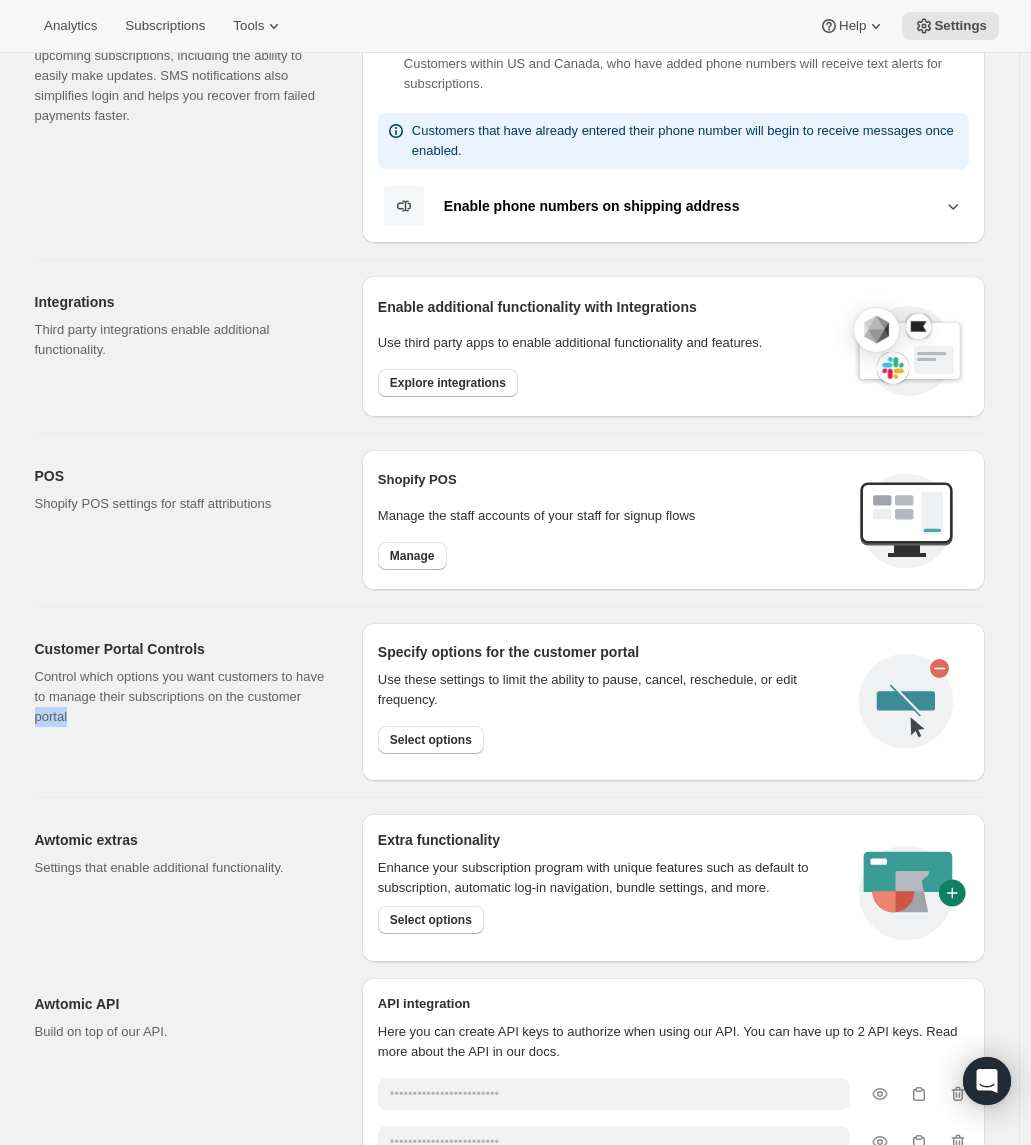 click on "Customer Portal Controls Control which options you want customers to have to manage their subscriptions on the customer portal" at bounding box center (190, 702) 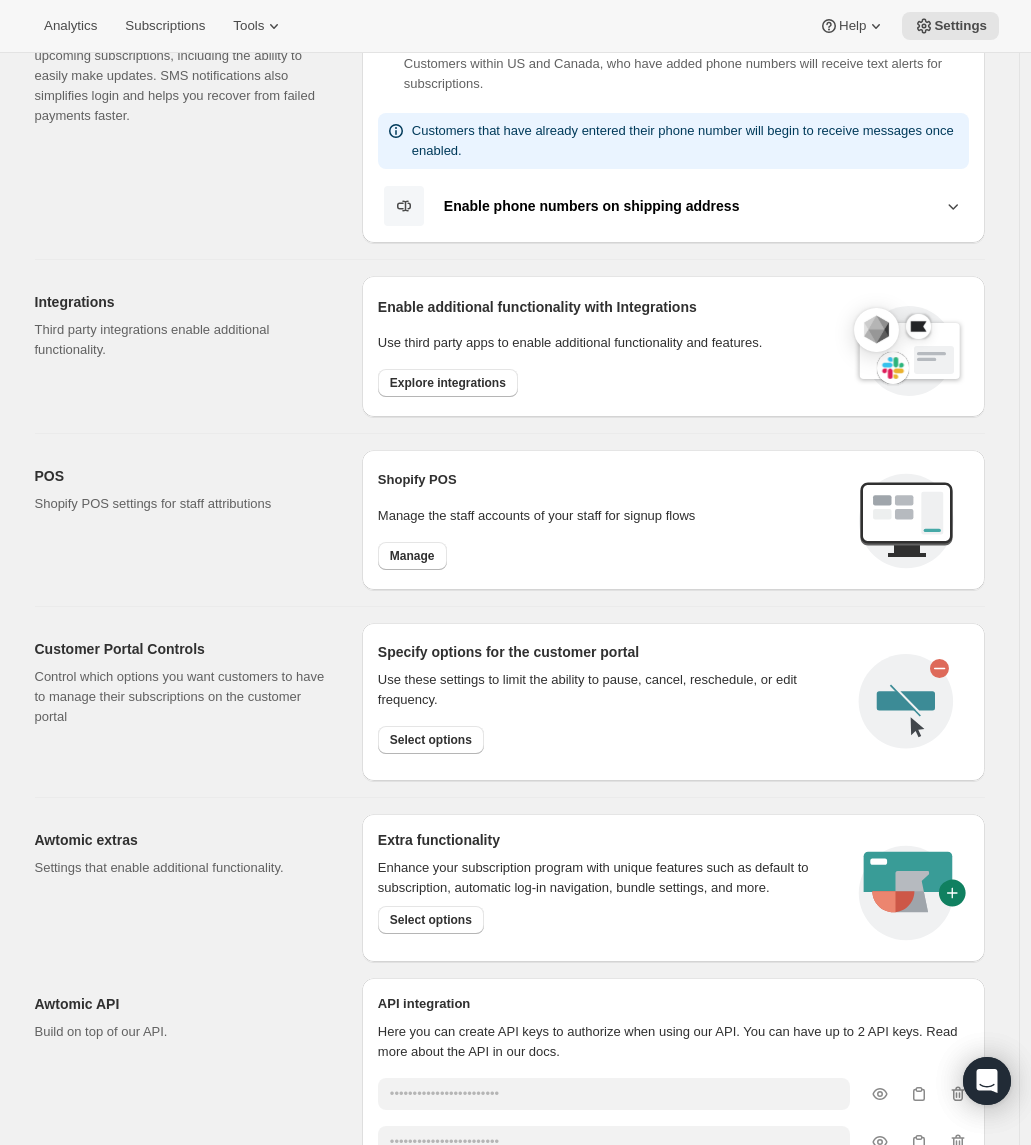 click on "Customer Portal Controls Control which options you want customers to have to manage their subscriptions on the customer portal" at bounding box center [190, 702] 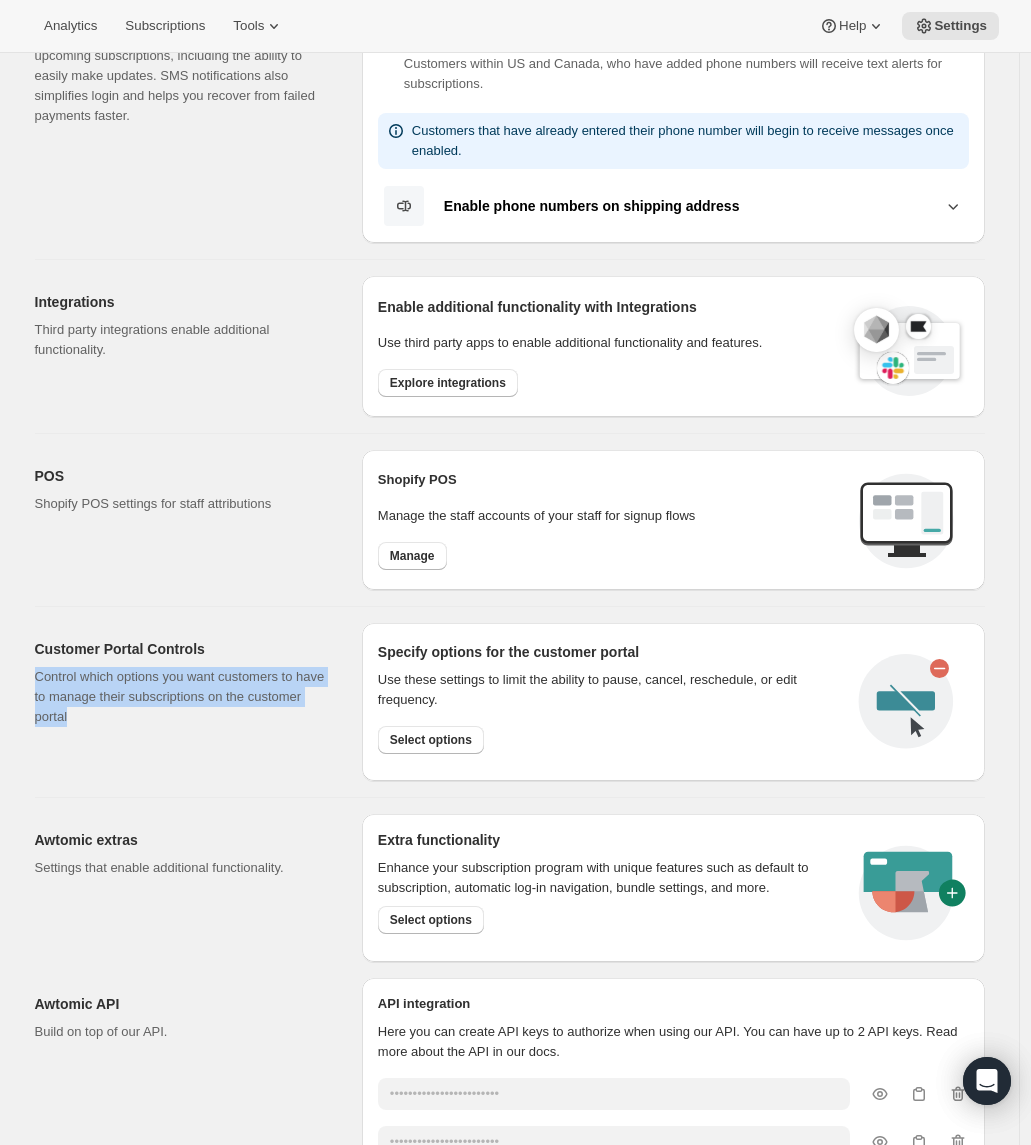 drag, startPoint x: 270, startPoint y: 703, endPoint x: 270, endPoint y: 657, distance: 46 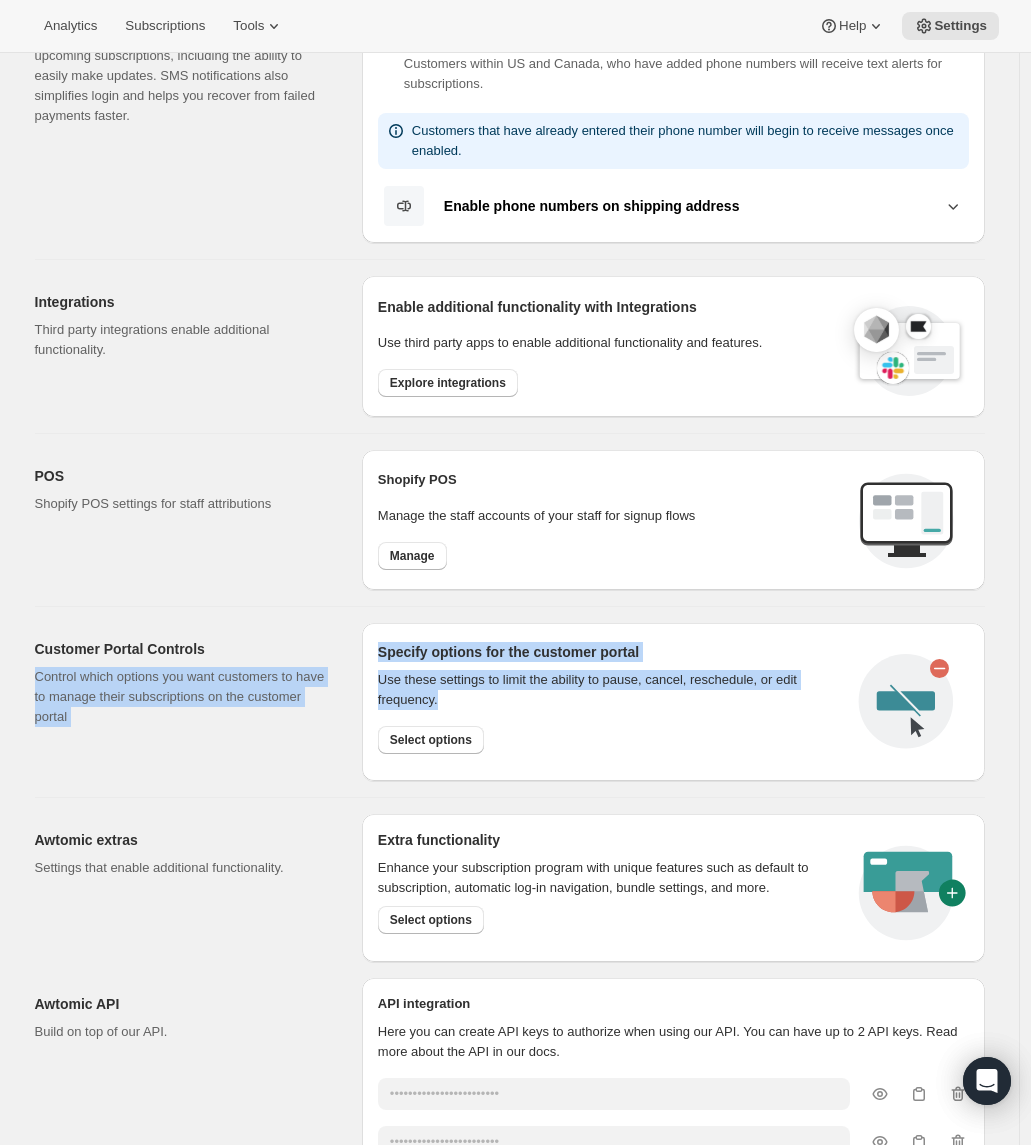 drag, startPoint x: 257, startPoint y: 700, endPoint x: 247, endPoint y: 789, distance: 89.560036 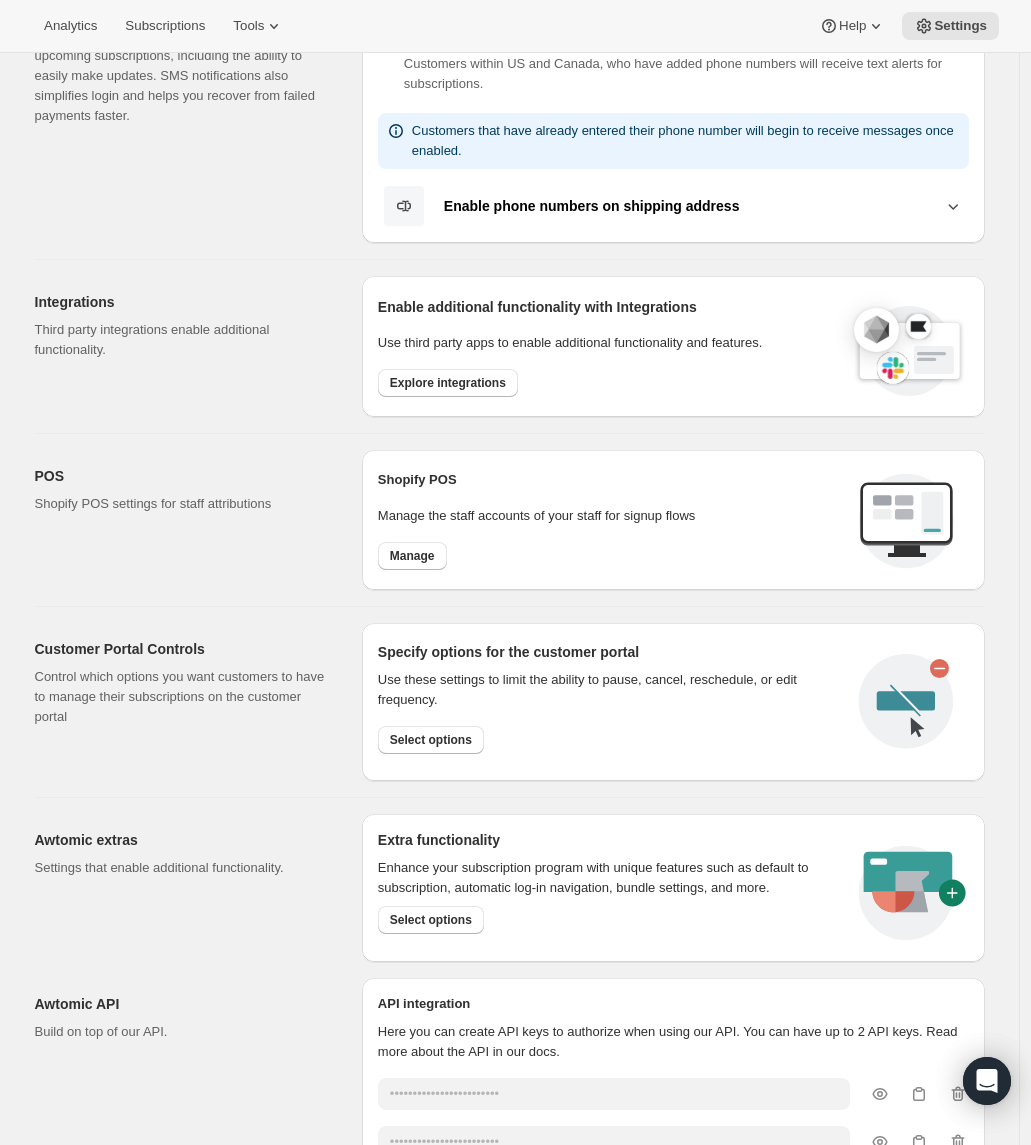 scroll, scrollTop: 591, scrollLeft: 0, axis: vertical 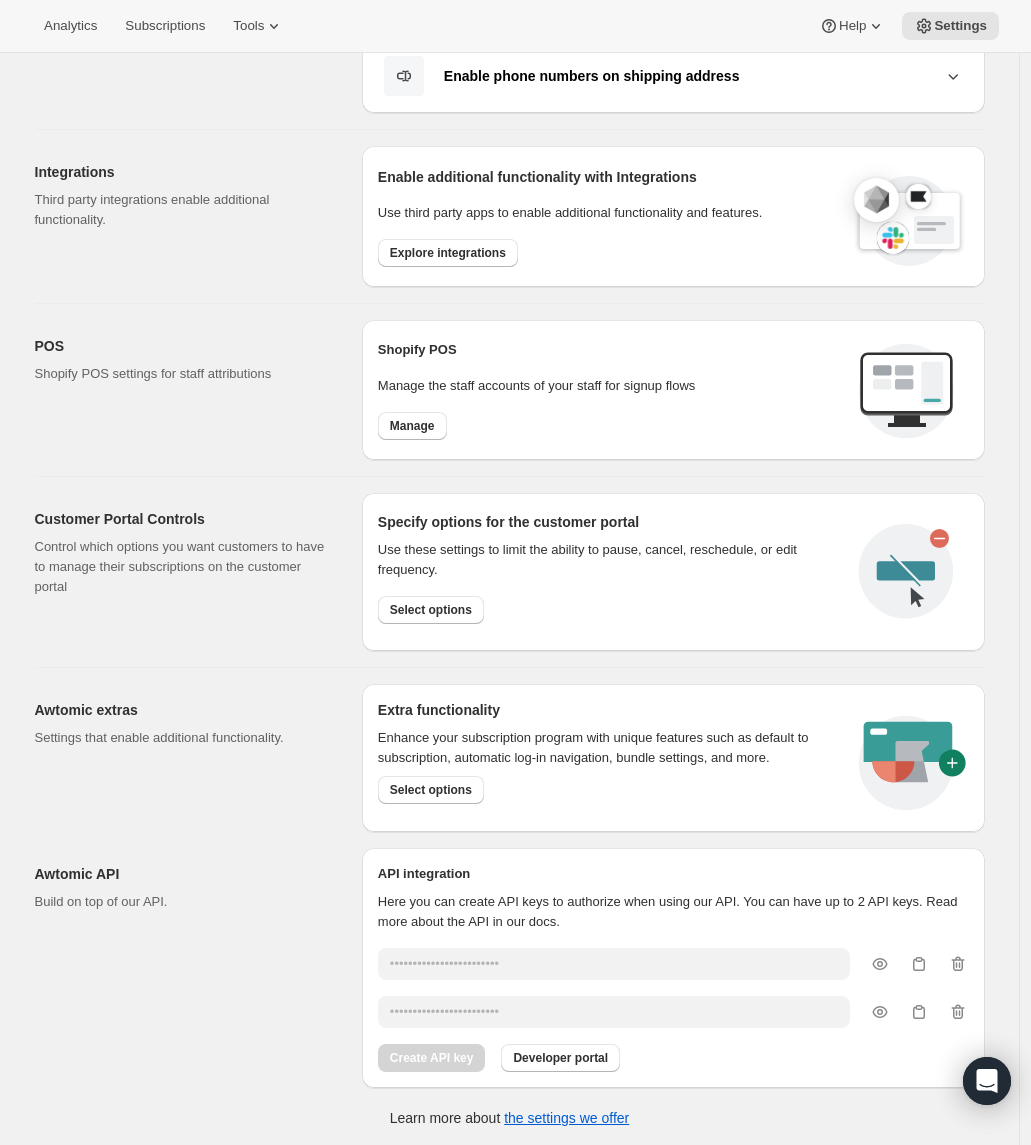 click on "Awtomic extras Settings that enable additional functionality." at bounding box center [190, 758] 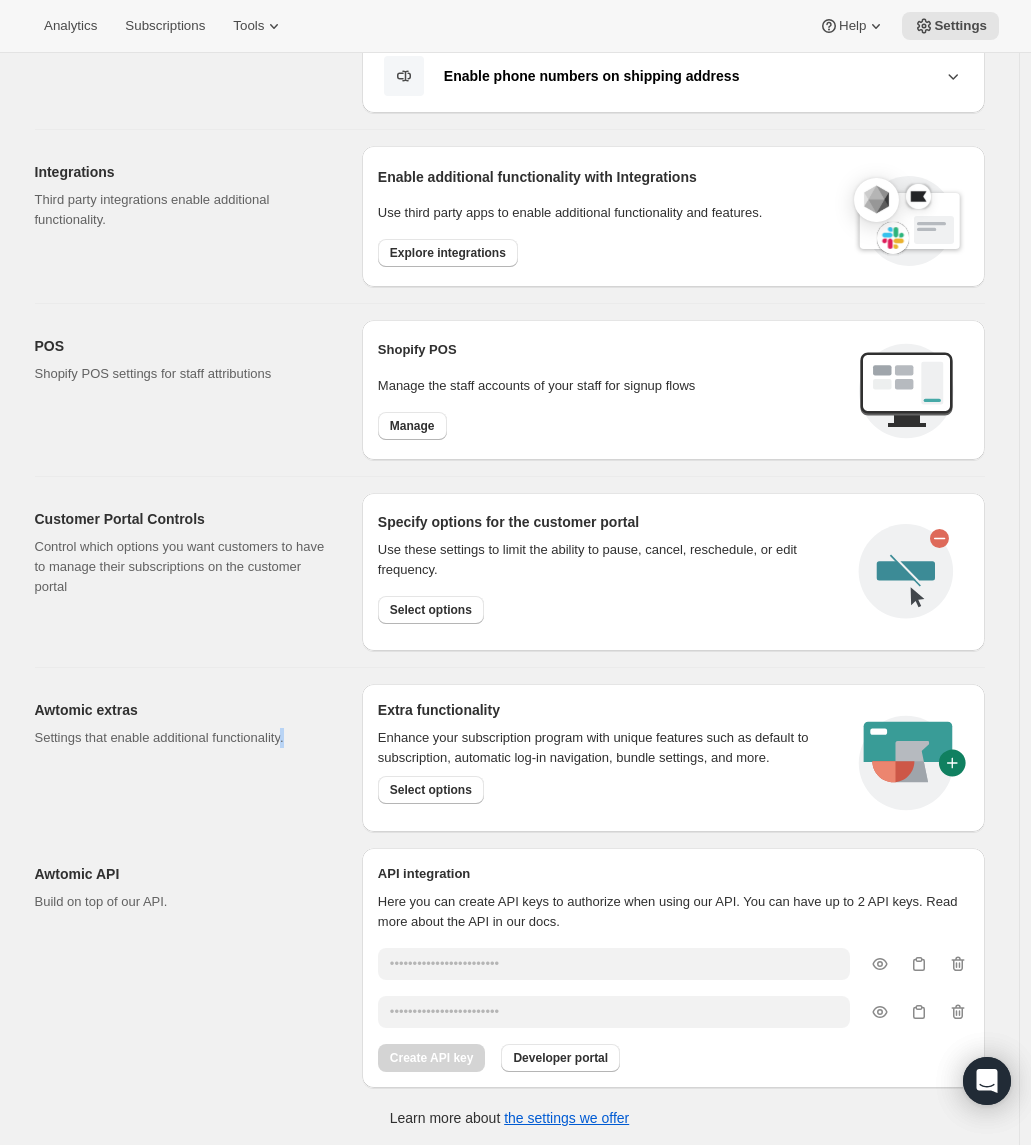 click on "Awtomic extras Settings that enable additional functionality." at bounding box center (190, 758) 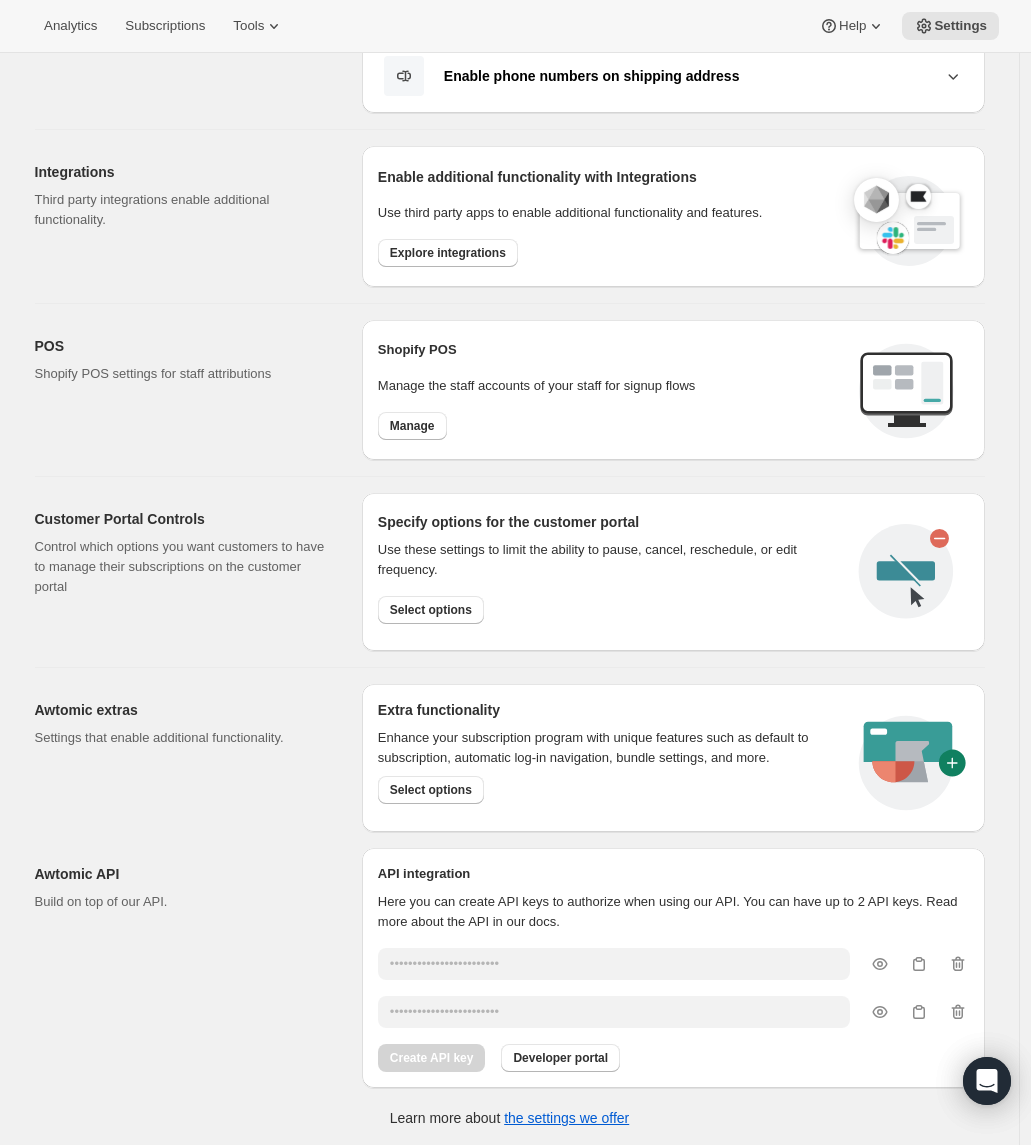 click on "Awtomic extras Settings that enable additional functionality." at bounding box center [190, 758] 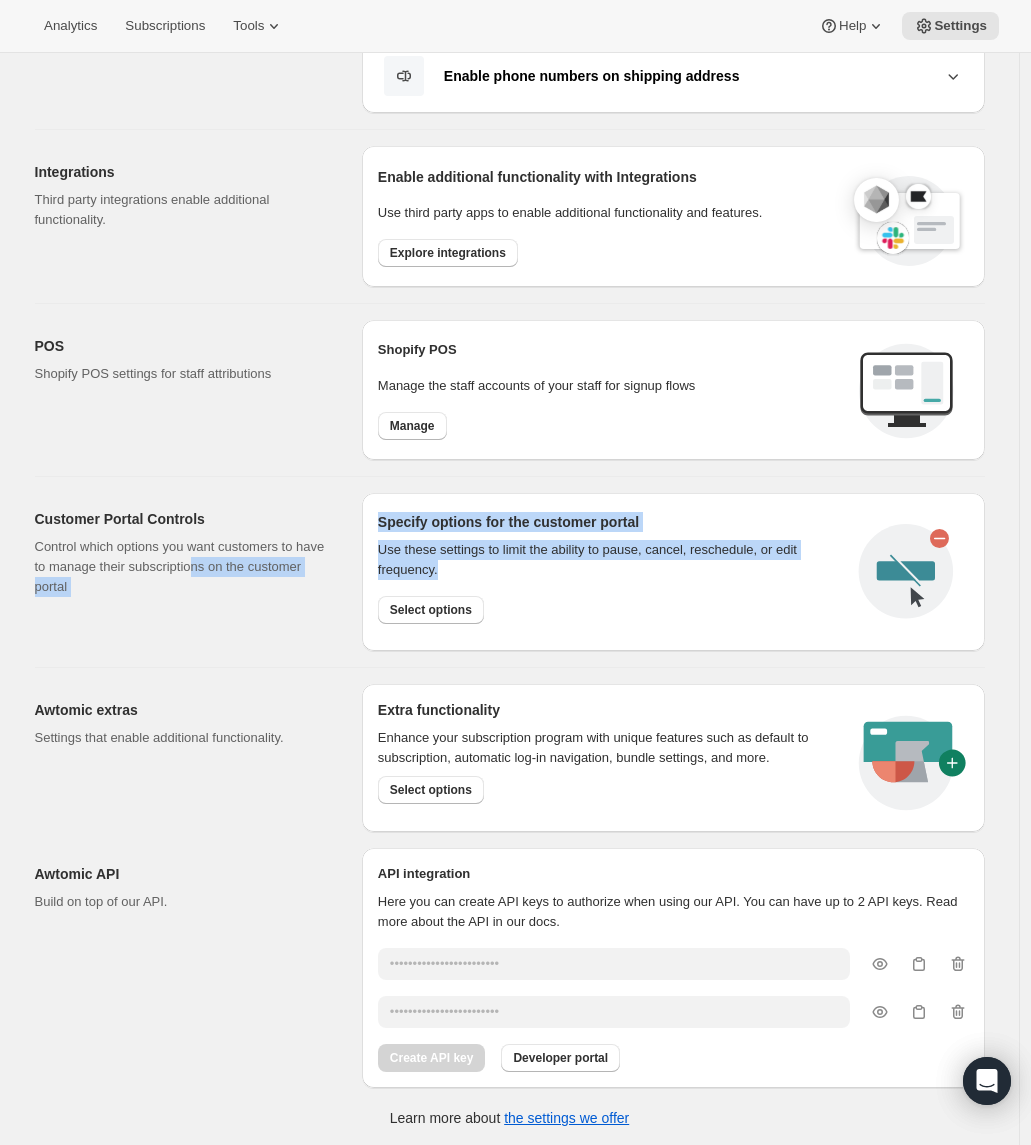 drag, startPoint x: 231, startPoint y: 647, endPoint x: 239, endPoint y: 559, distance: 88.362885 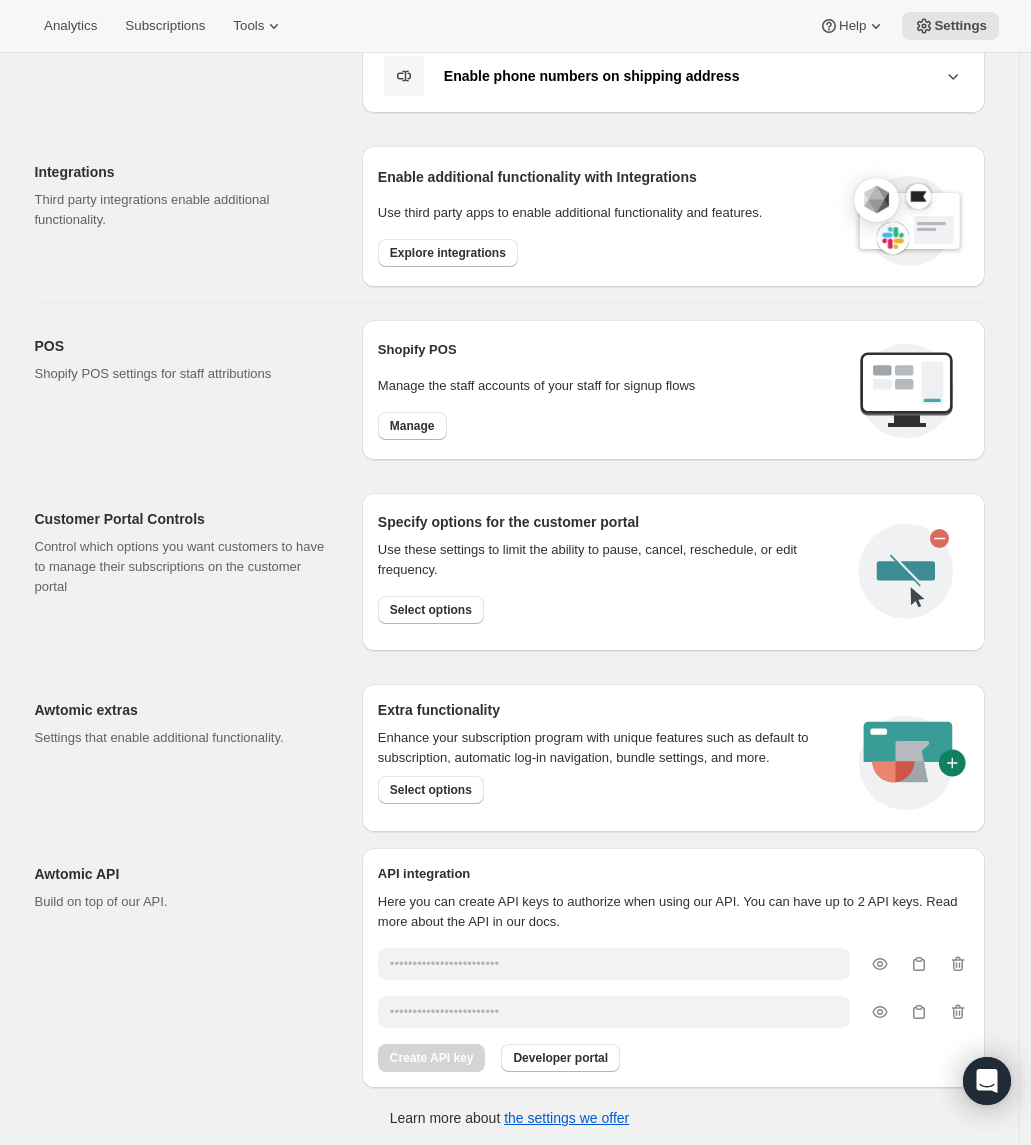 click on "Control which options you want customers to have to manage their subscriptions on the customer portal" at bounding box center (182, 567) 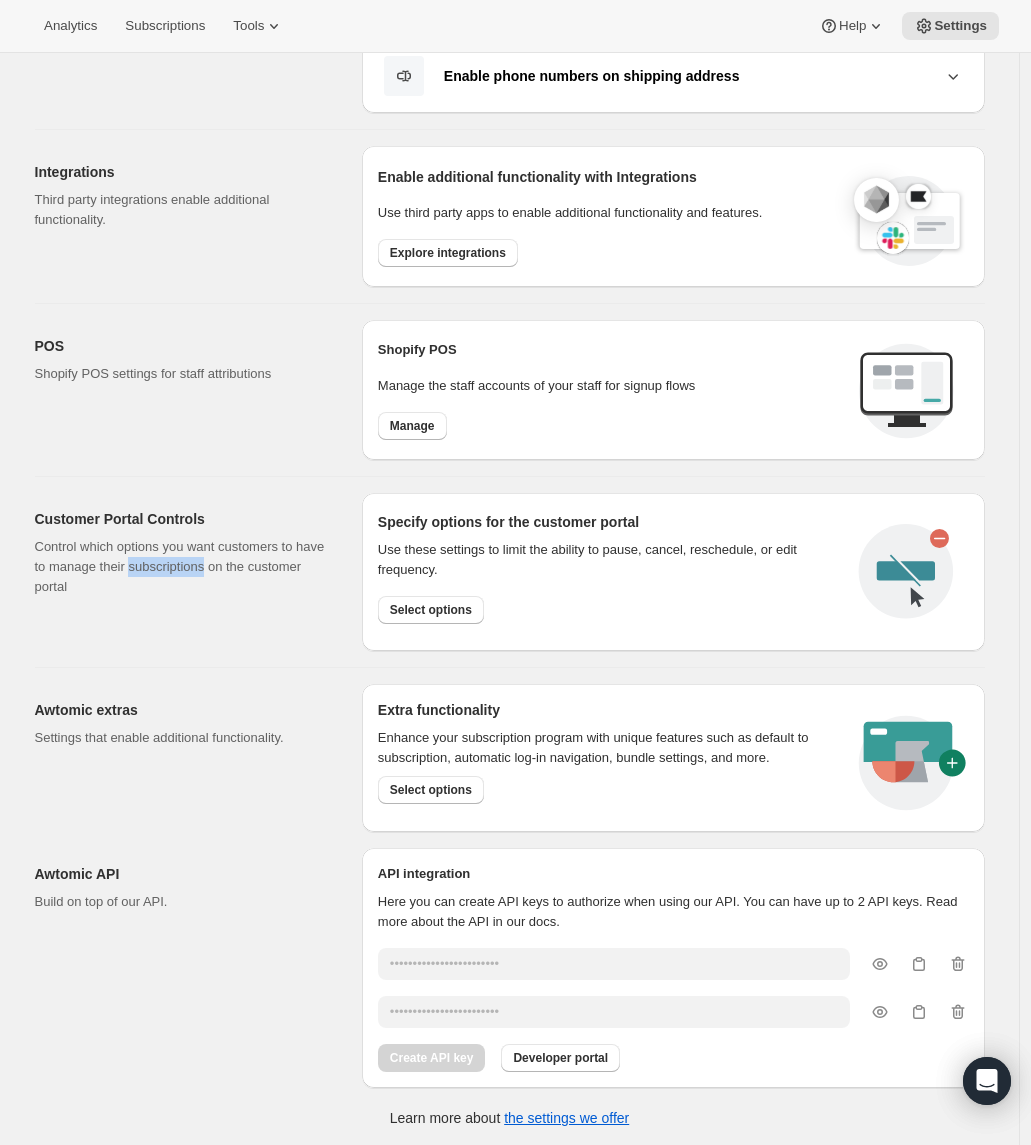 click on "Control which options you want customers to have to manage their subscriptions on the customer portal" at bounding box center [182, 567] 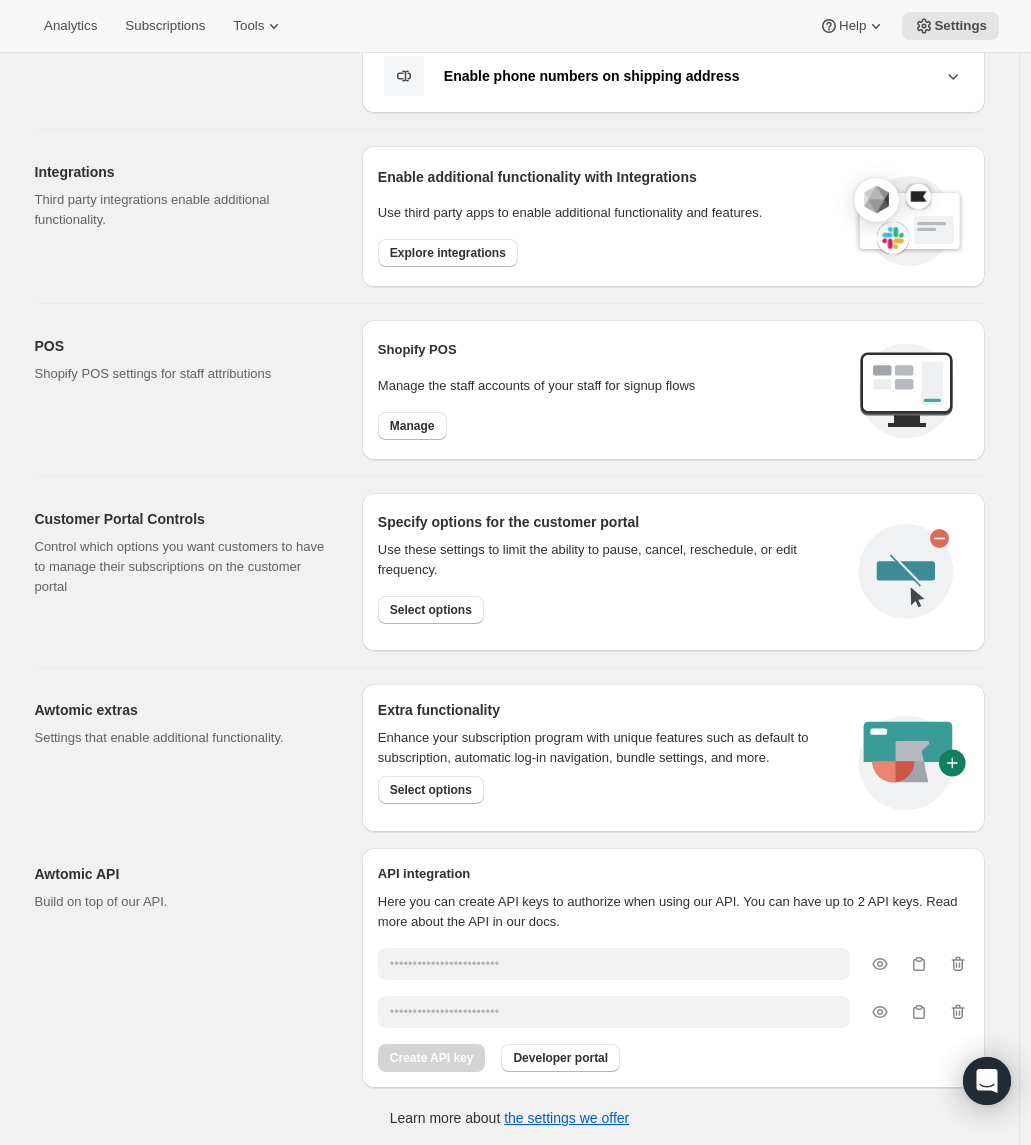 click on "Control which options you want customers to have to manage their subscriptions on the customer portal" at bounding box center (182, 567) 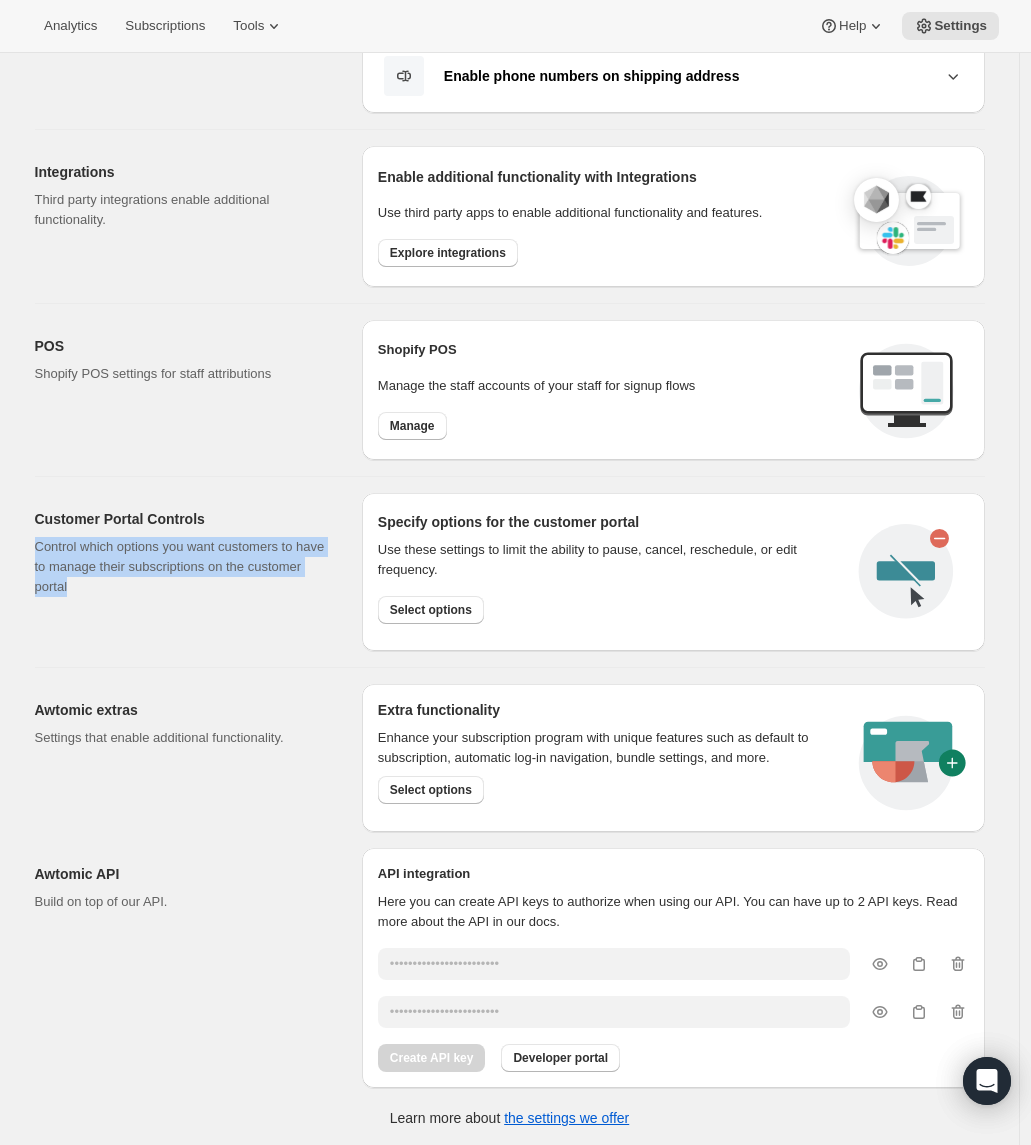 drag, startPoint x: 247, startPoint y: 606, endPoint x: 248, endPoint y: 528, distance: 78.00641 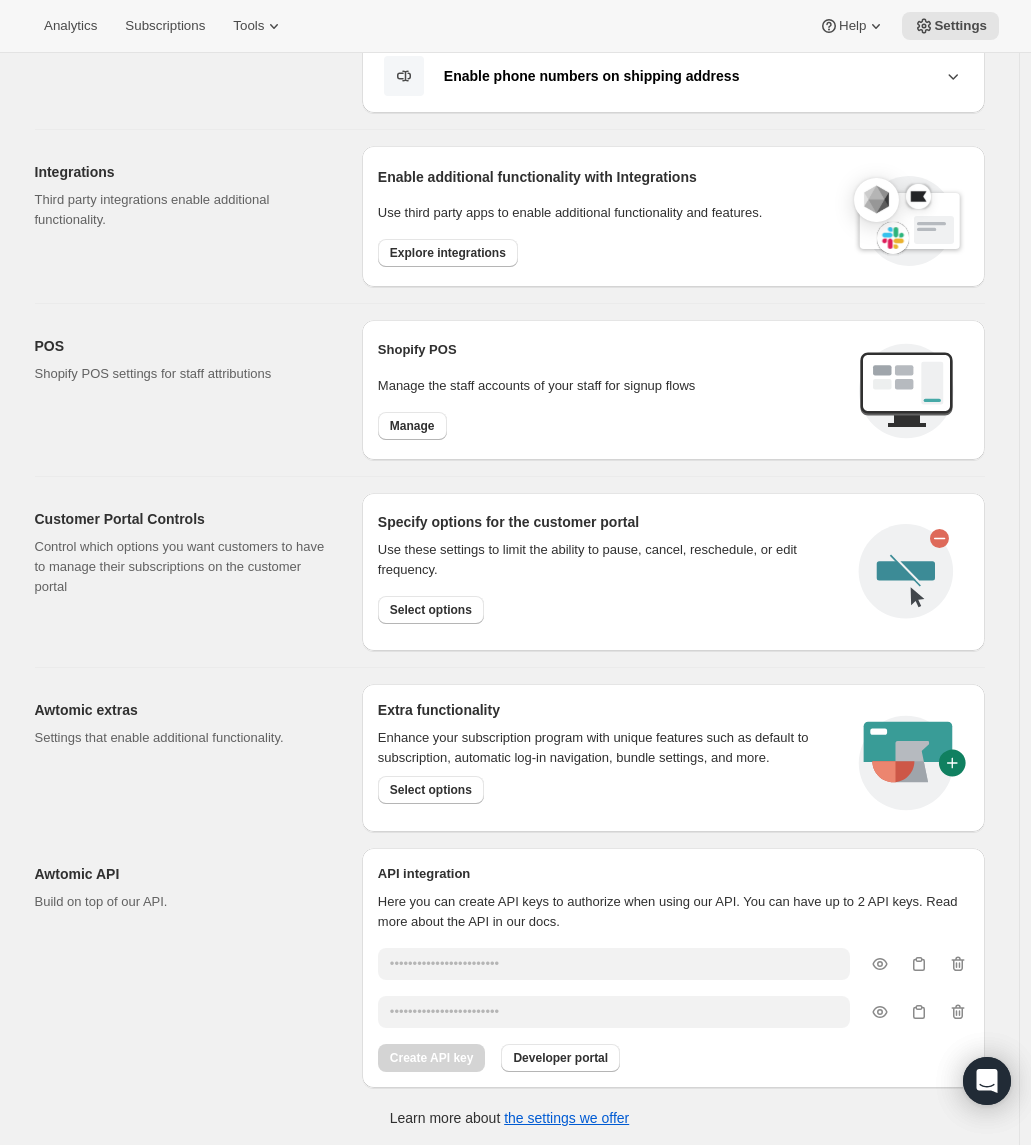 click on "Customer Portal Controls Control which options you want customers to have to manage their subscriptions on the customer portal" at bounding box center [190, 572] 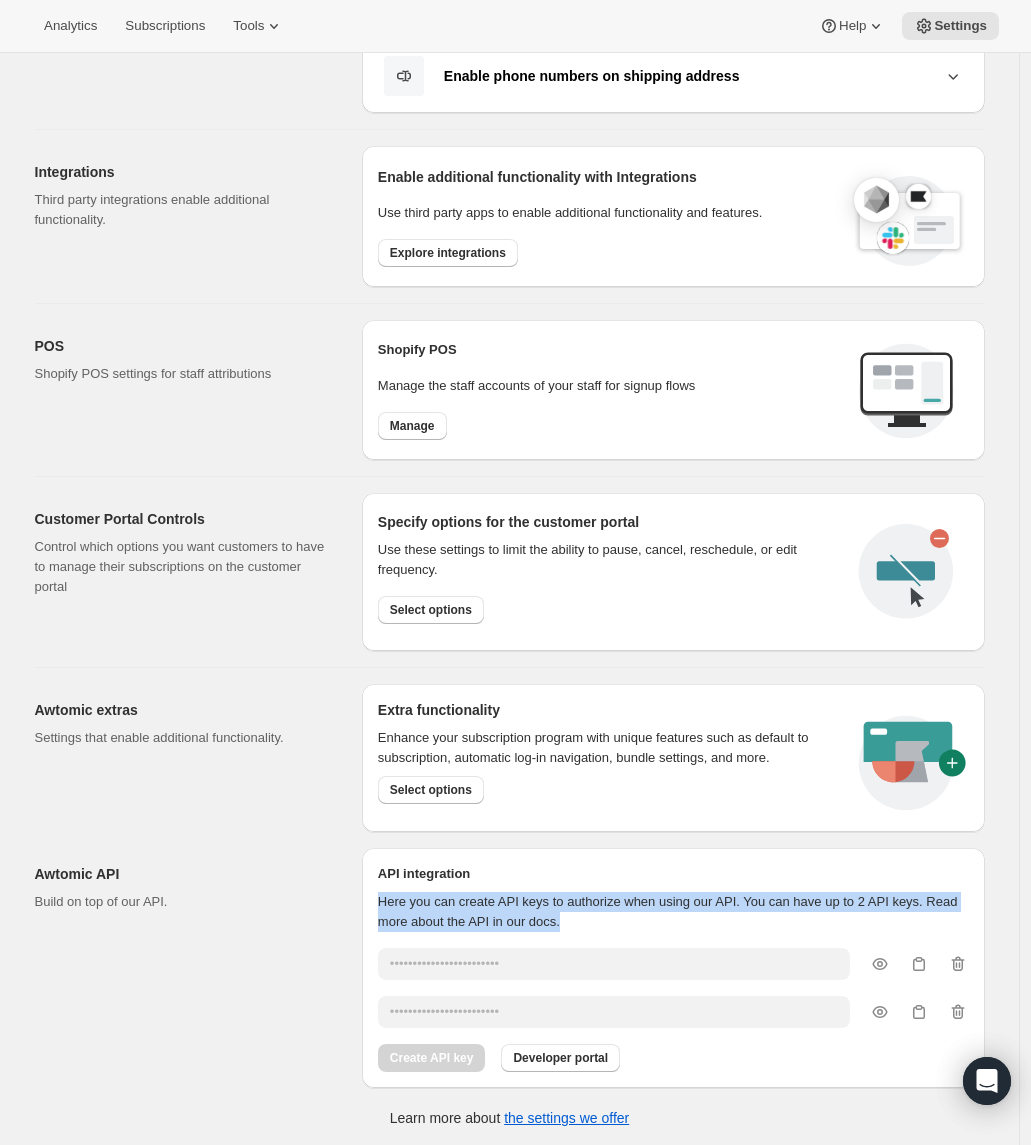 drag, startPoint x: 635, startPoint y: 899, endPoint x: 624, endPoint y: 882, distance: 20.248457 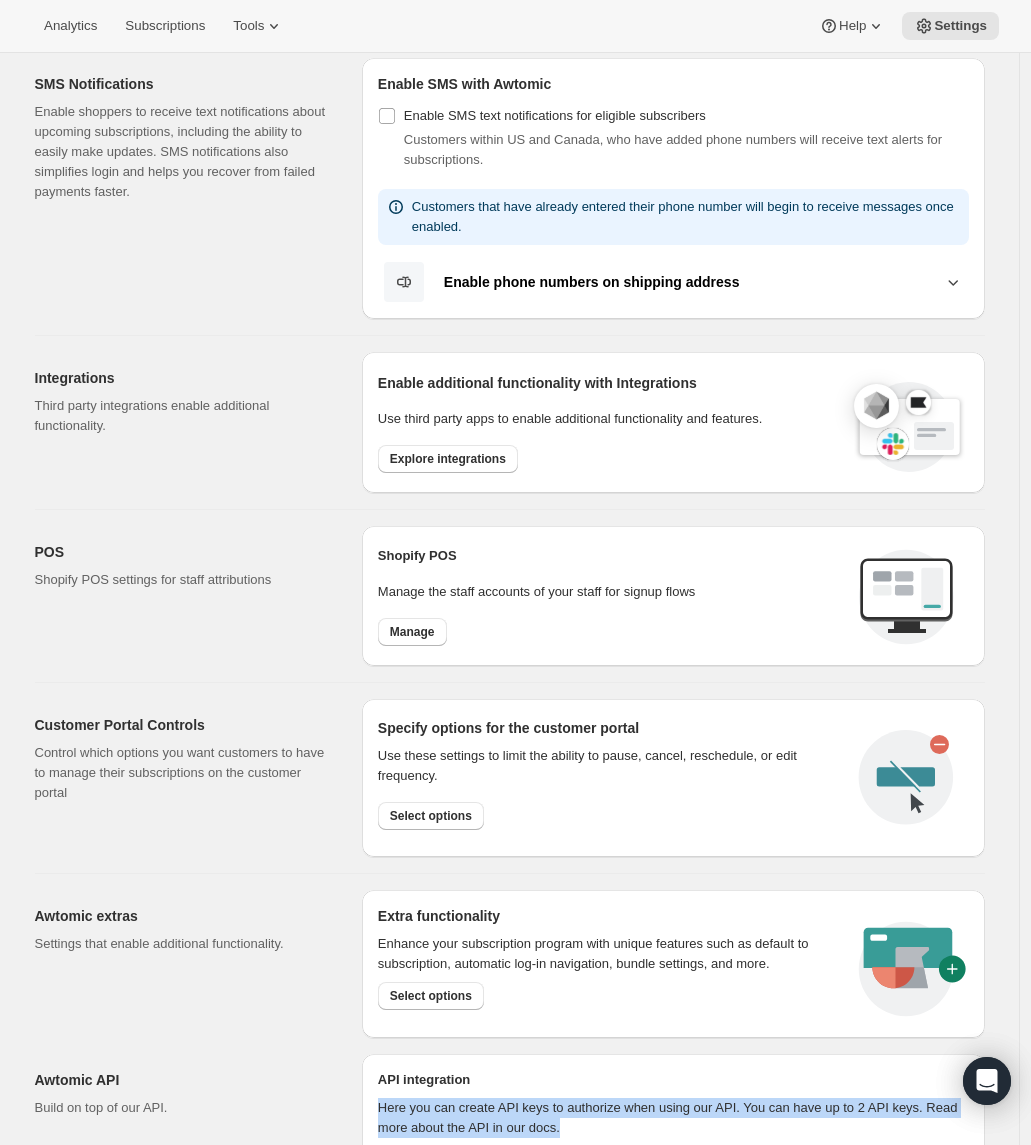 scroll, scrollTop: 591, scrollLeft: 0, axis: vertical 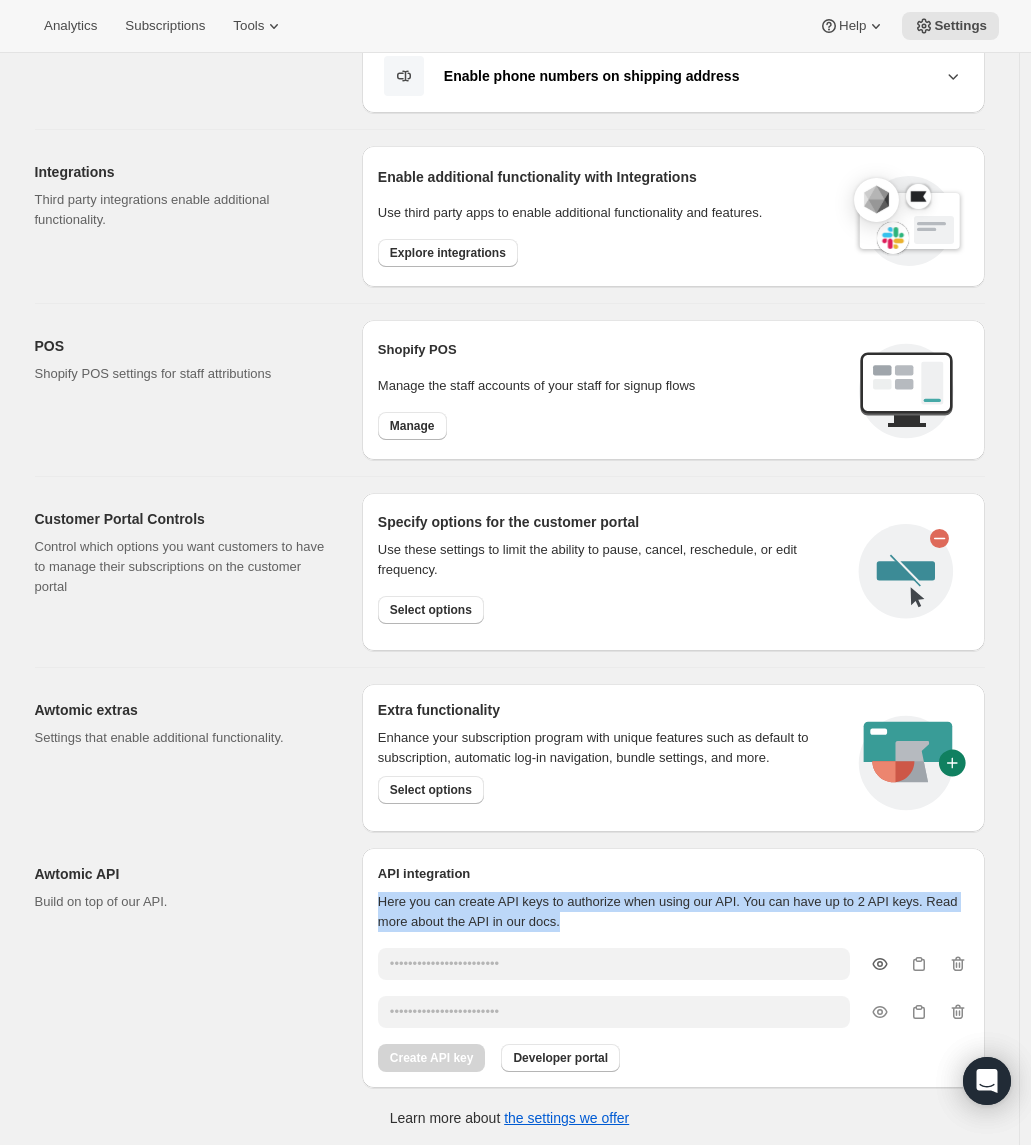 click 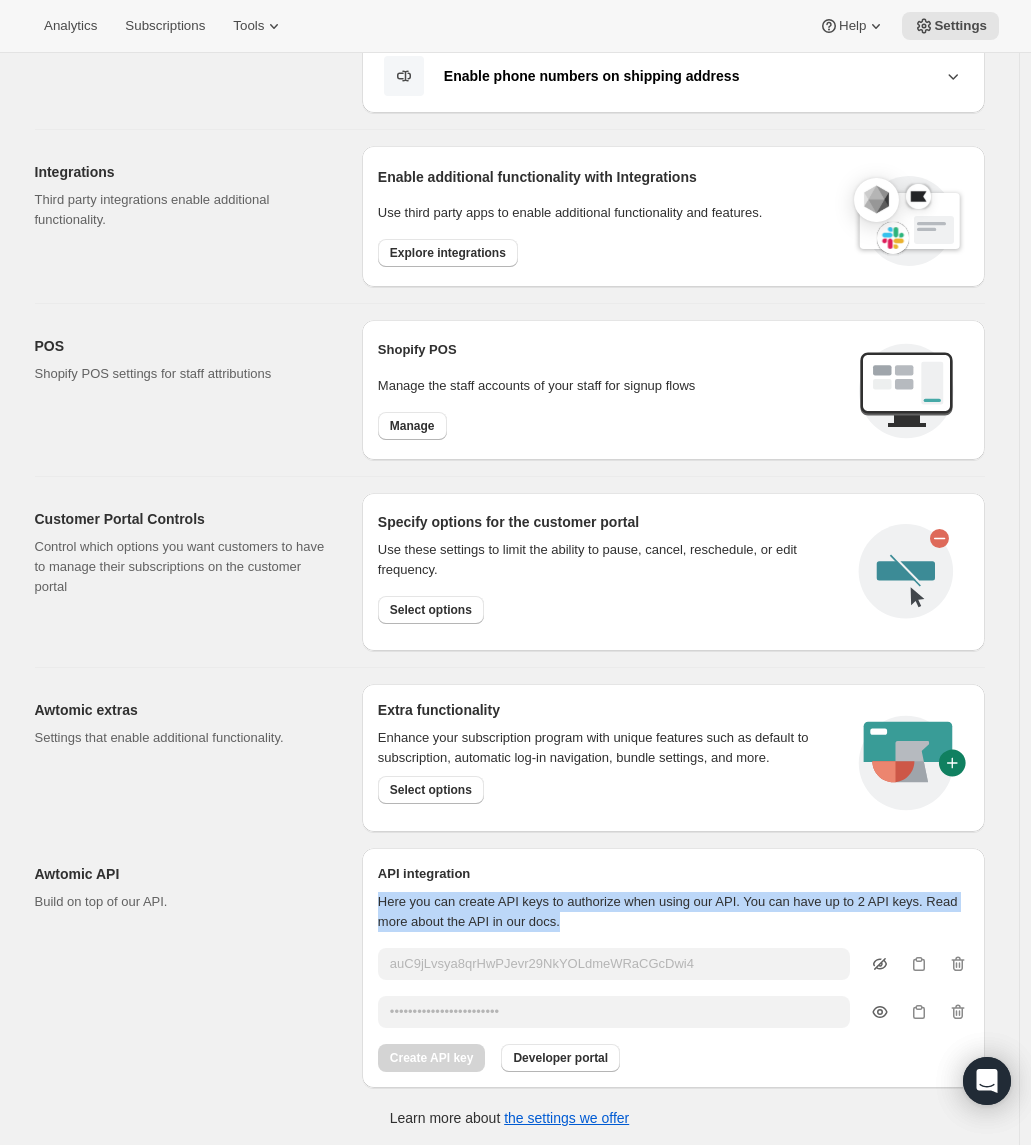 click 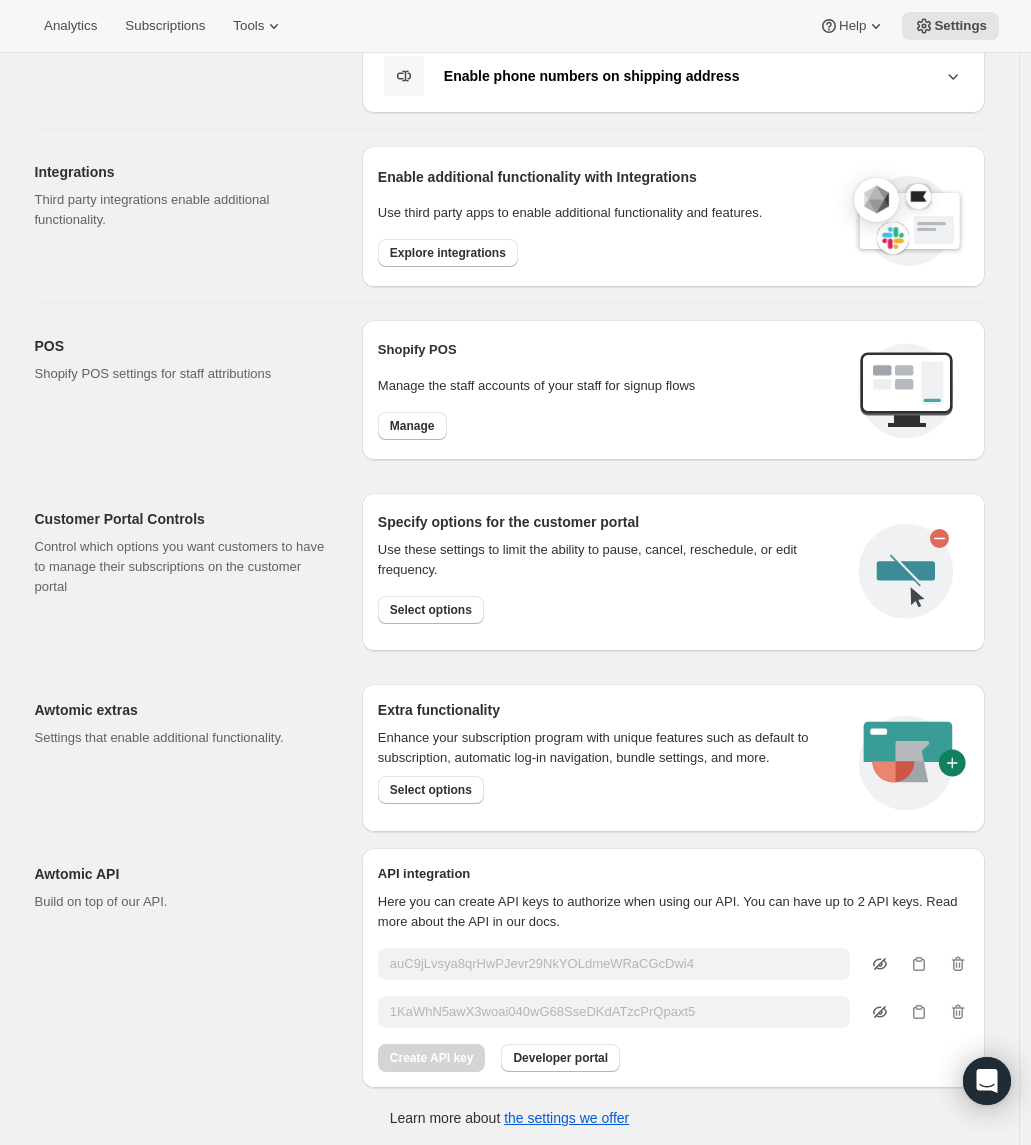 click on "API integration" at bounding box center [673, 874] 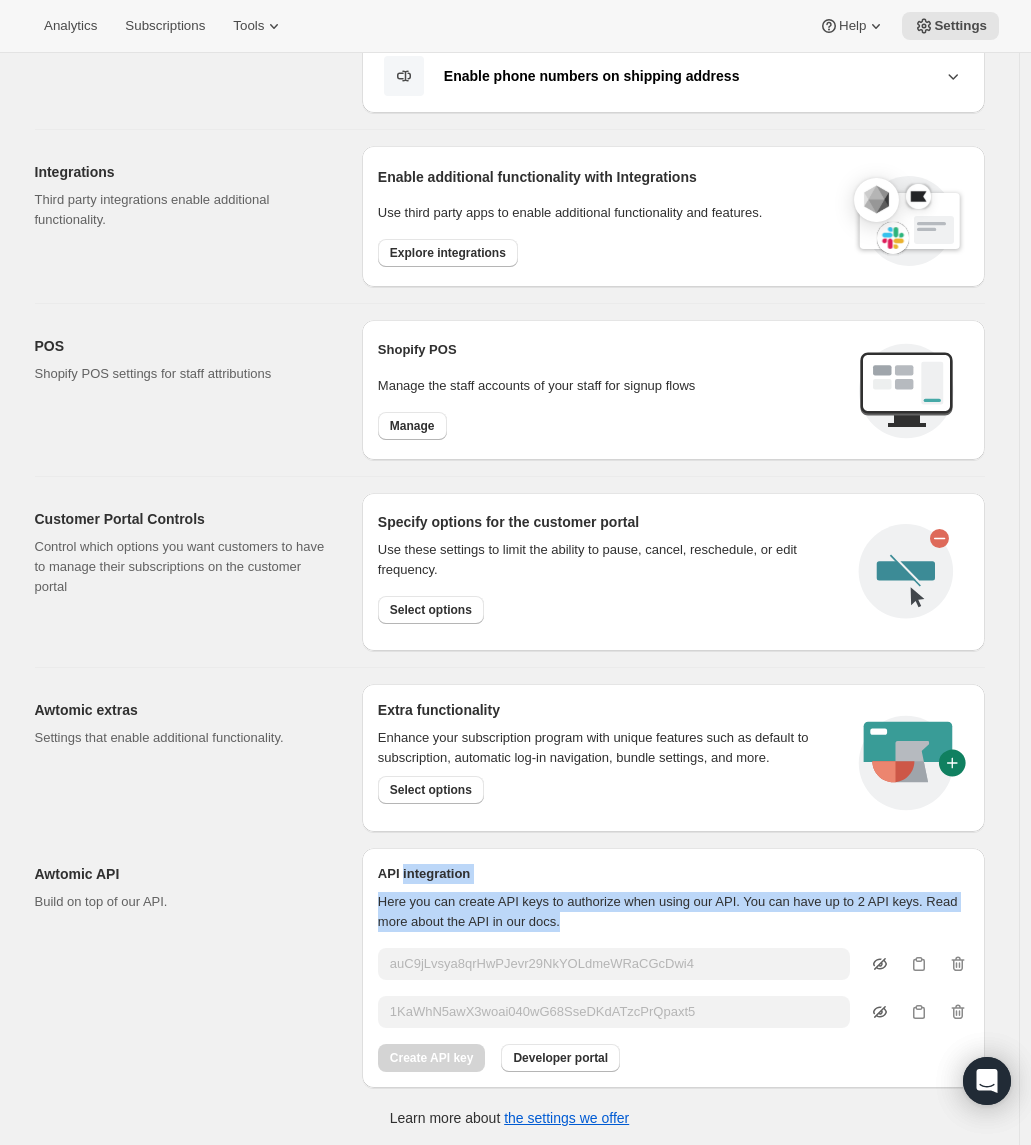drag, startPoint x: 731, startPoint y: 879, endPoint x: 732, endPoint y: 930, distance: 51.009804 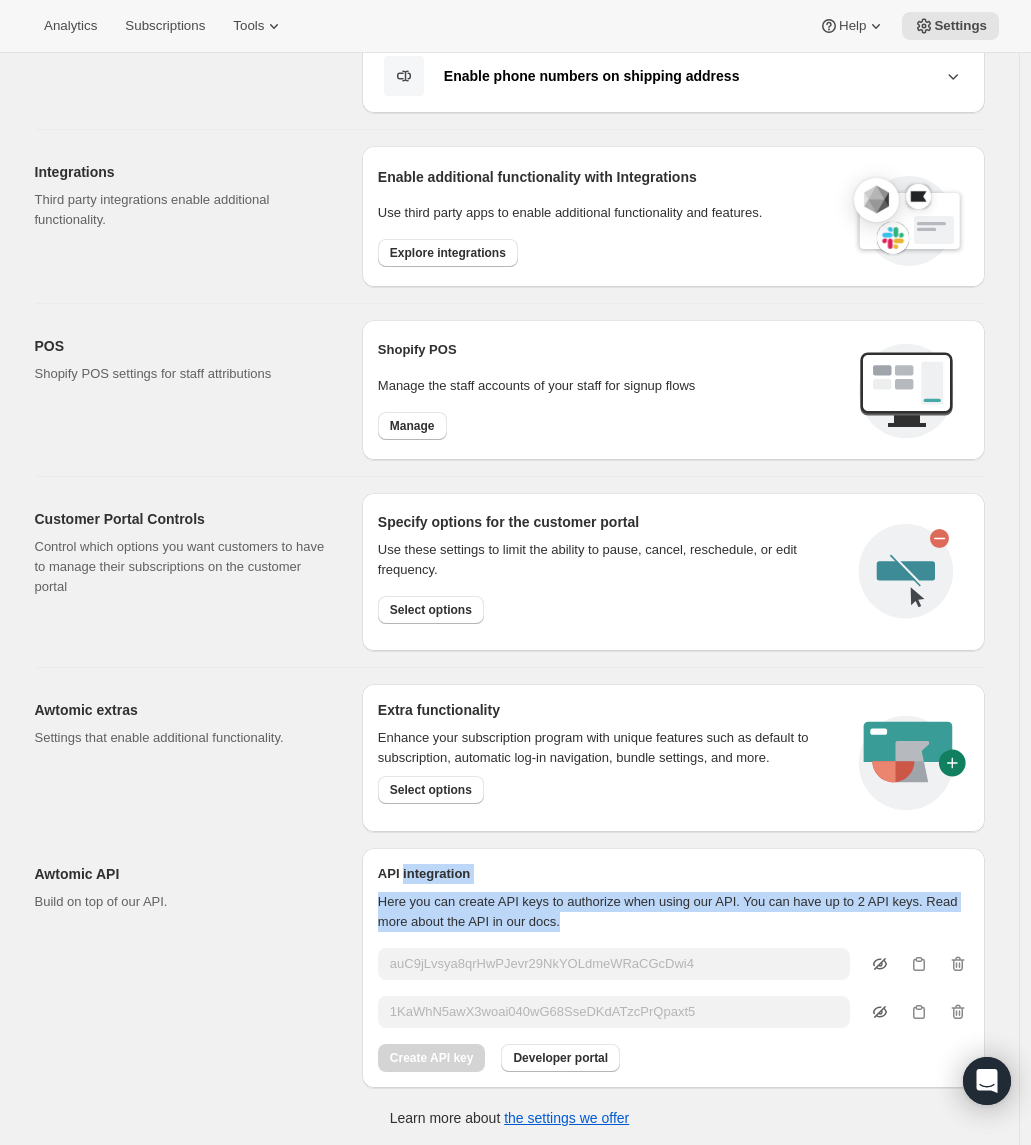 click on "Here you can create API keys to authorize when using our API. You can have up to 2 API keys. Read more about the API in our docs." at bounding box center [673, 912] 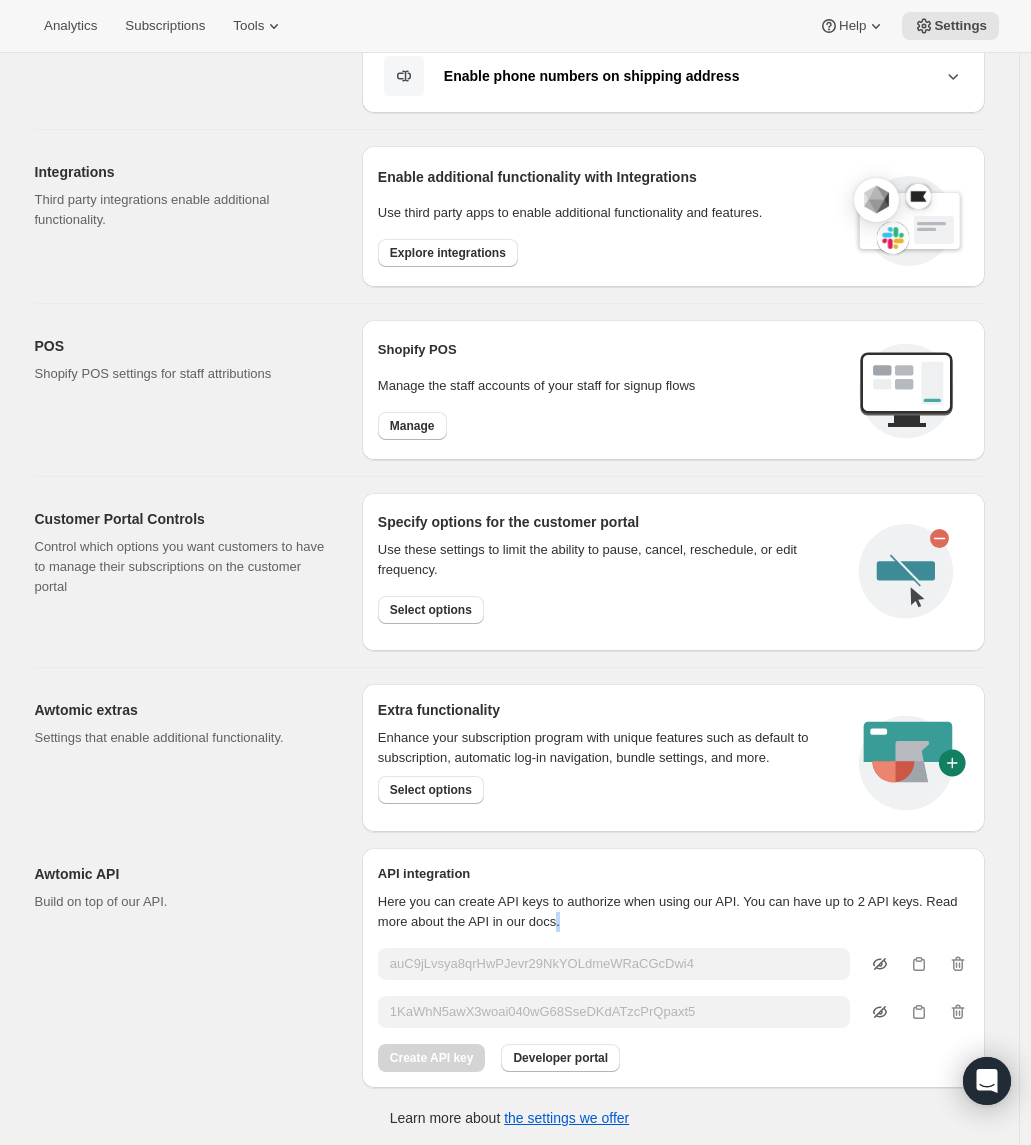 click on "Here you can create API keys to authorize when using our API. You can have up to 2 API keys. Read more about the API in our docs." at bounding box center [673, 912] 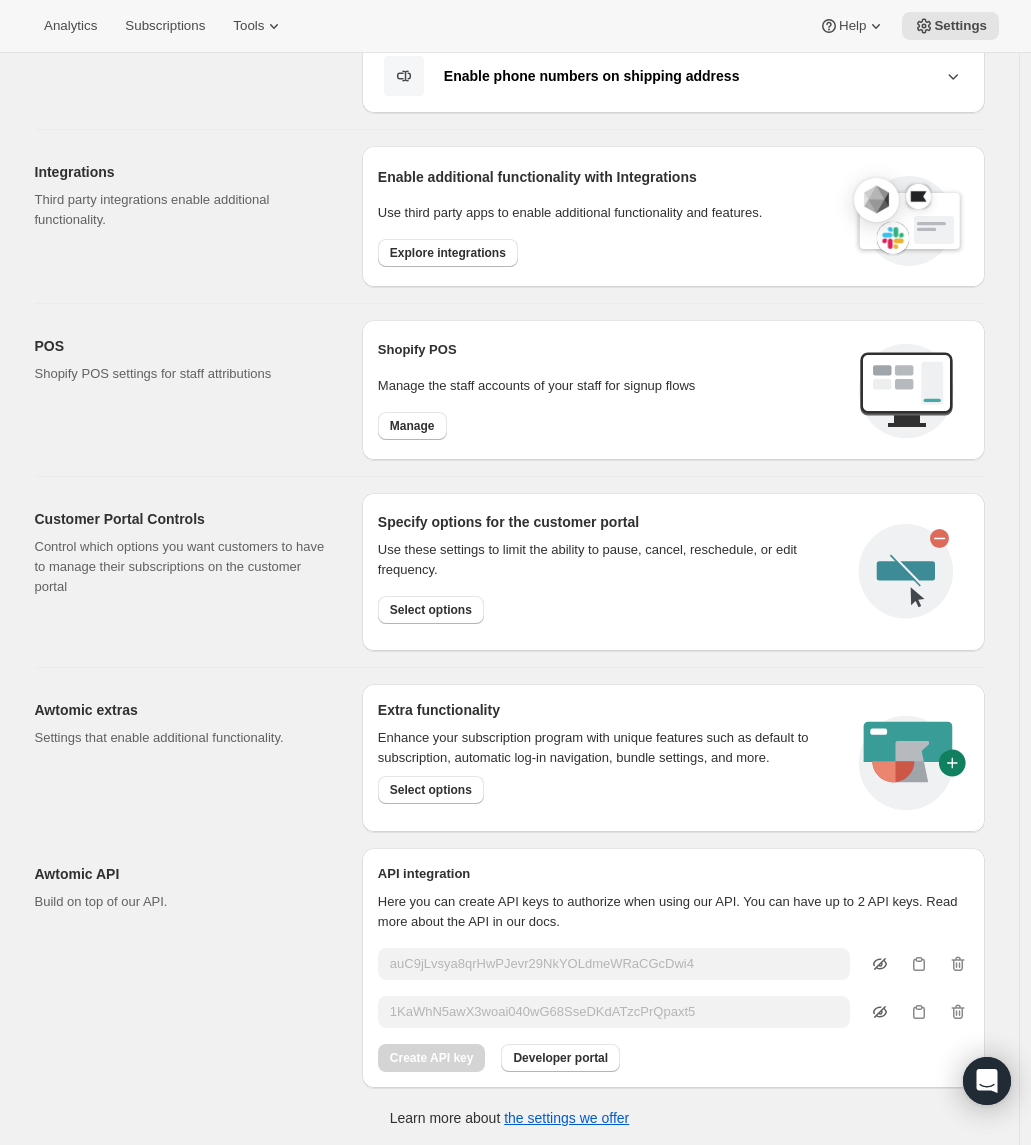 drag, startPoint x: 736, startPoint y: 921, endPoint x: 770, endPoint y: 921, distance: 34 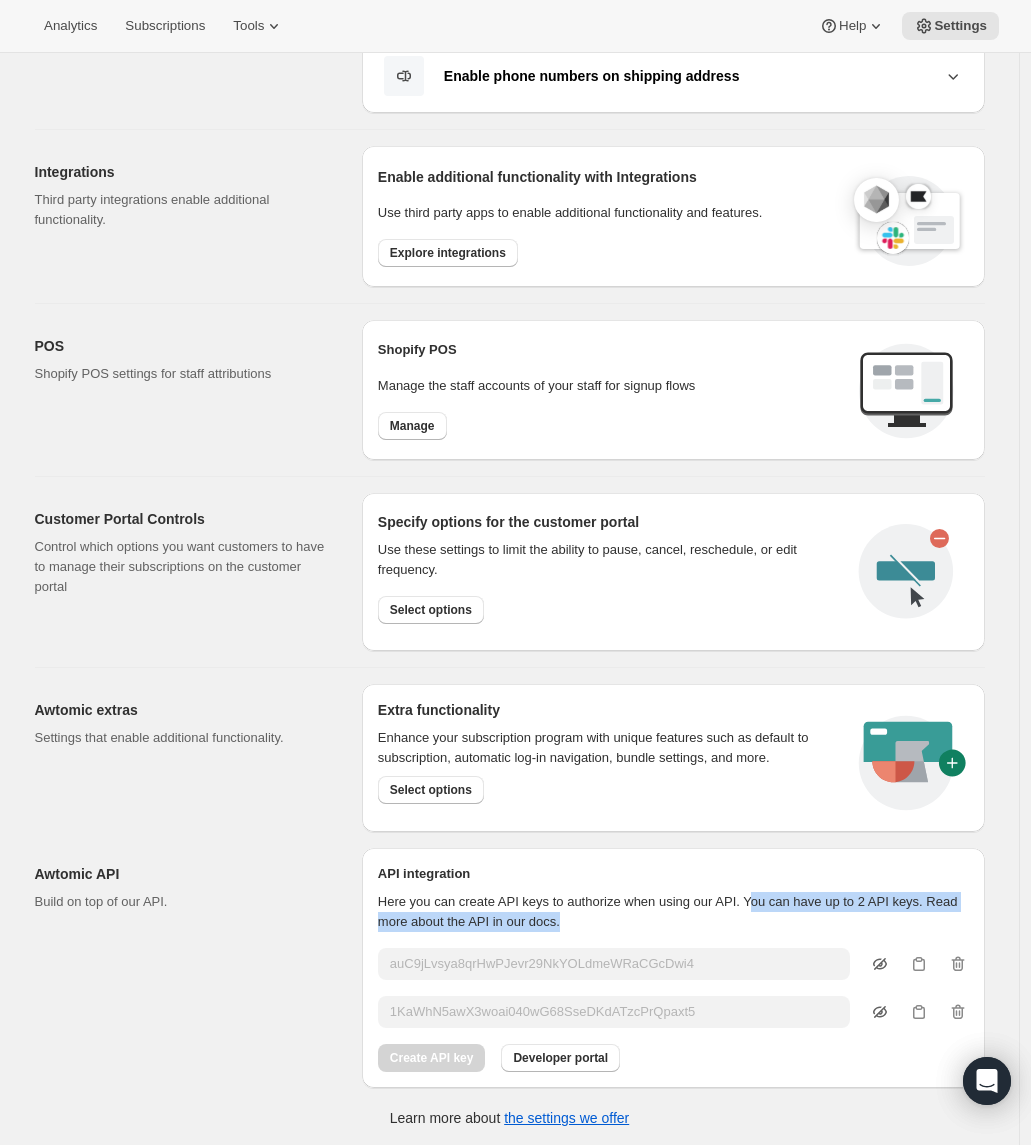 drag, startPoint x: 776, startPoint y: 921, endPoint x: 776, endPoint y: 904, distance: 17 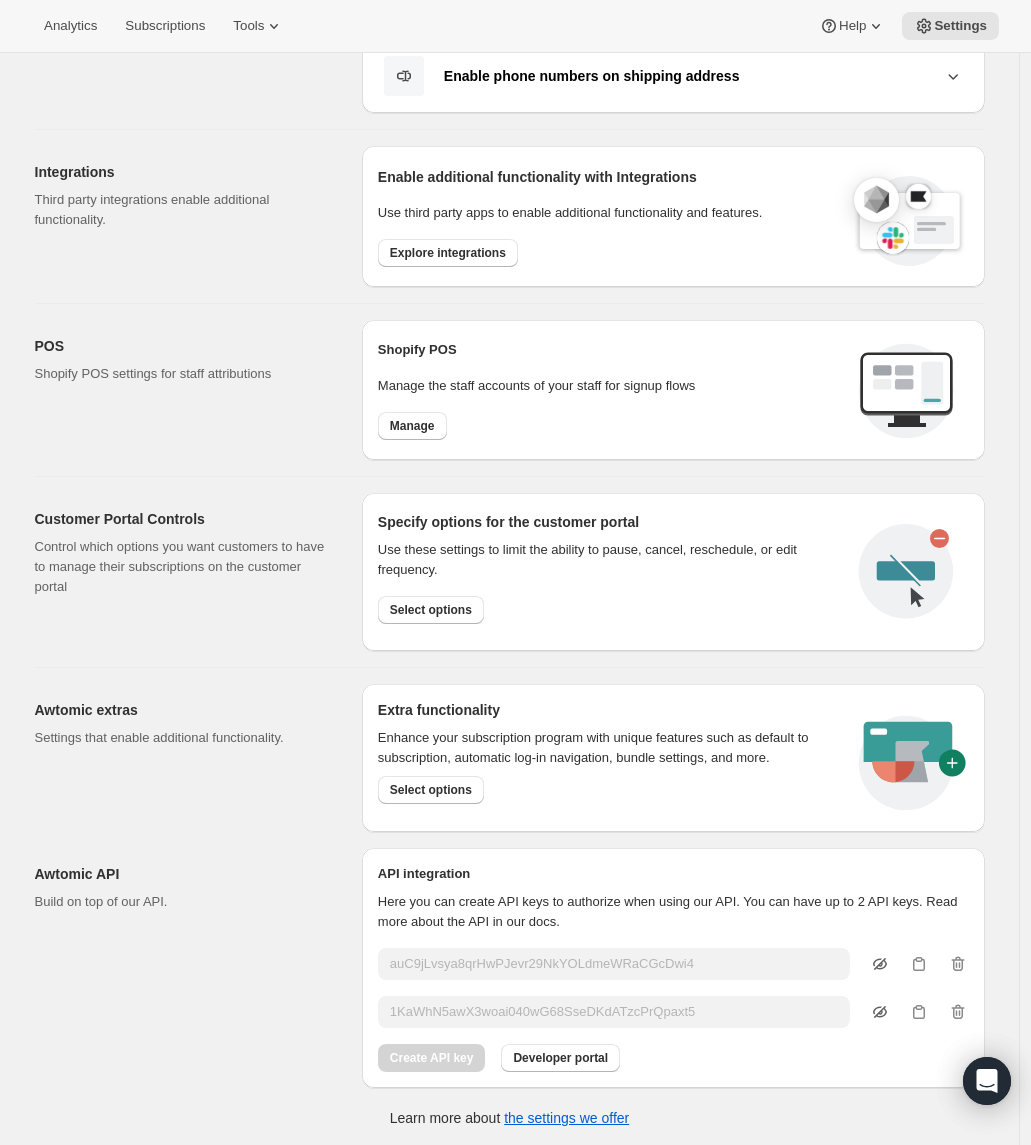 click on "Here you can create API keys to authorize when using our API. You can have up to 2 API keys. Read more about the API in our docs." at bounding box center (673, 912) 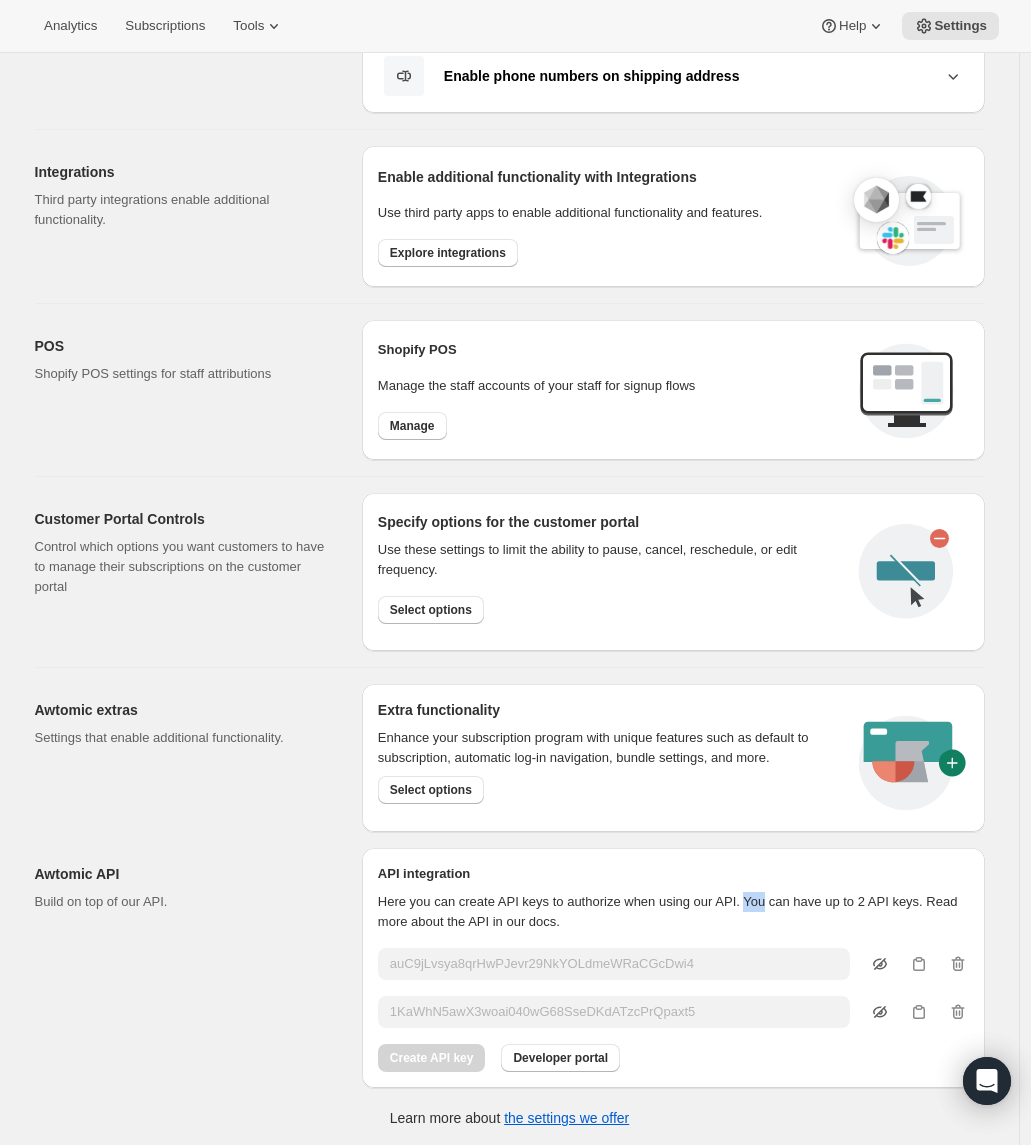 click on "Here you can create API keys to authorize when using our API. You can have up to 2 API keys. Read more about the API in our docs." at bounding box center (673, 912) 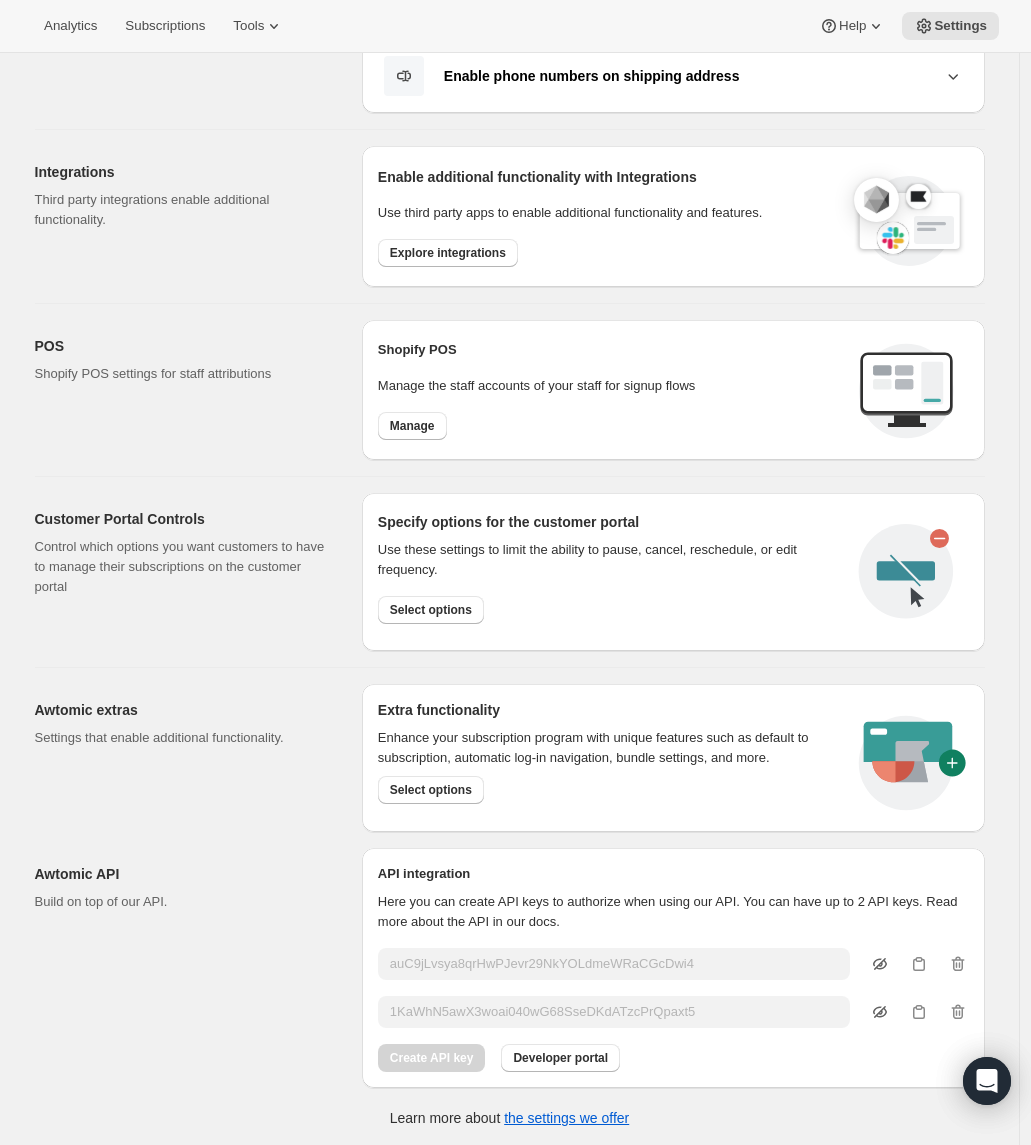 click on "Here you can create API keys to authorize when using our API. You can have up to 2 API keys. Read more about the API in our docs." at bounding box center (673, 912) 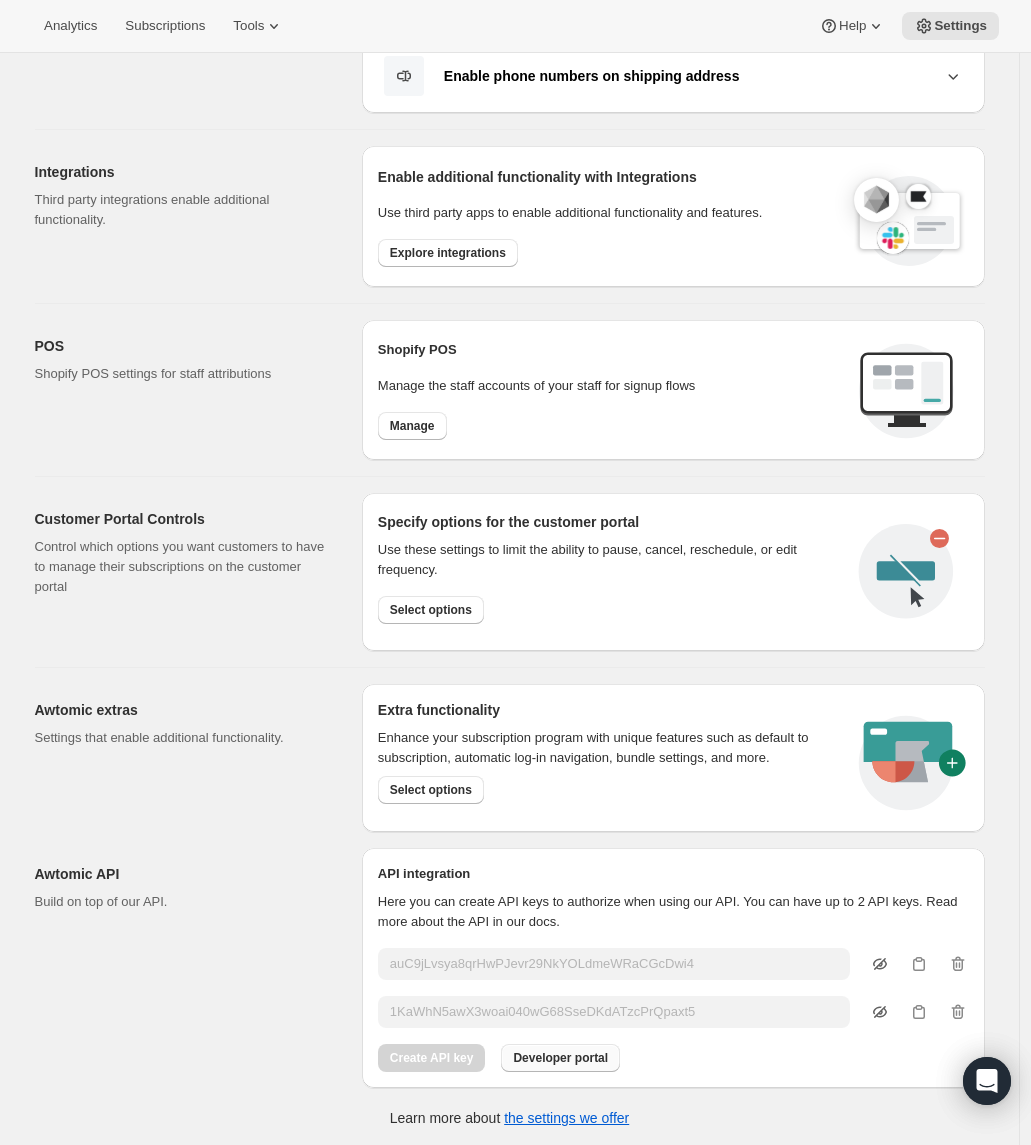 click on "Developer portal" at bounding box center [560, 1058] 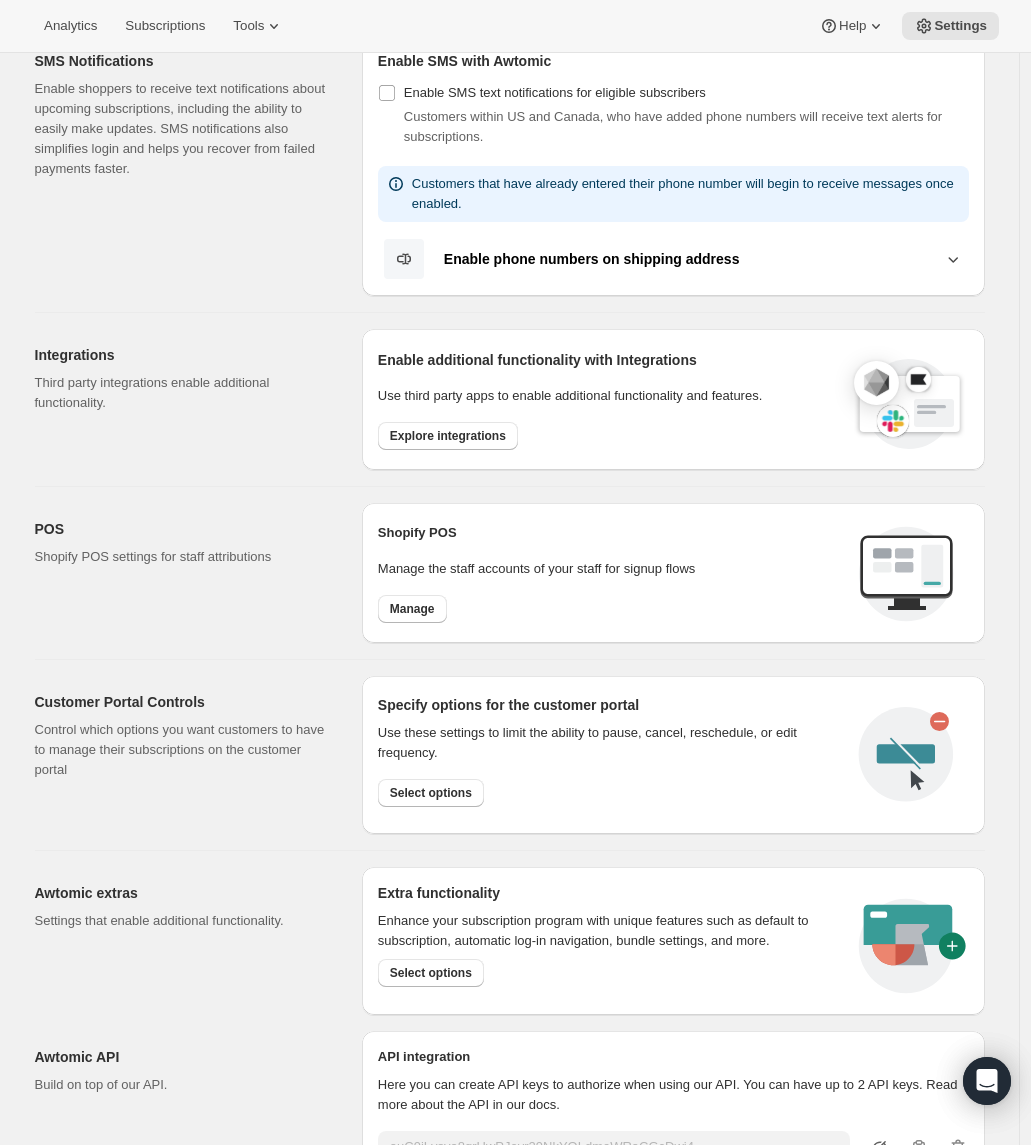 scroll, scrollTop: 407, scrollLeft: 0, axis: vertical 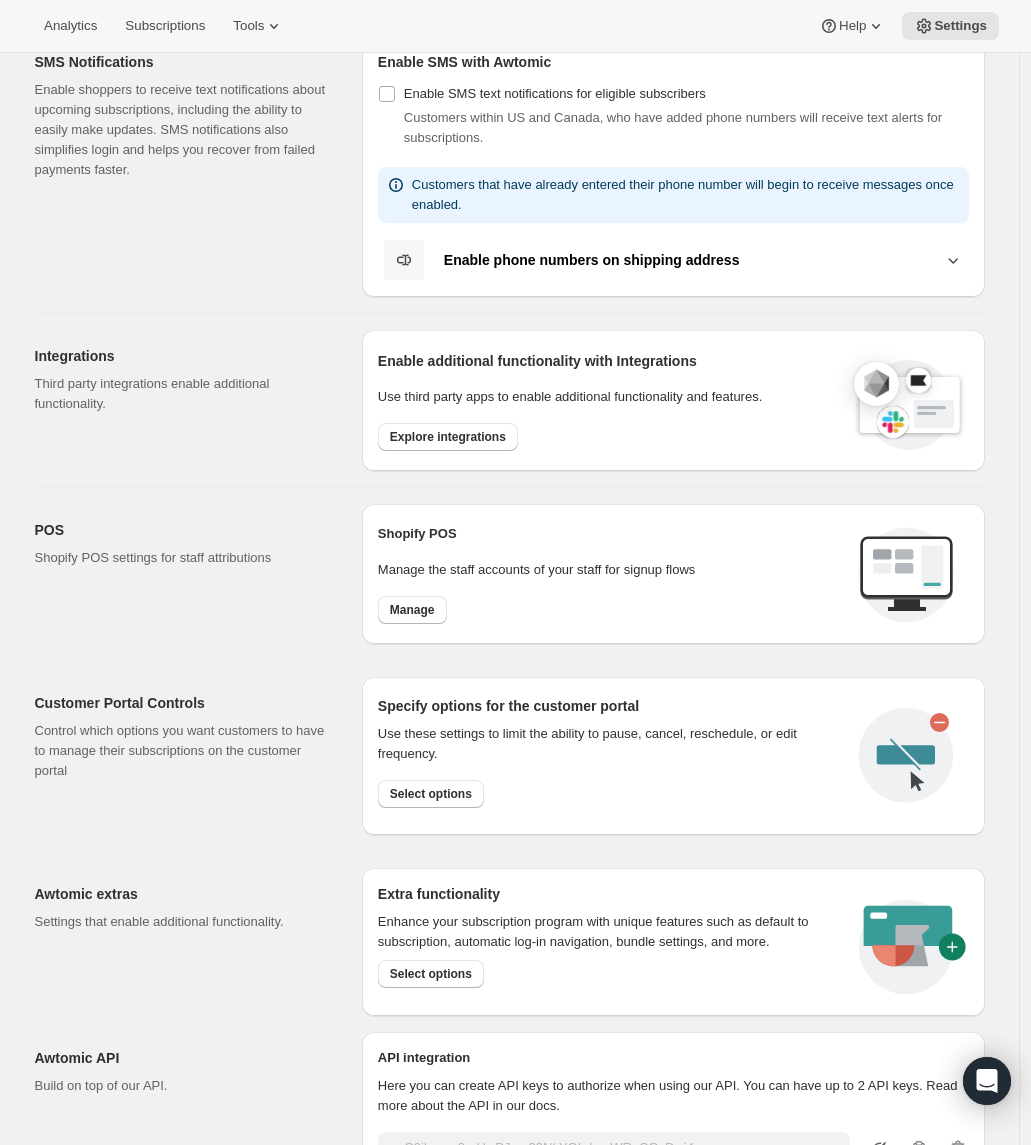 drag, startPoint x: 307, startPoint y: 592, endPoint x: 277, endPoint y: 547, distance: 54.08327 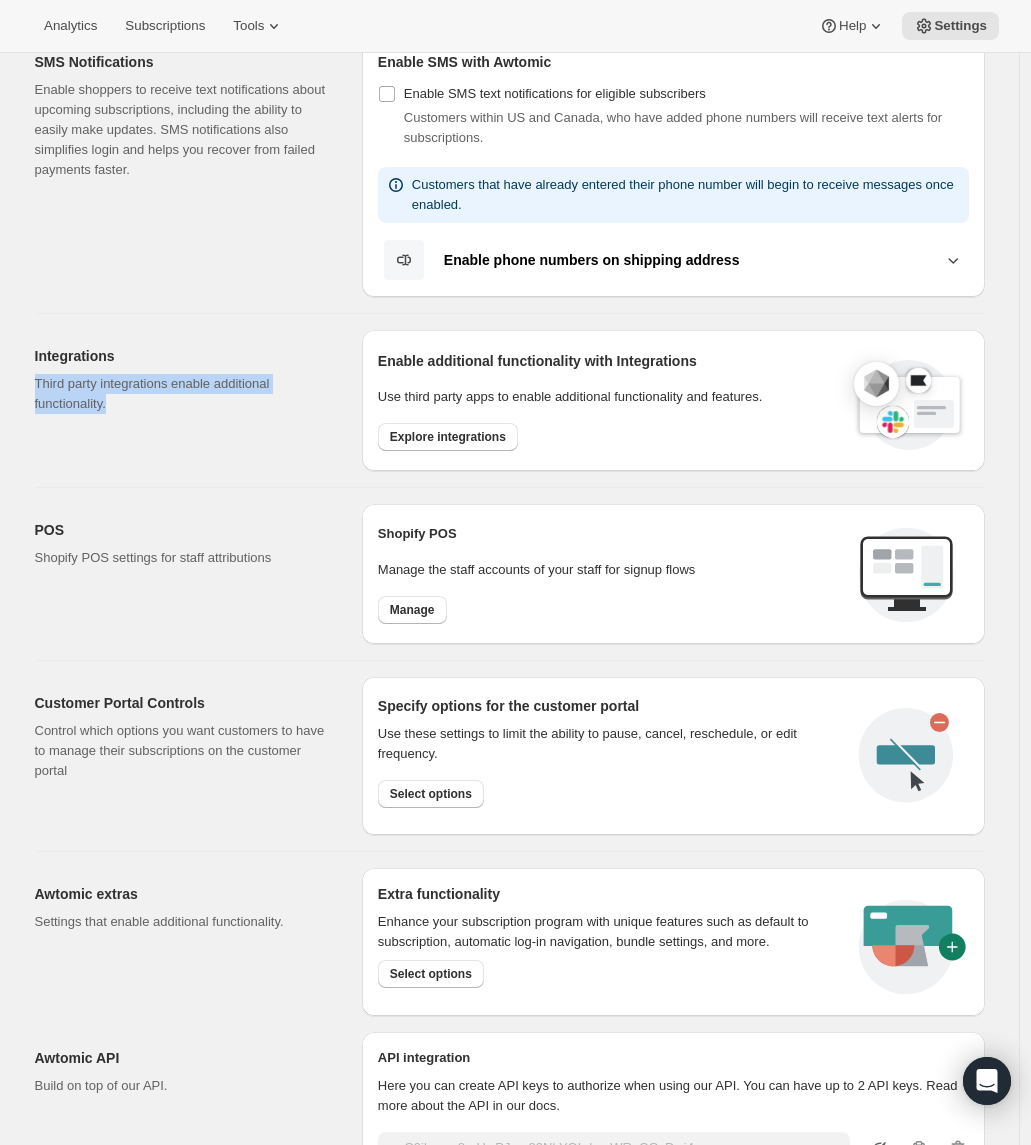 drag, startPoint x: 248, startPoint y: 428, endPoint x: 244, endPoint y: 369, distance: 59.135437 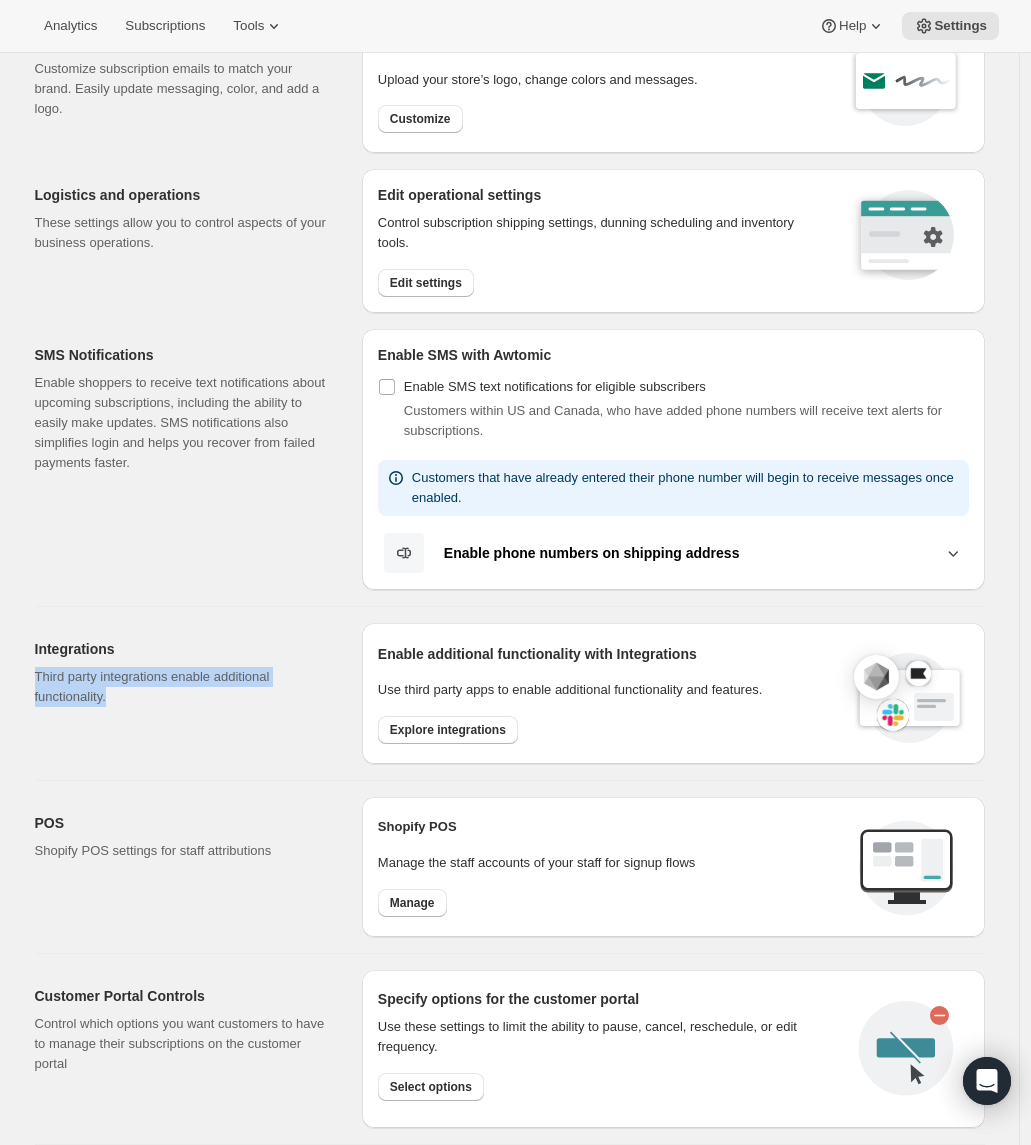 scroll, scrollTop: 0, scrollLeft: 0, axis: both 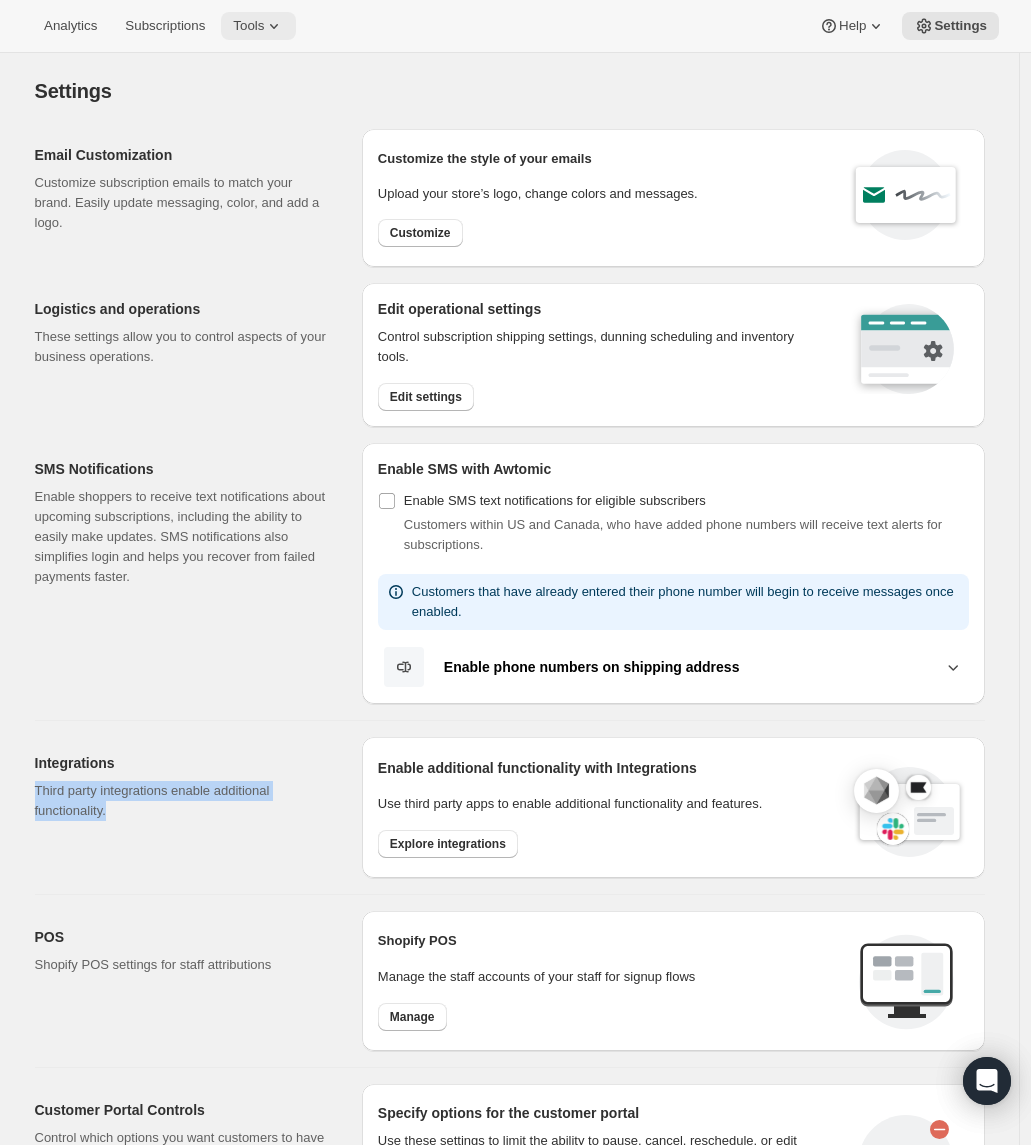 click 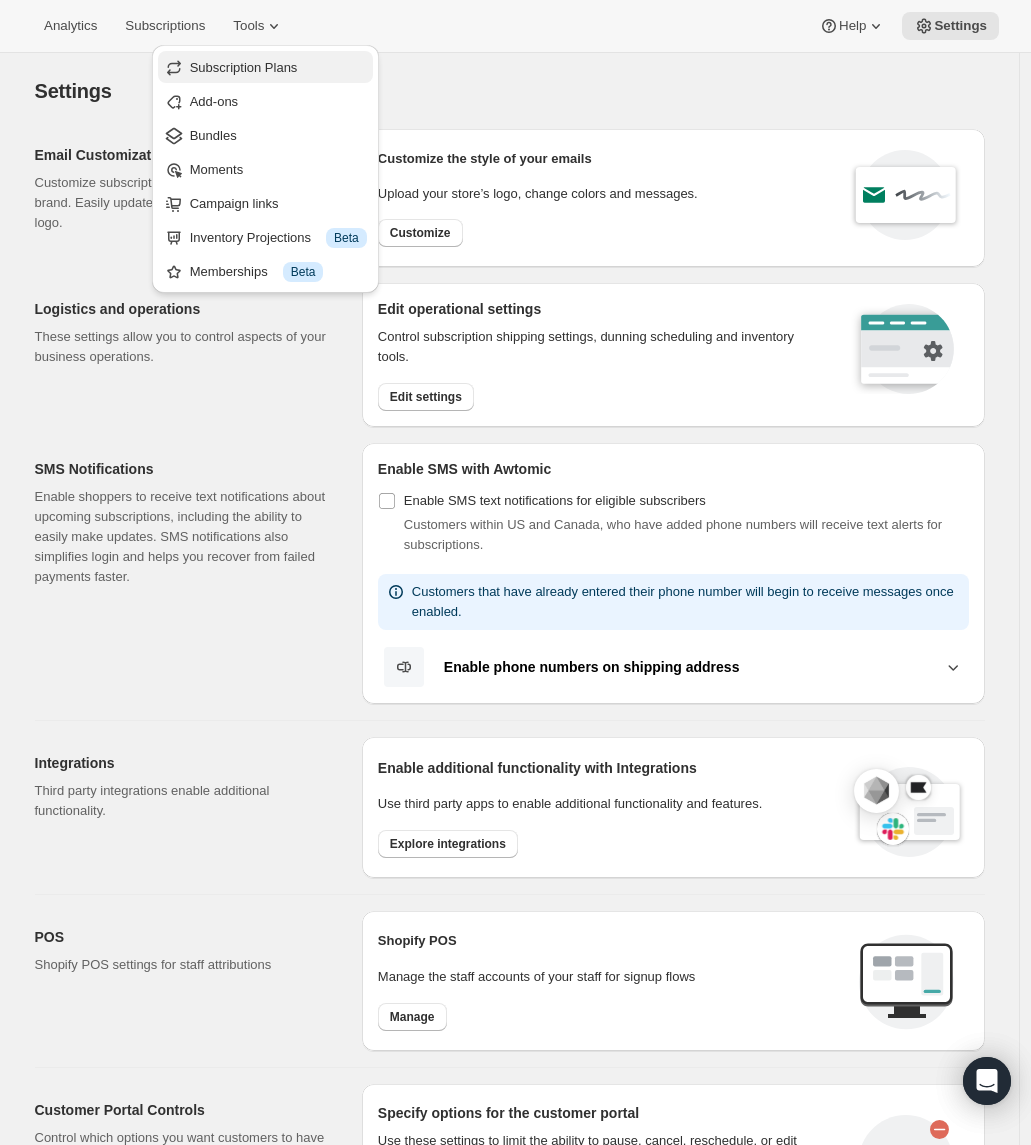 click on "Subscription Plans" at bounding box center [244, 67] 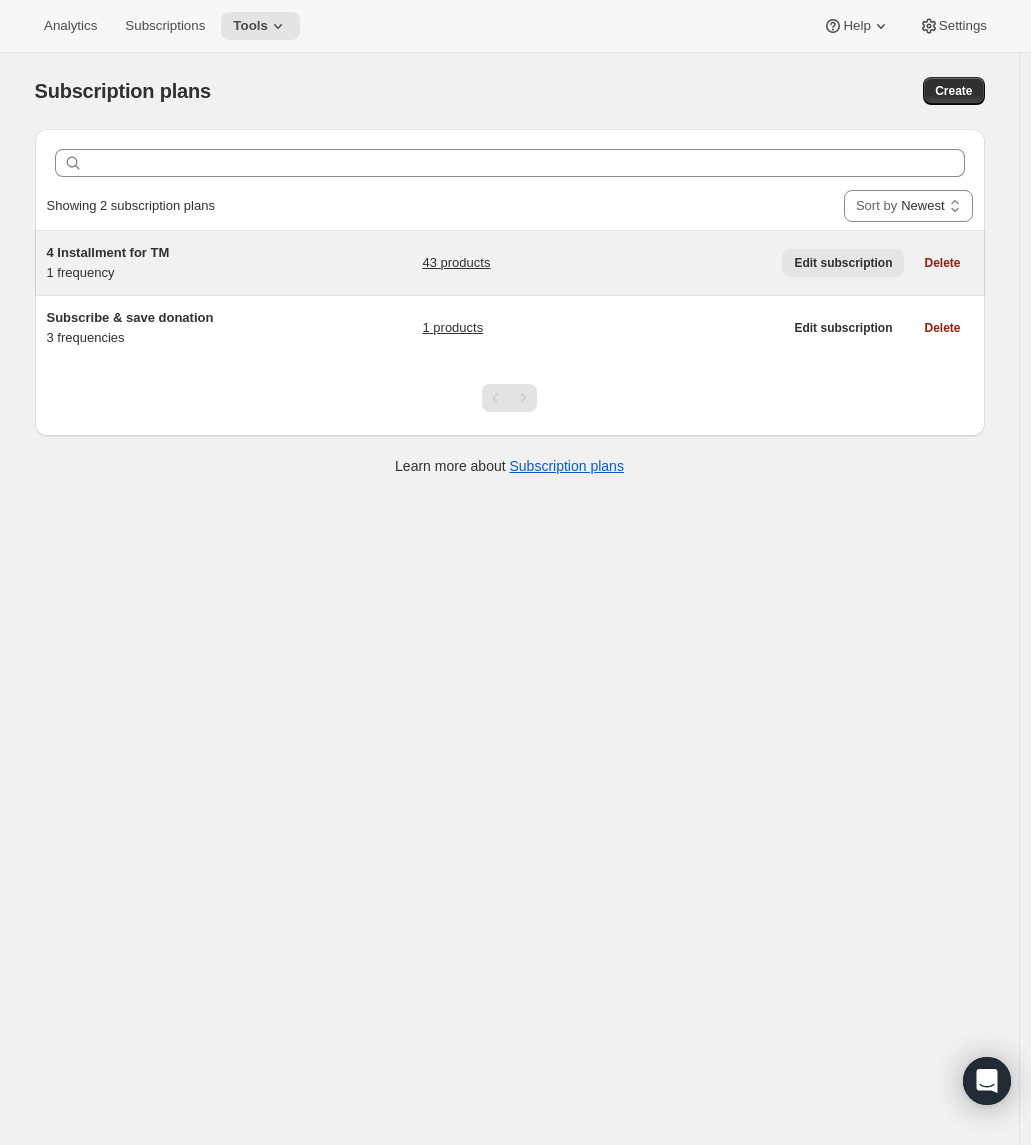 click on "Edit subscription" at bounding box center [843, 263] 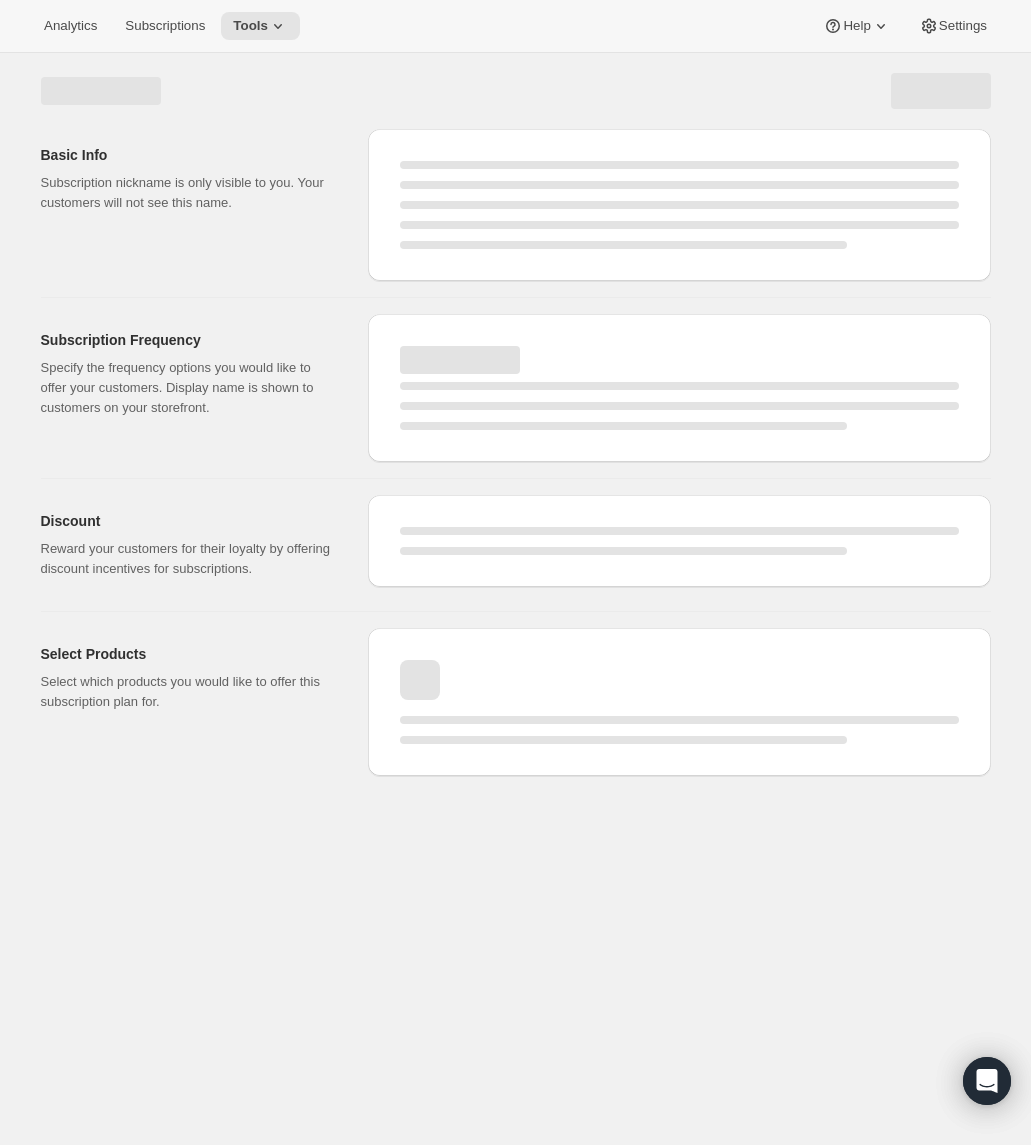 select on "WEEK" 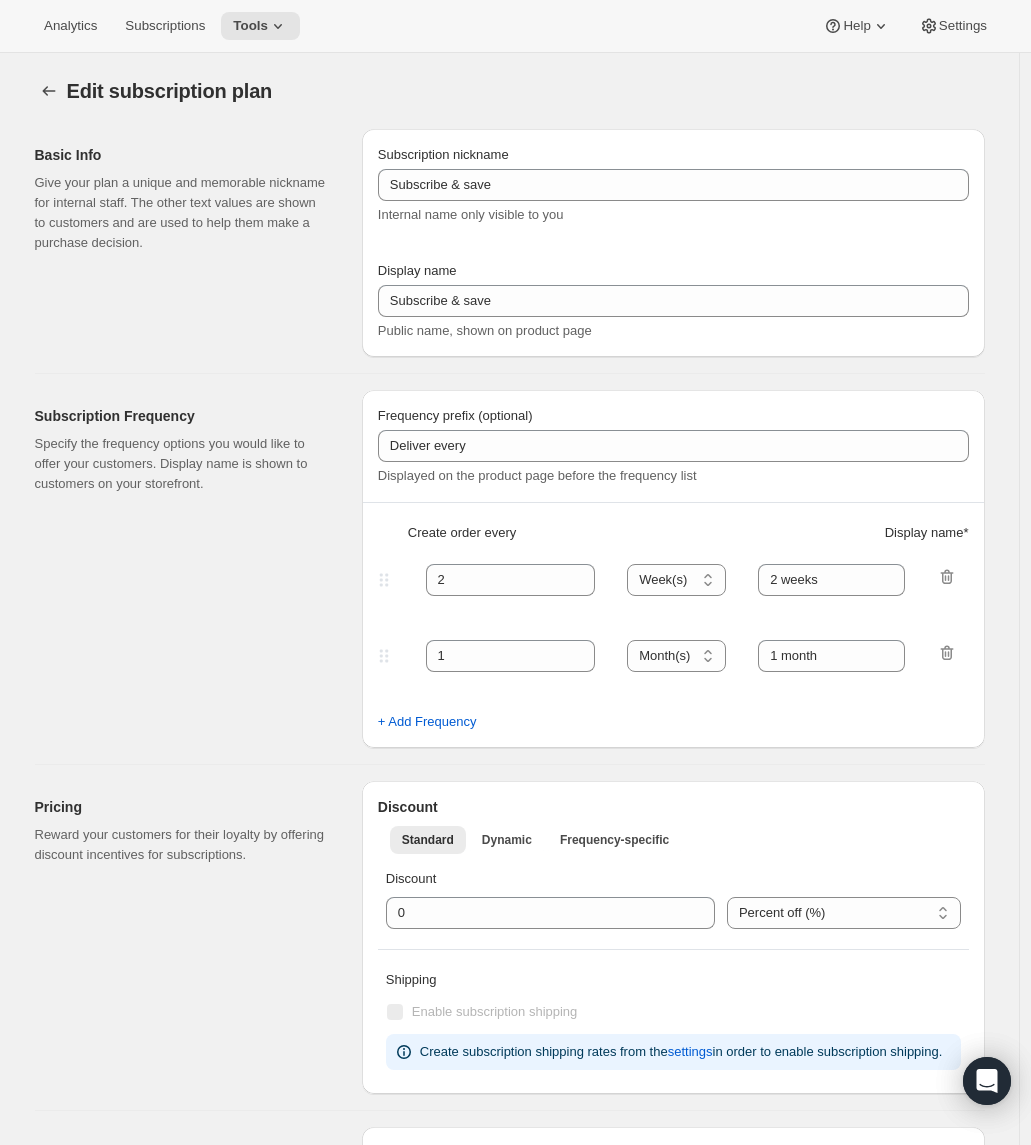 type on "4 Installment for TM" 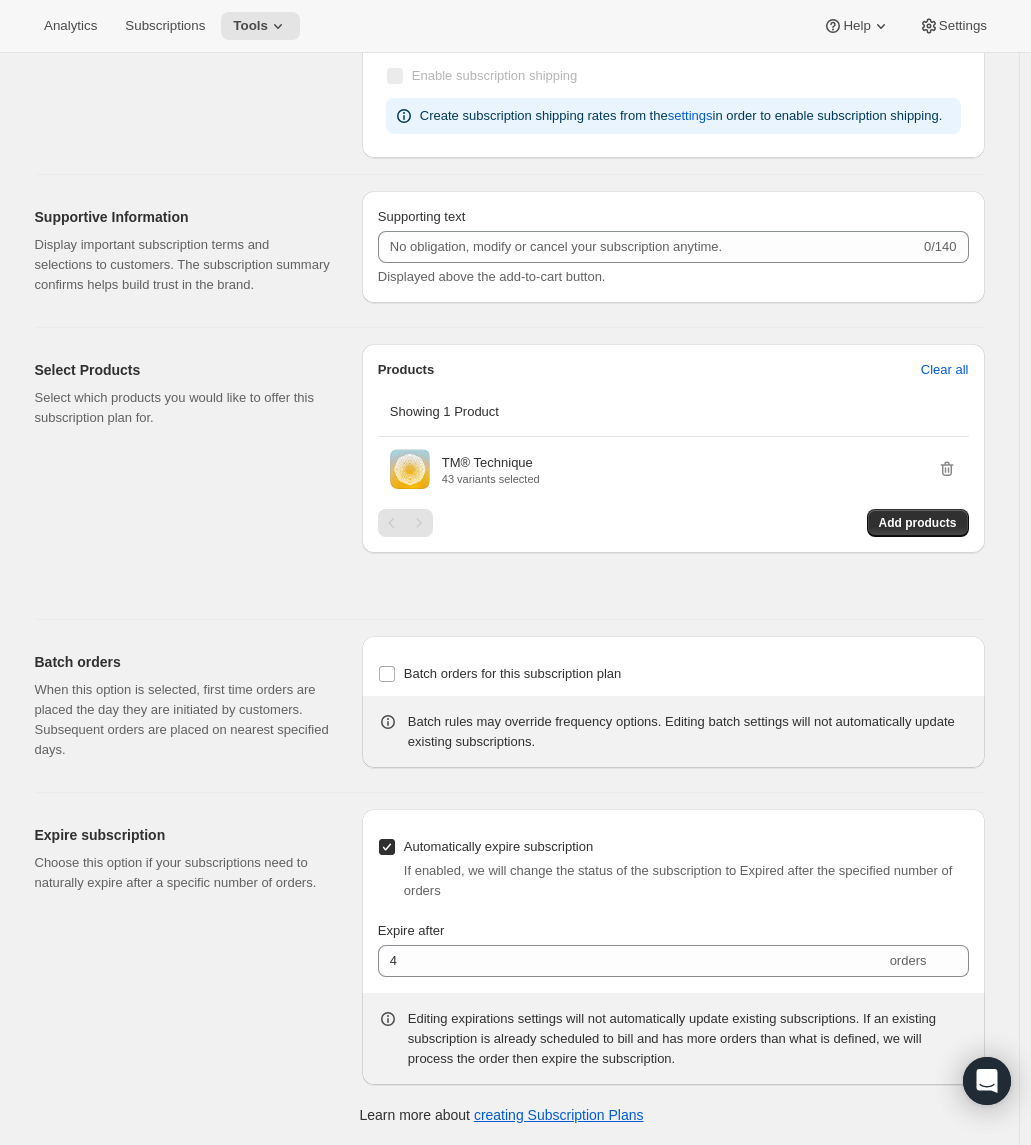 scroll, scrollTop: 900, scrollLeft: 0, axis: vertical 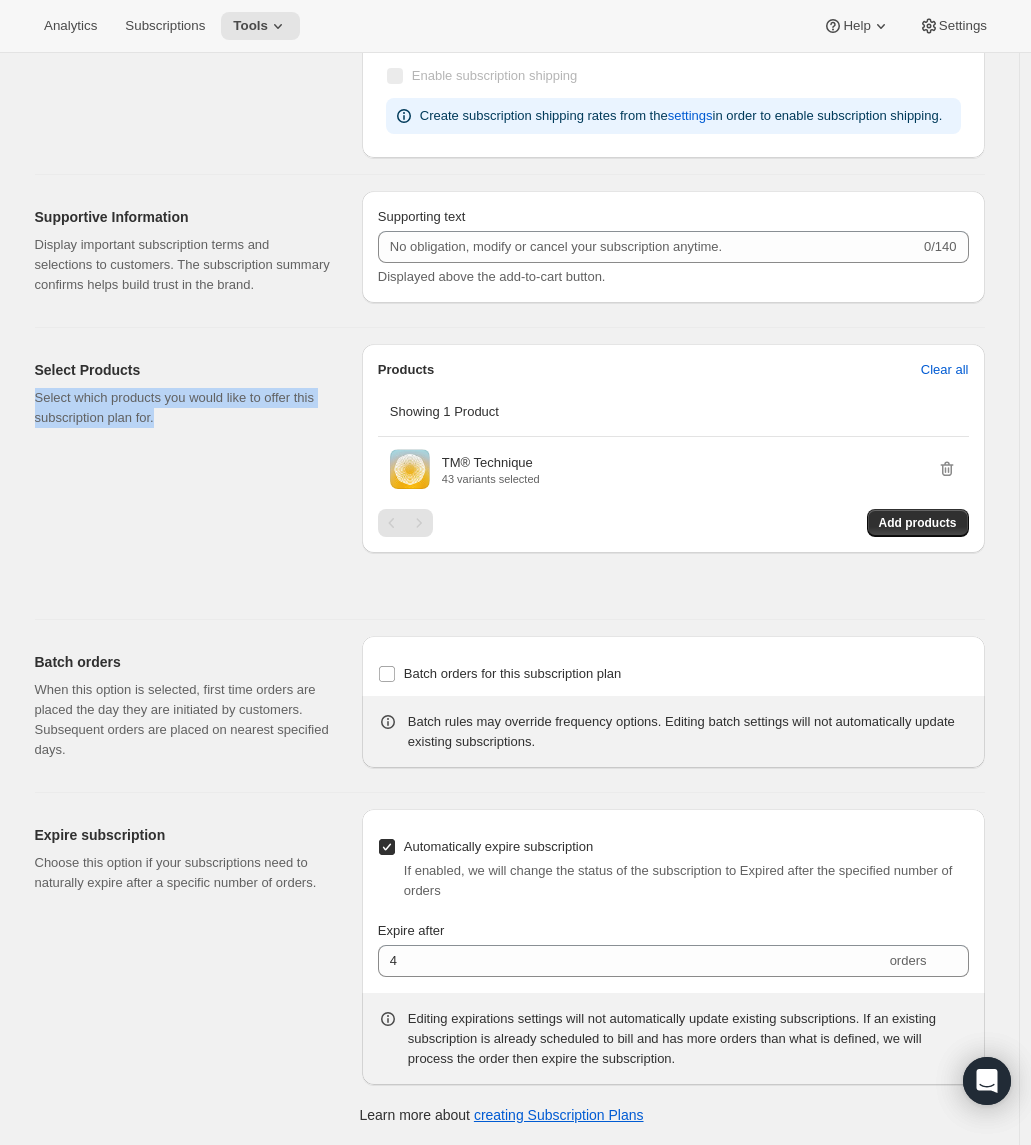 drag, startPoint x: 268, startPoint y: 420, endPoint x: 224, endPoint y: 376, distance: 62.225395 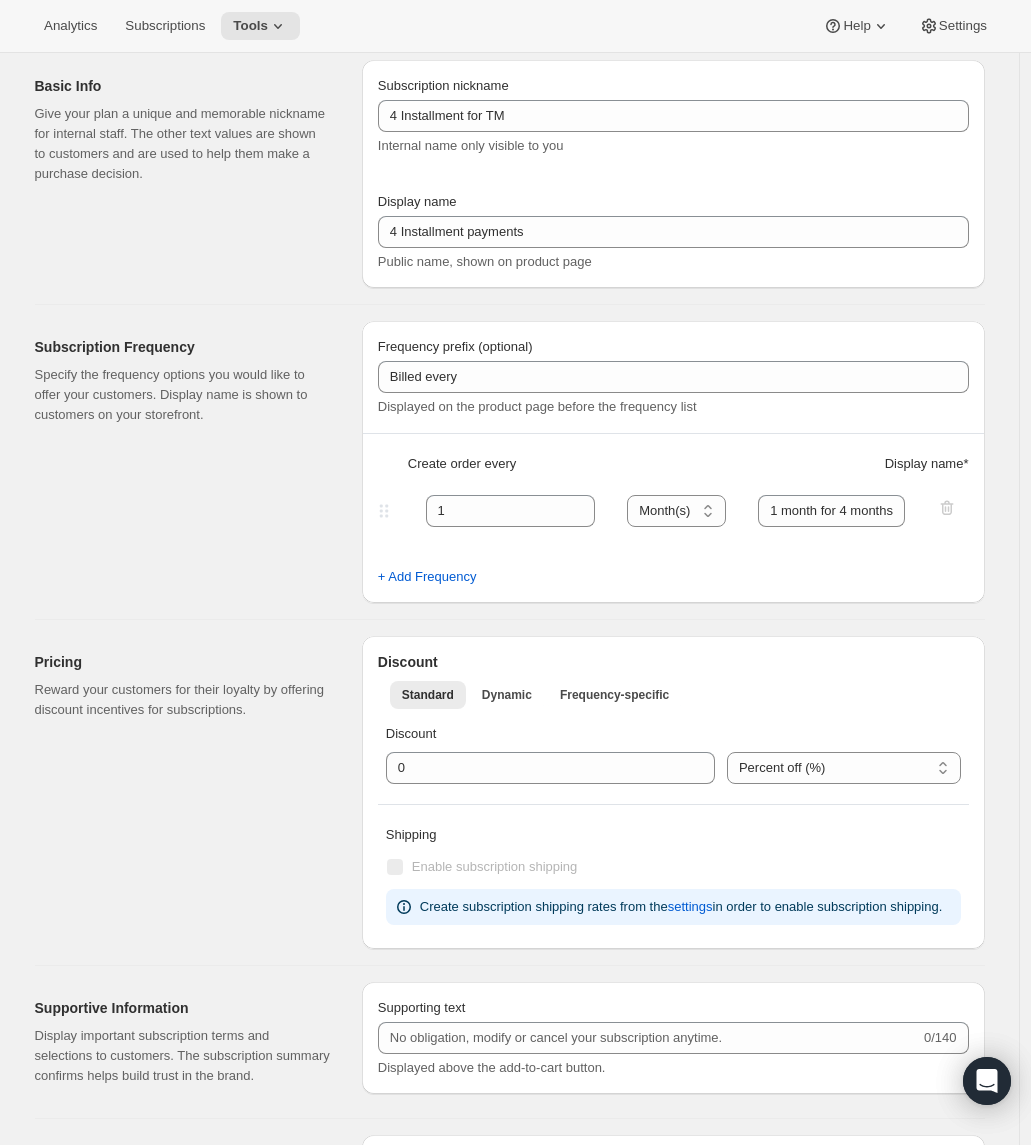 scroll, scrollTop: 0, scrollLeft: 0, axis: both 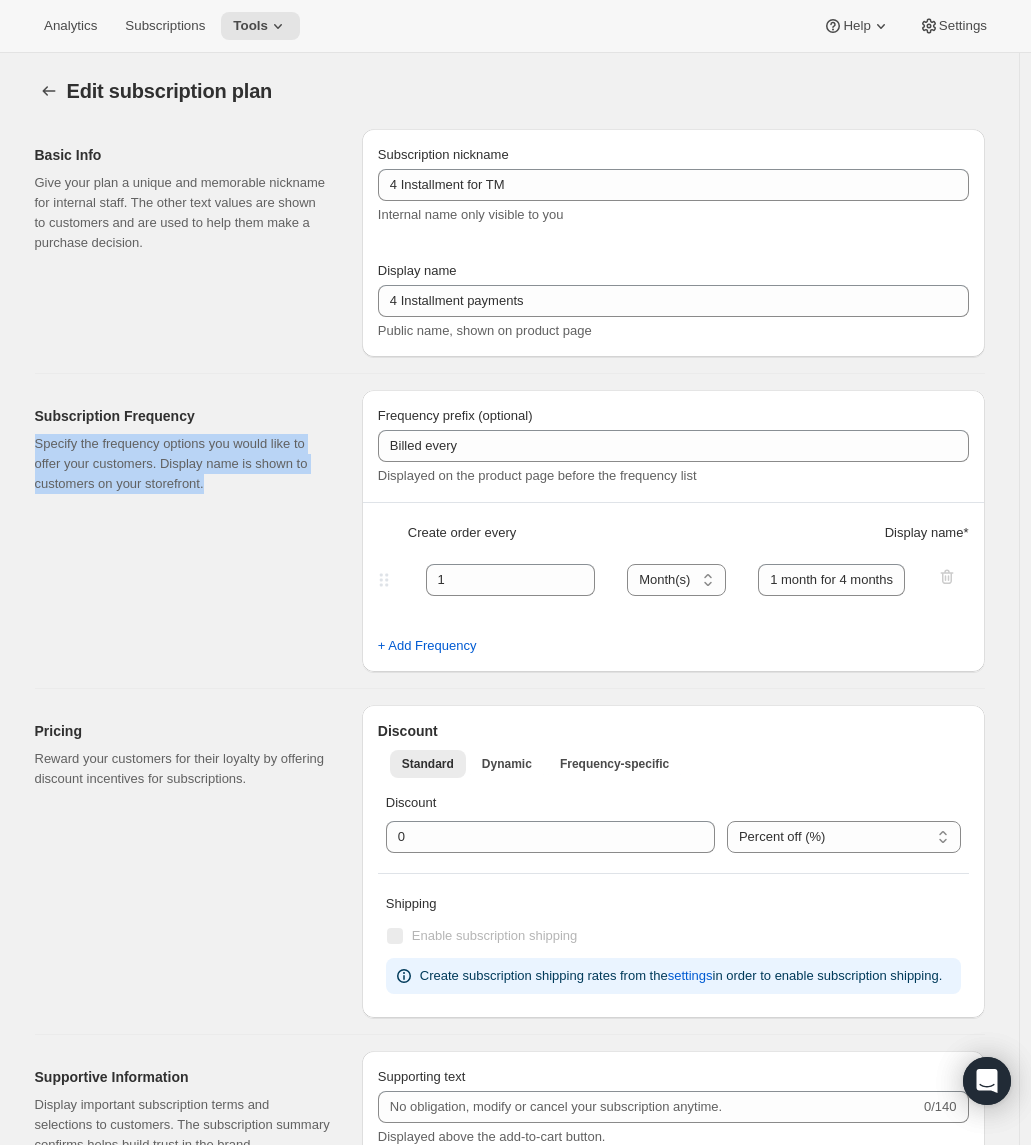 drag, startPoint x: 235, startPoint y: 512, endPoint x: 236, endPoint y: 412, distance: 100.005 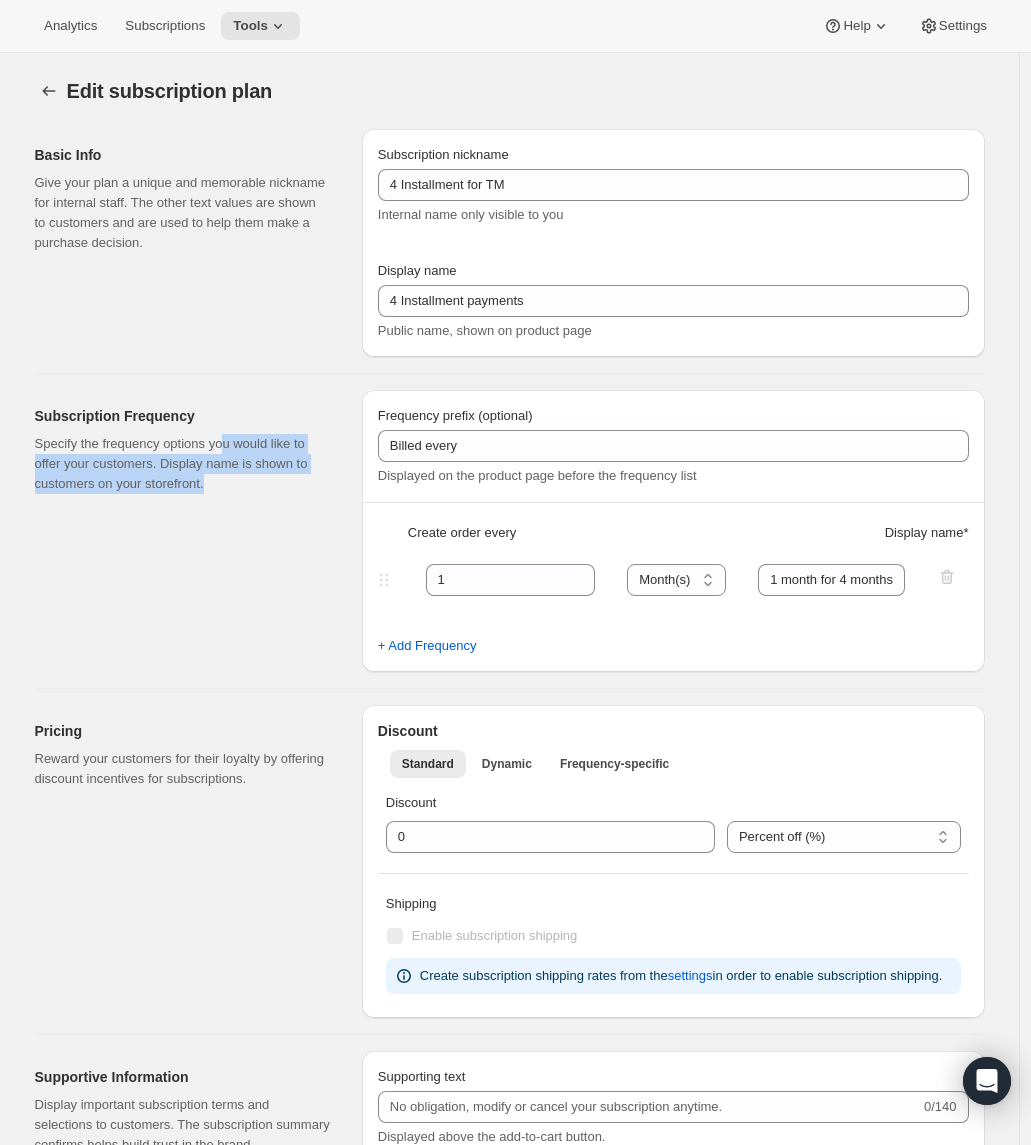drag, startPoint x: 243, startPoint y: 511, endPoint x: 240, endPoint y: 437, distance: 74.06078 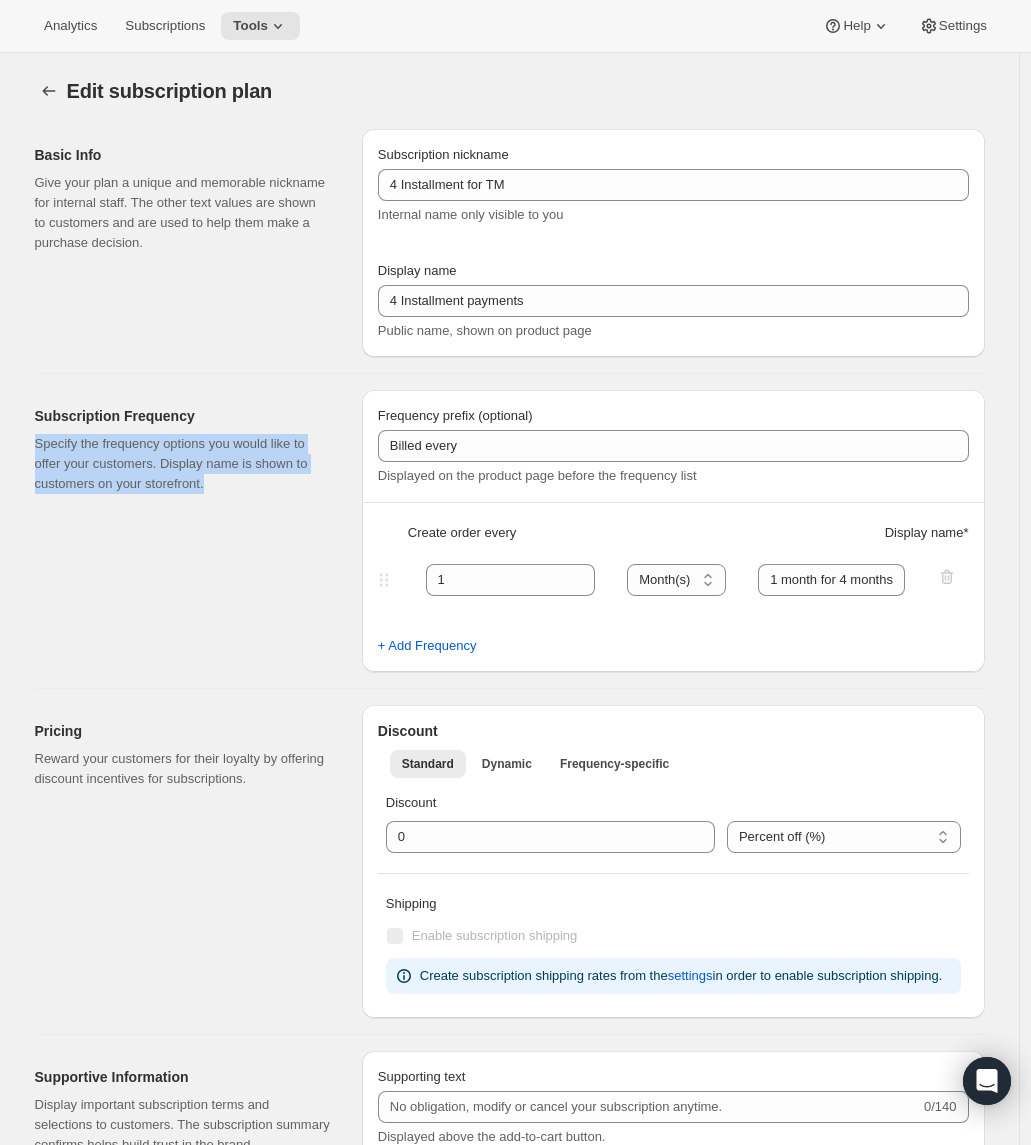 drag, startPoint x: 240, startPoint y: 415, endPoint x: 245, endPoint y: 506, distance: 91.13726 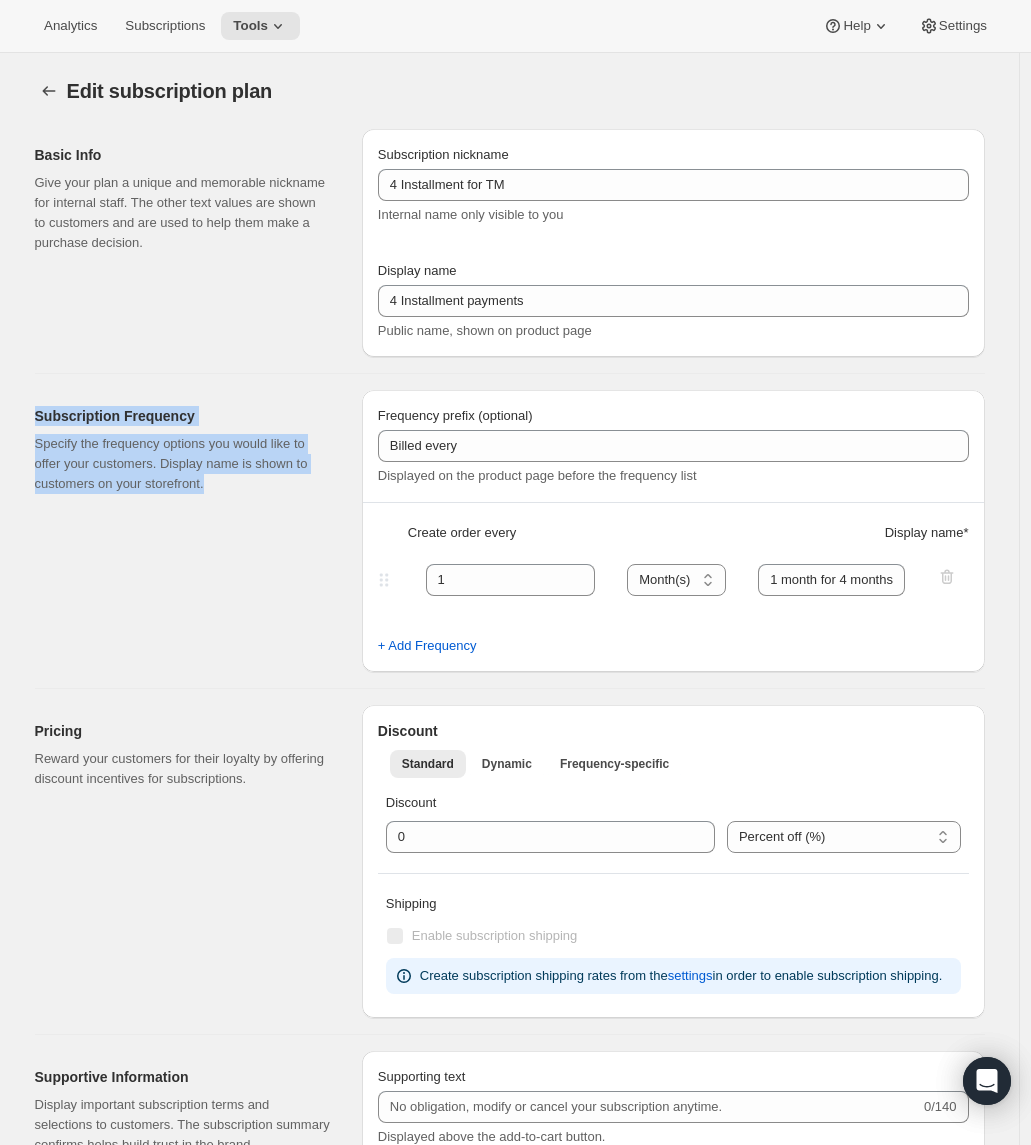 drag, startPoint x: 234, startPoint y: 406, endPoint x: 242, endPoint y: 521, distance: 115.27792 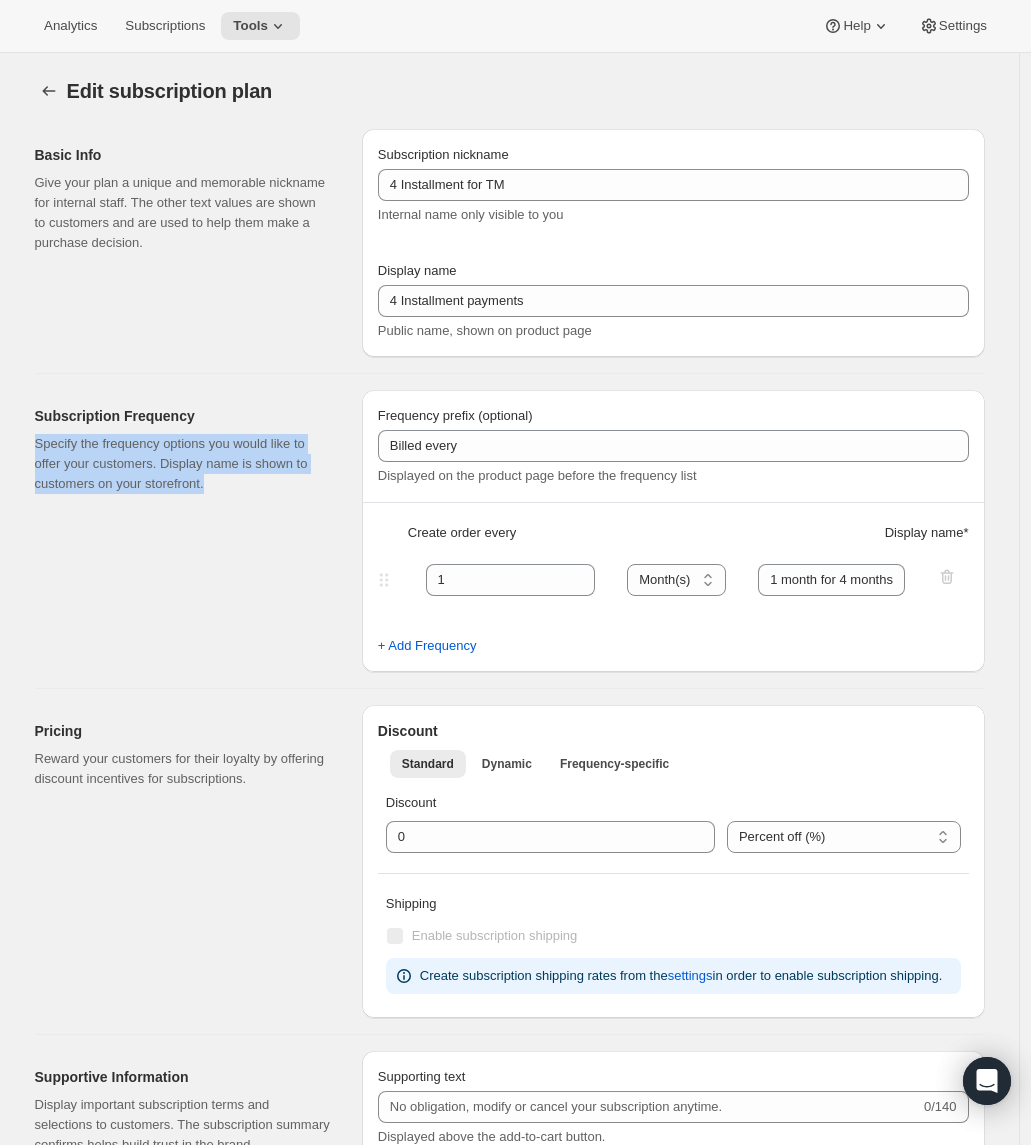 drag, startPoint x: 242, startPoint y: 481, endPoint x: 239, endPoint y: 427, distance: 54.08327 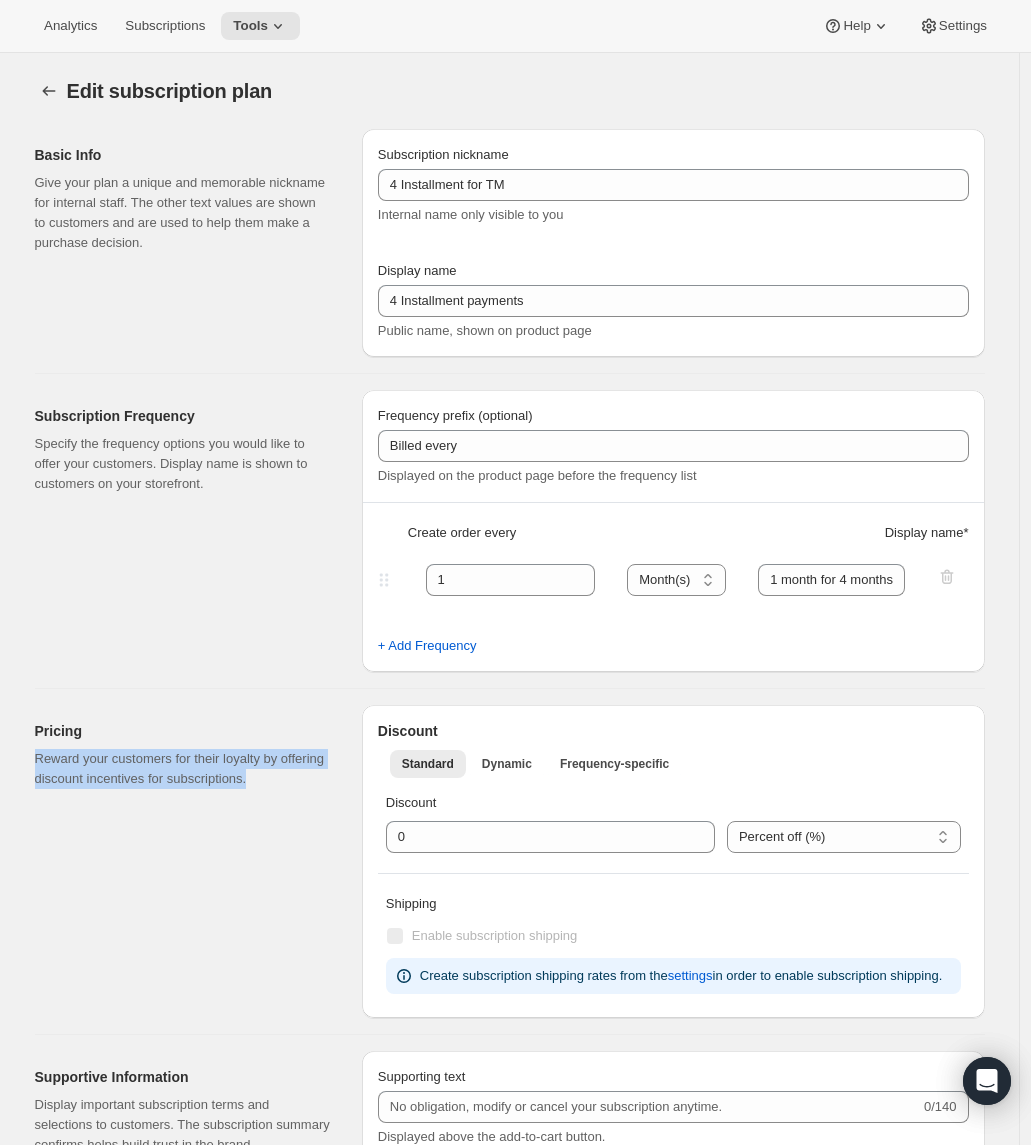 drag, startPoint x: 223, startPoint y: 740, endPoint x: 239, endPoint y: 819, distance: 80.60397 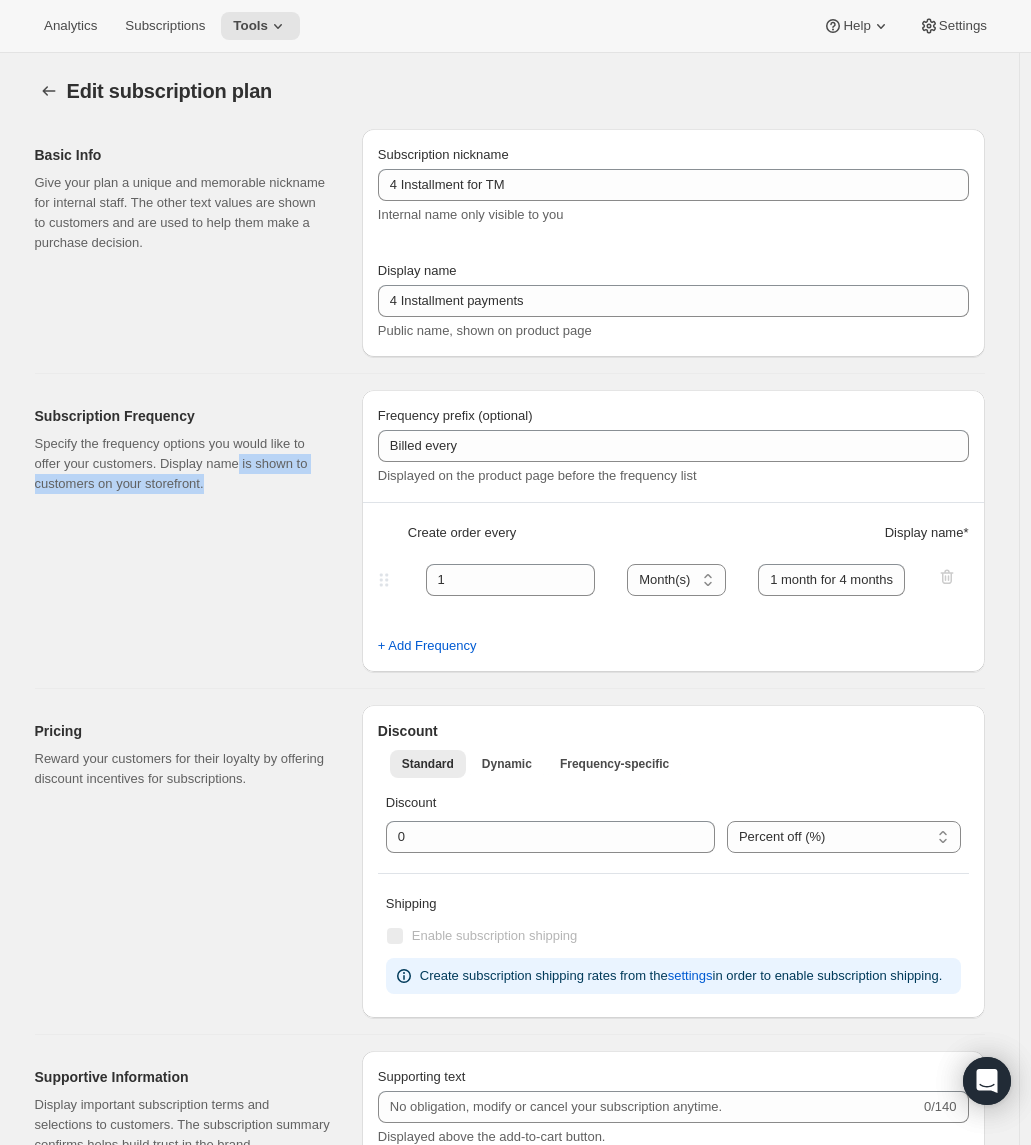 drag, startPoint x: 264, startPoint y: 612, endPoint x: 258, endPoint y: 463, distance: 149.12076 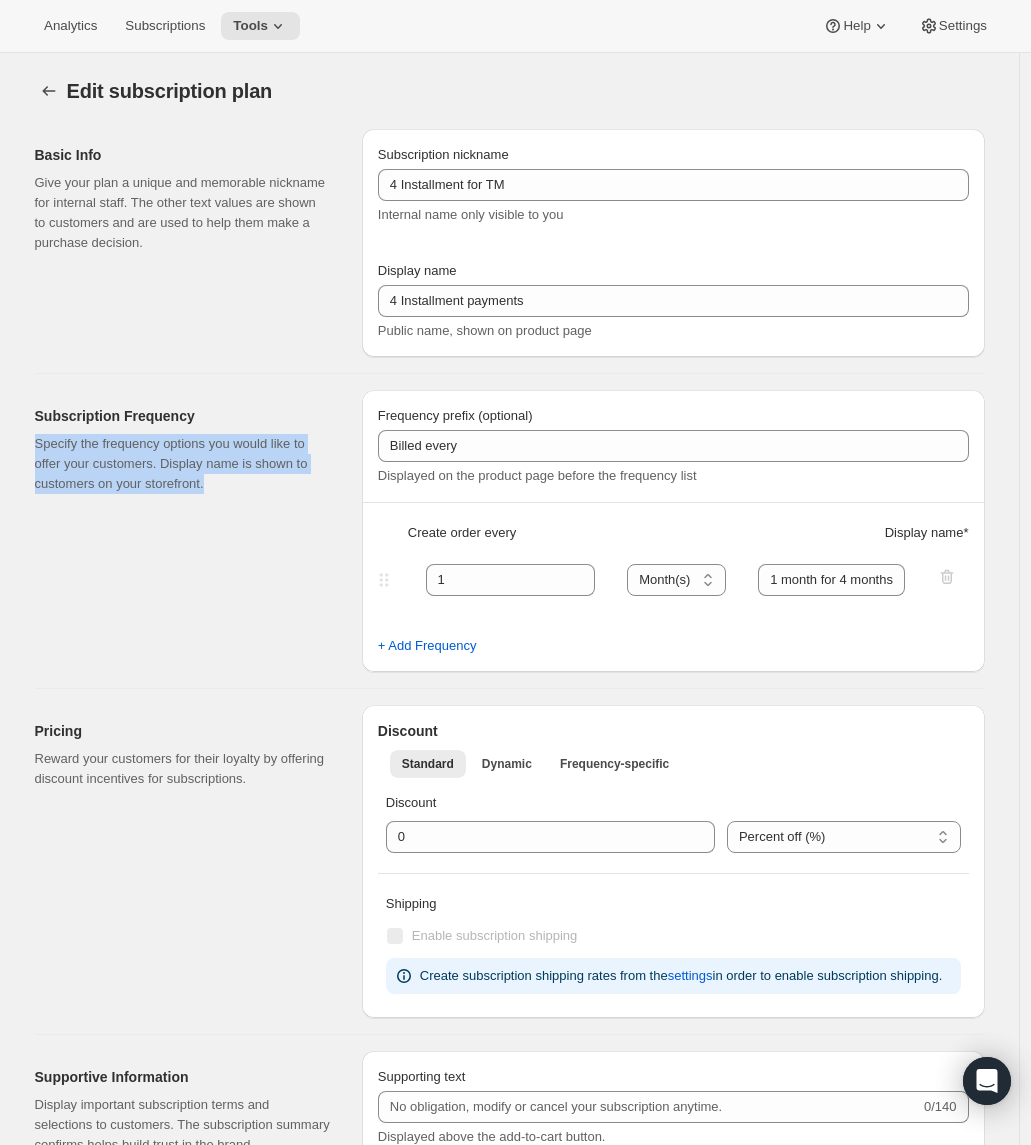 drag, startPoint x: 265, startPoint y: 429, endPoint x: 252, endPoint y: 506, distance: 78.08969 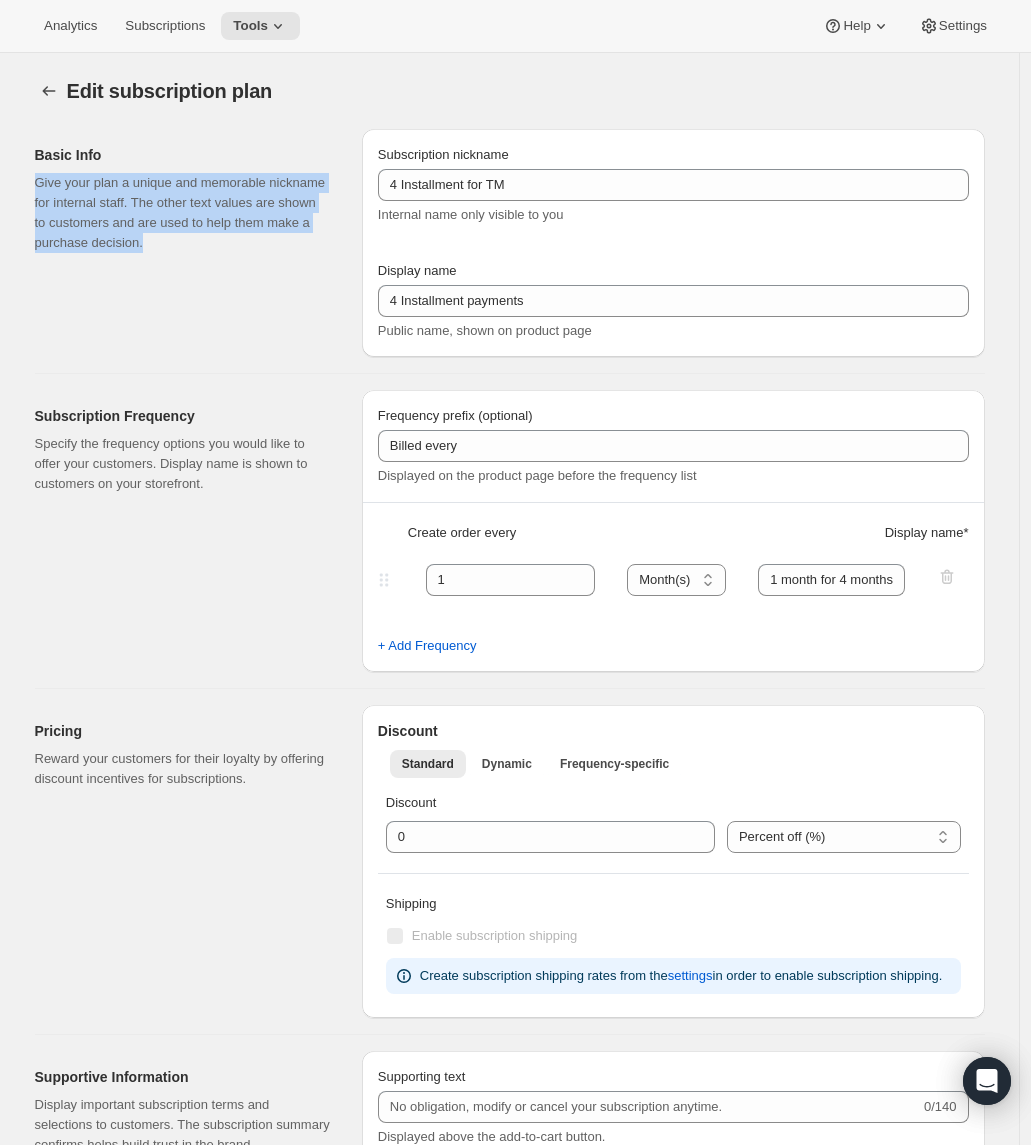 drag, startPoint x: 256, startPoint y: 305, endPoint x: 244, endPoint y: 159, distance: 146.49232 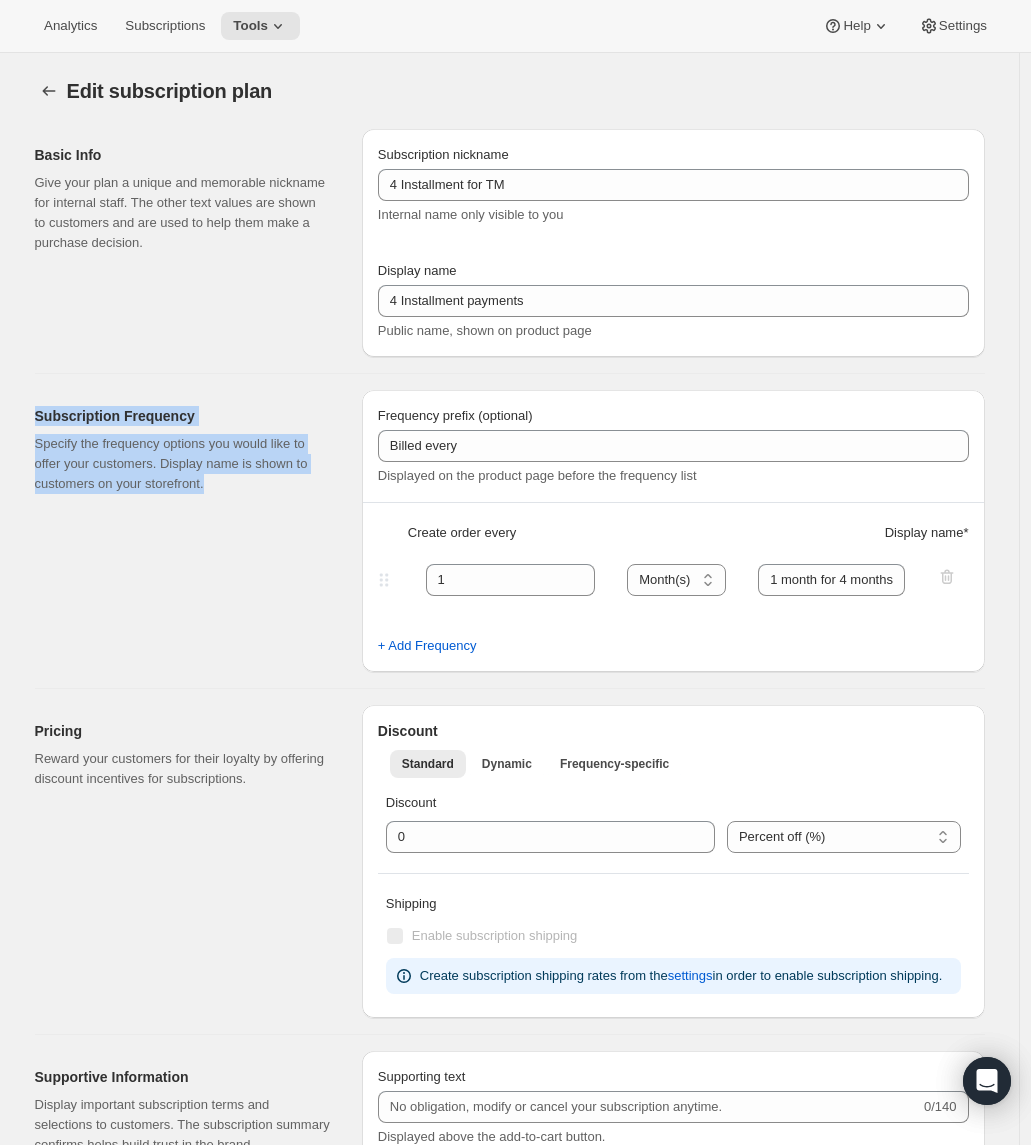 drag, startPoint x: 251, startPoint y: 412, endPoint x: 259, endPoint y: 514, distance: 102.31325 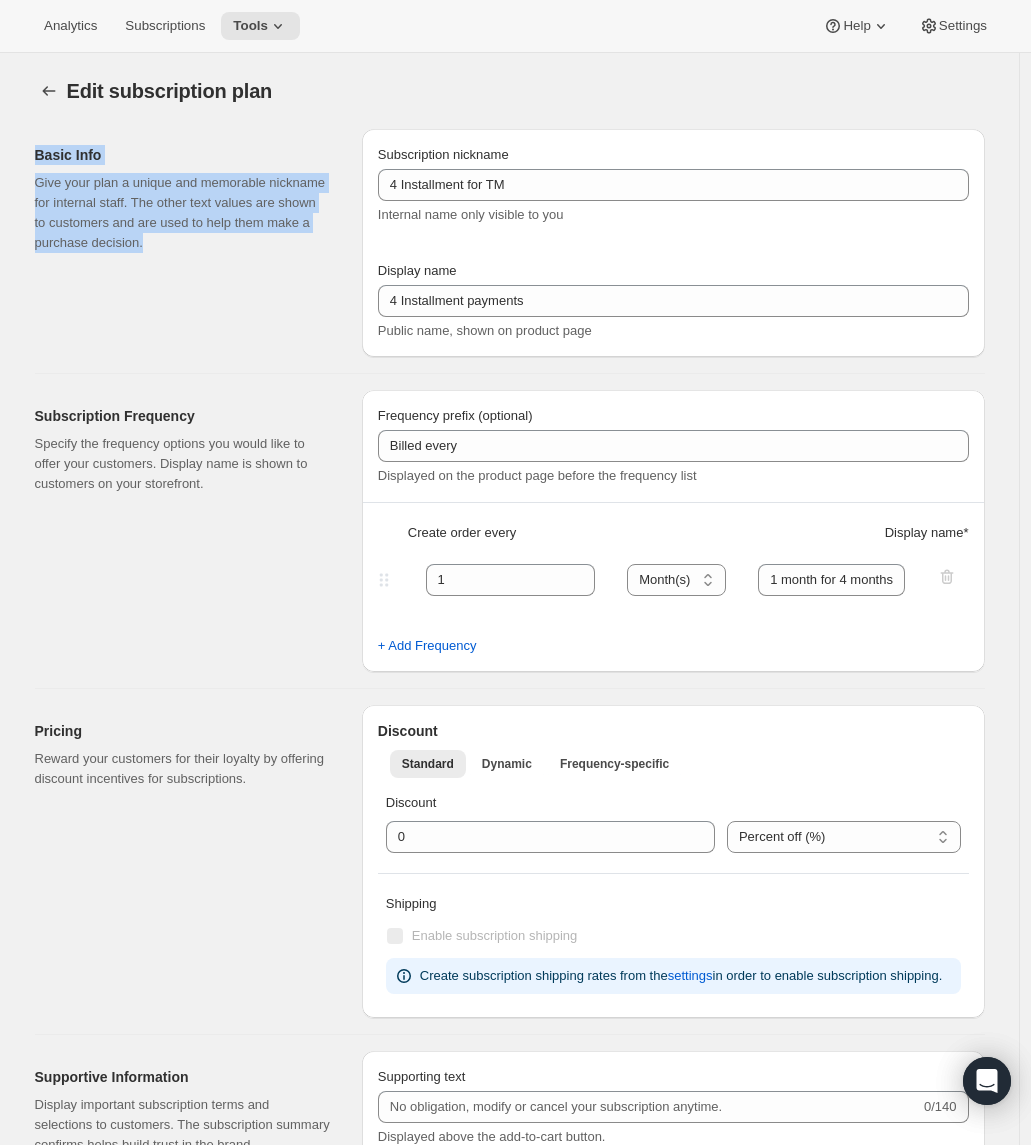 drag, startPoint x: 237, startPoint y: 126, endPoint x: 255, endPoint y: 278, distance: 153.06207 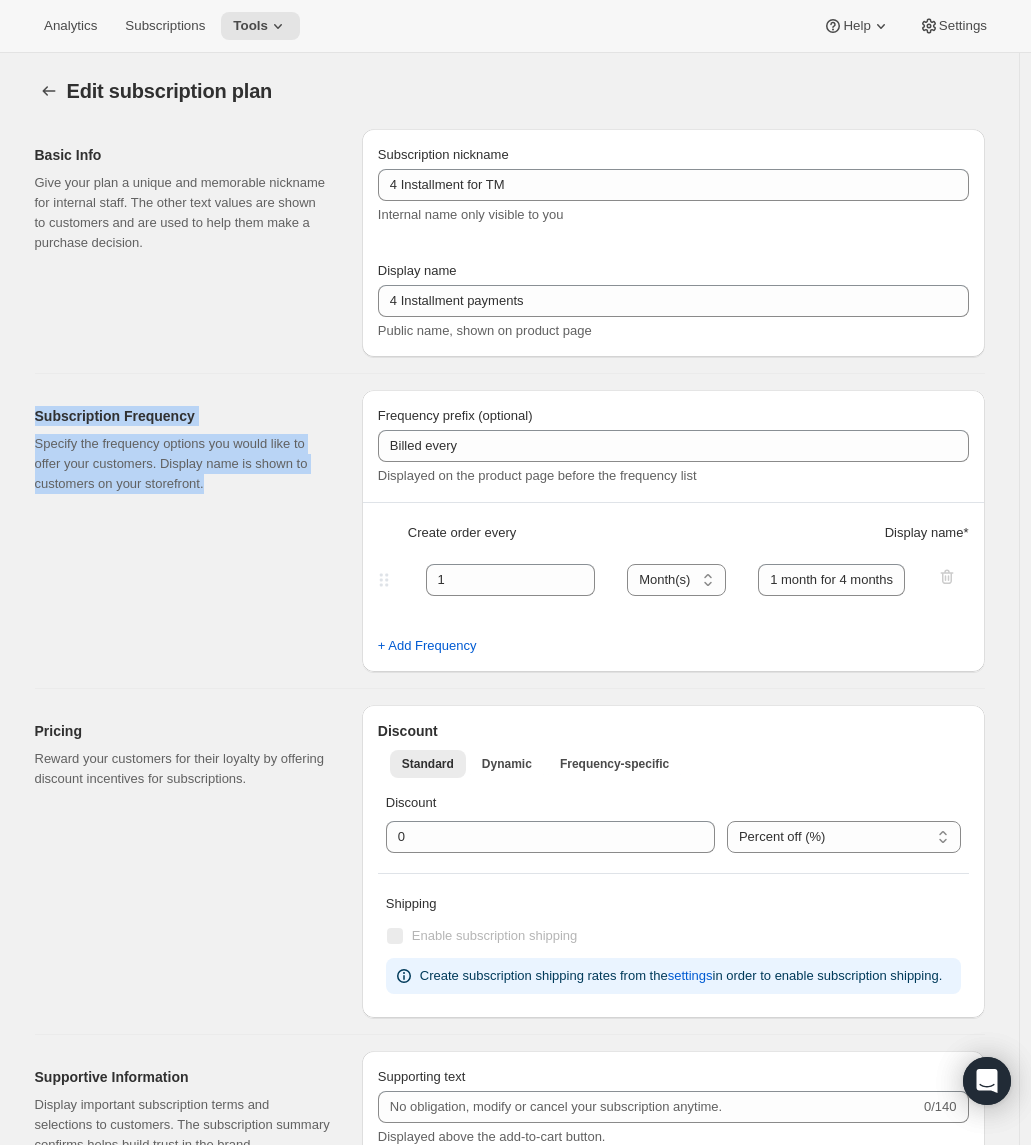 drag, startPoint x: 258, startPoint y: 384, endPoint x: 266, endPoint y: 522, distance: 138.23169 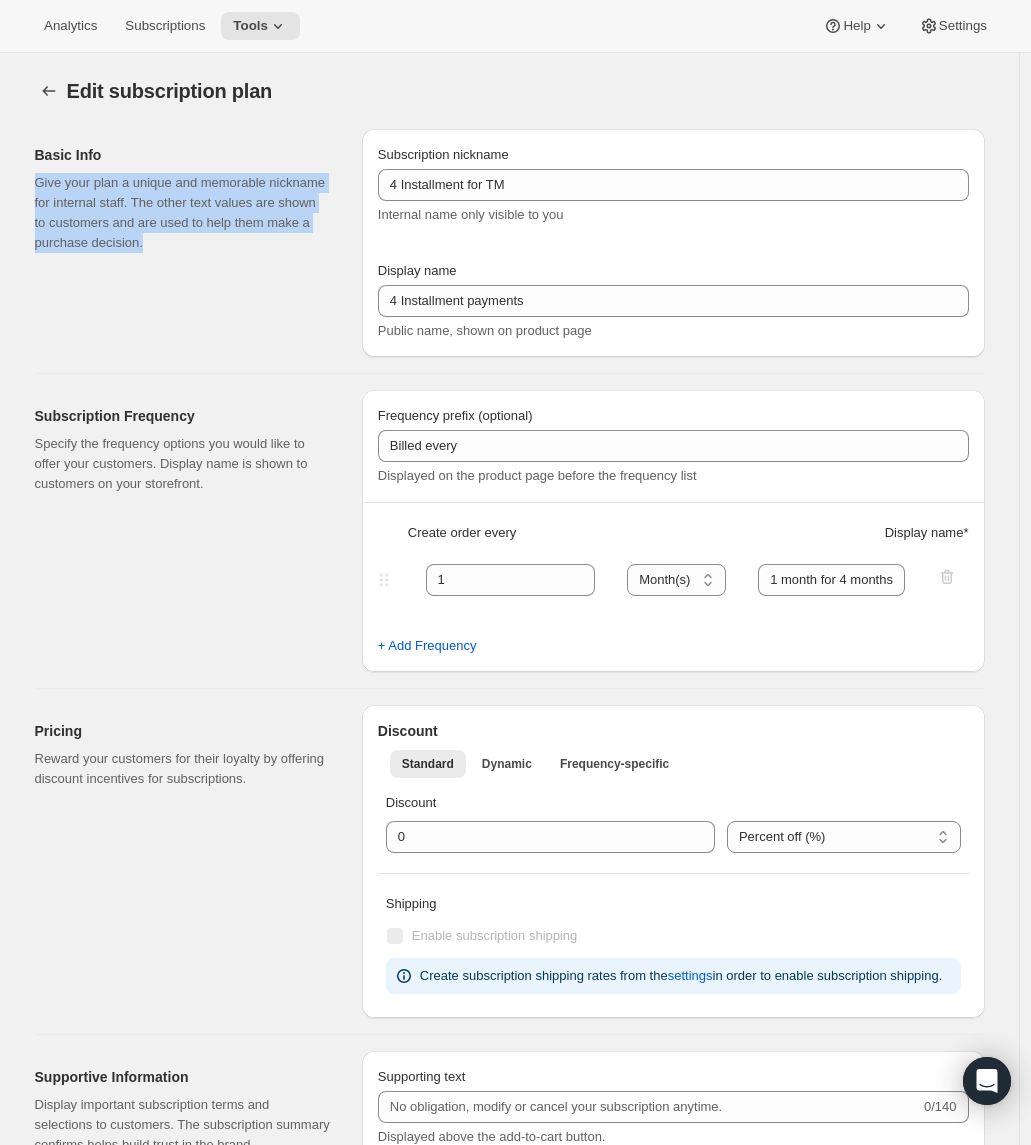 drag, startPoint x: 260, startPoint y: 323, endPoint x: 221, endPoint y: 149, distance: 178.31714 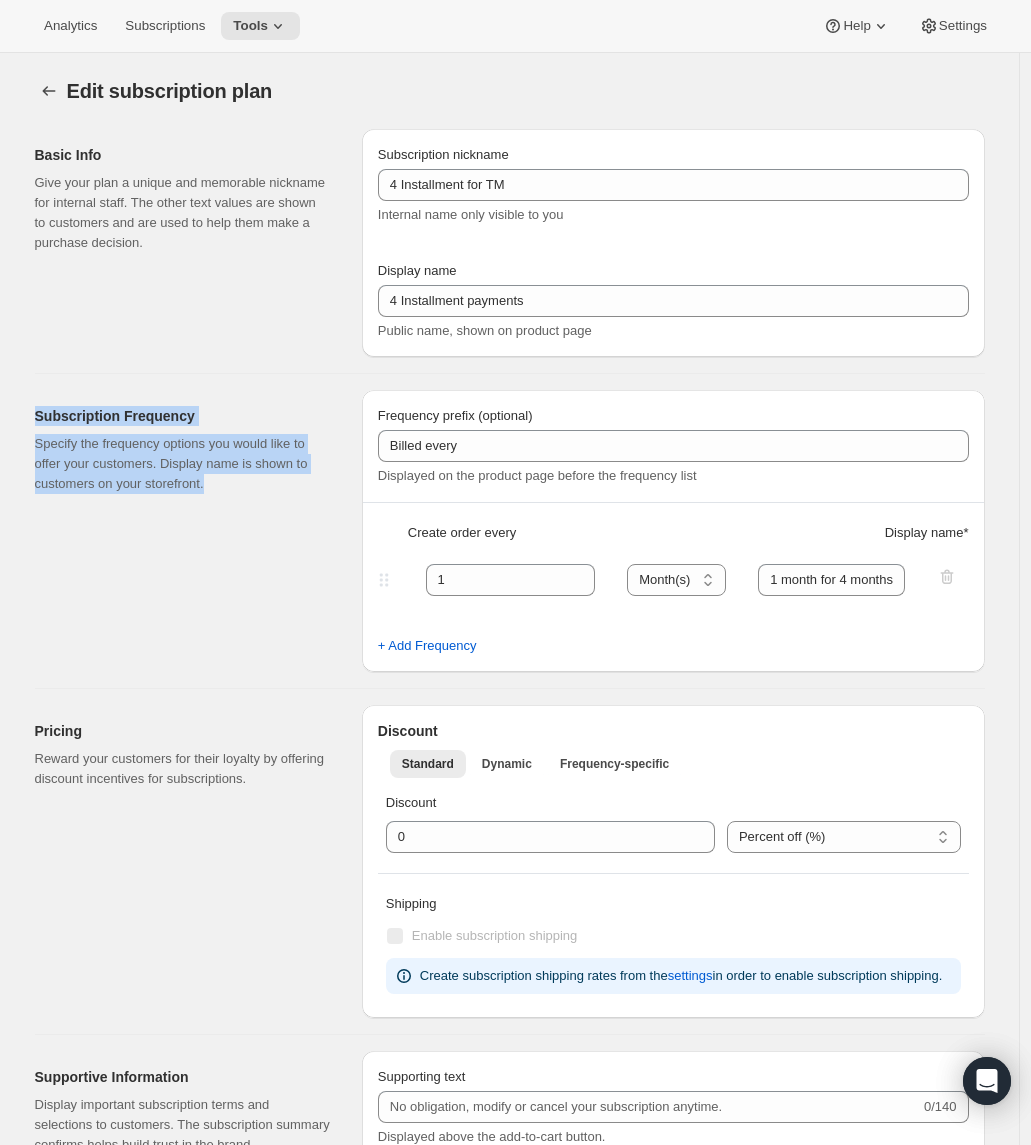drag, startPoint x: 238, startPoint y: 404, endPoint x: 261, endPoint y: 533, distance: 131.03435 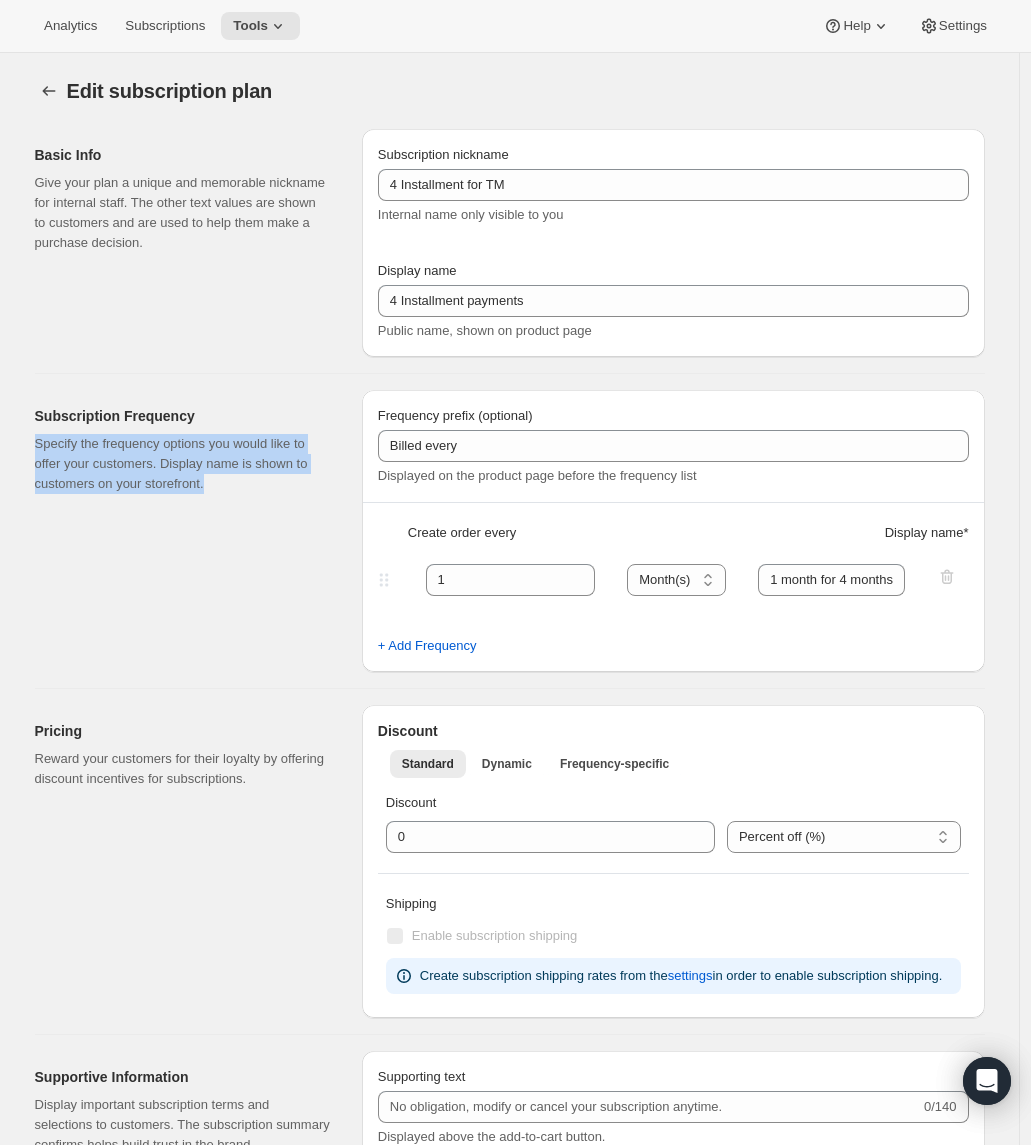 drag, startPoint x: 261, startPoint y: 527, endPoint x: 250, endPoint y: 414, distance: 113.534134 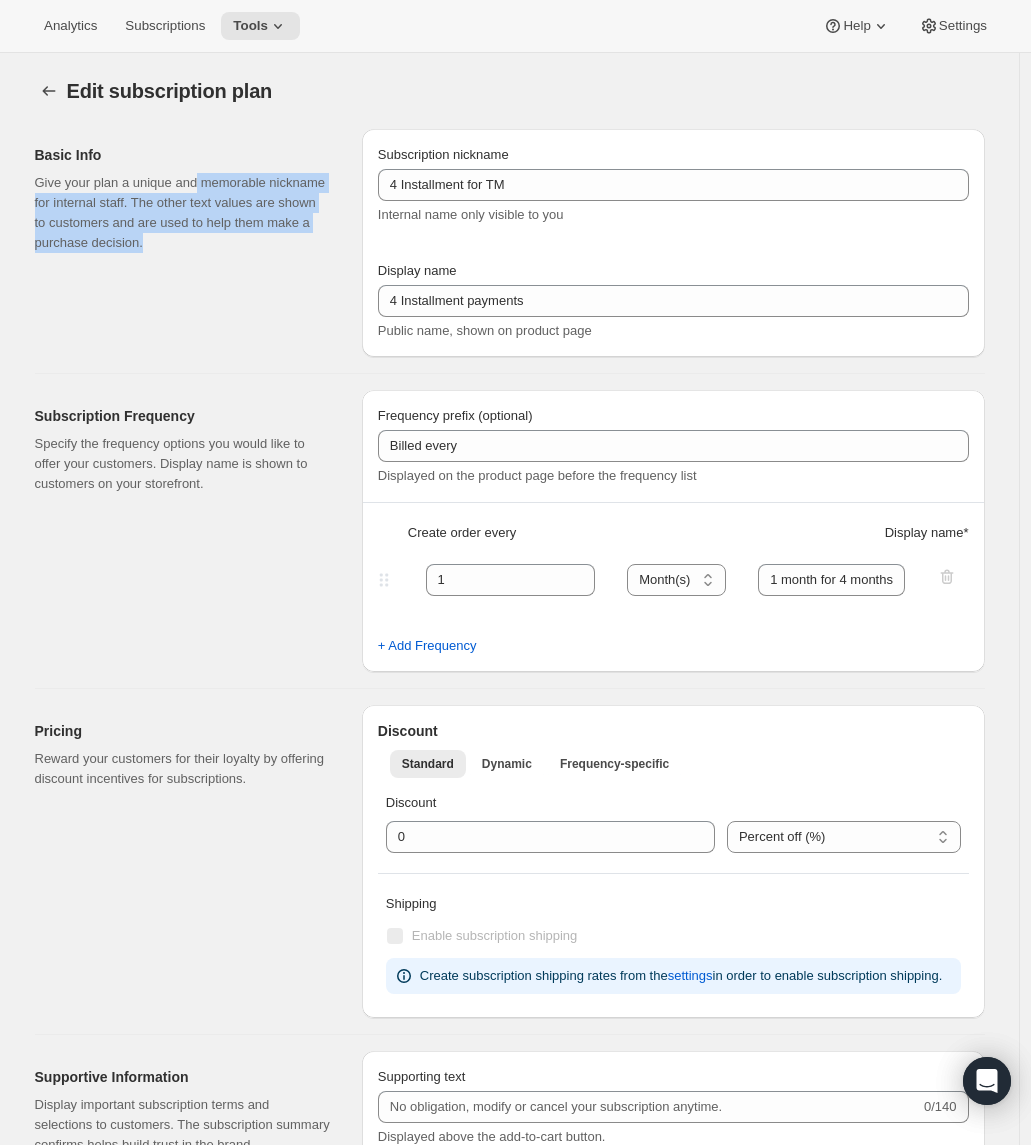 drag, startPoint x: 215, startPoint y: 227, endPoint x: 208, endPoint y: 170, distance: 57.428215 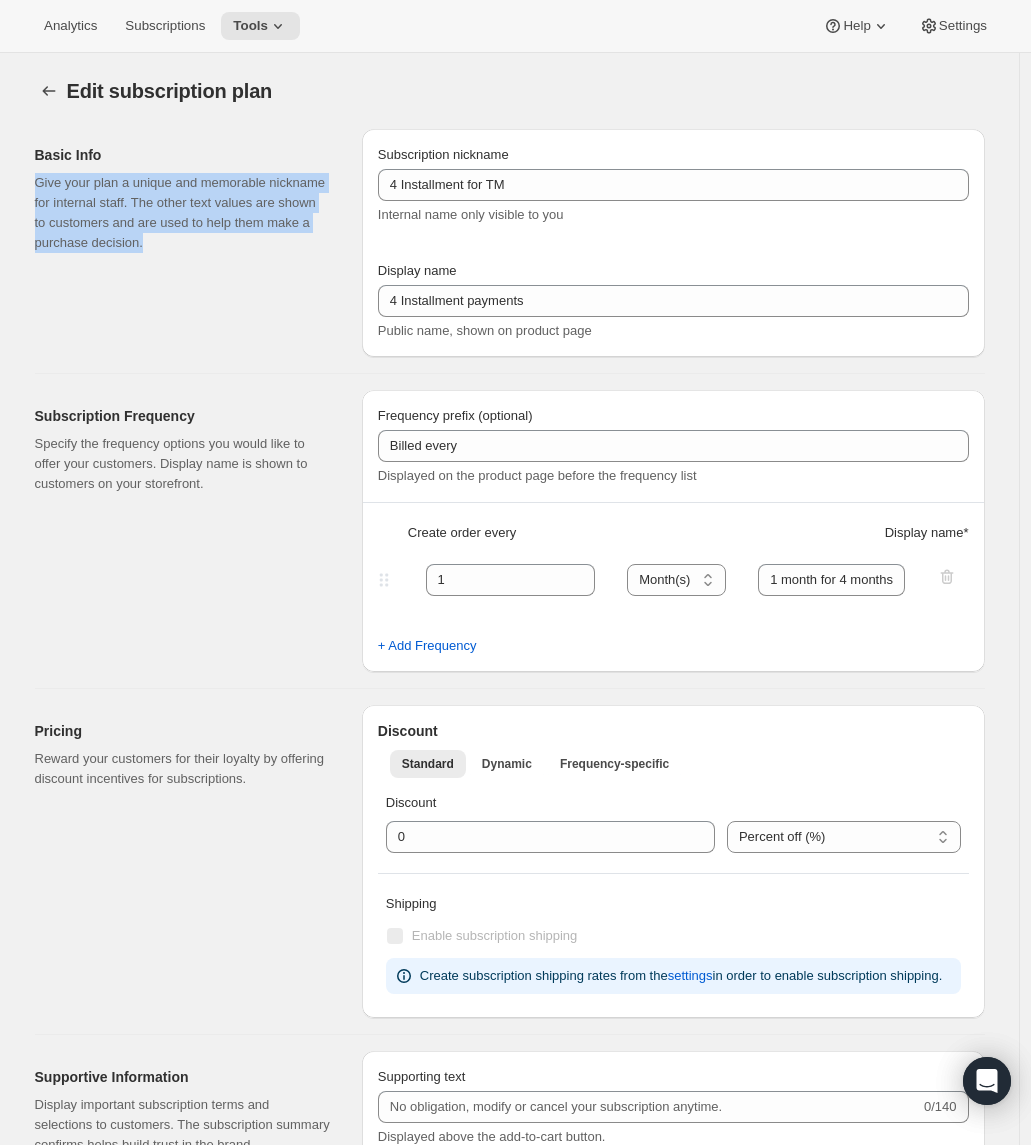 drag, startPoint x: 208, startPoint y: 152, endPoint x: 231, endPoint y: 333, distance: 182.45547 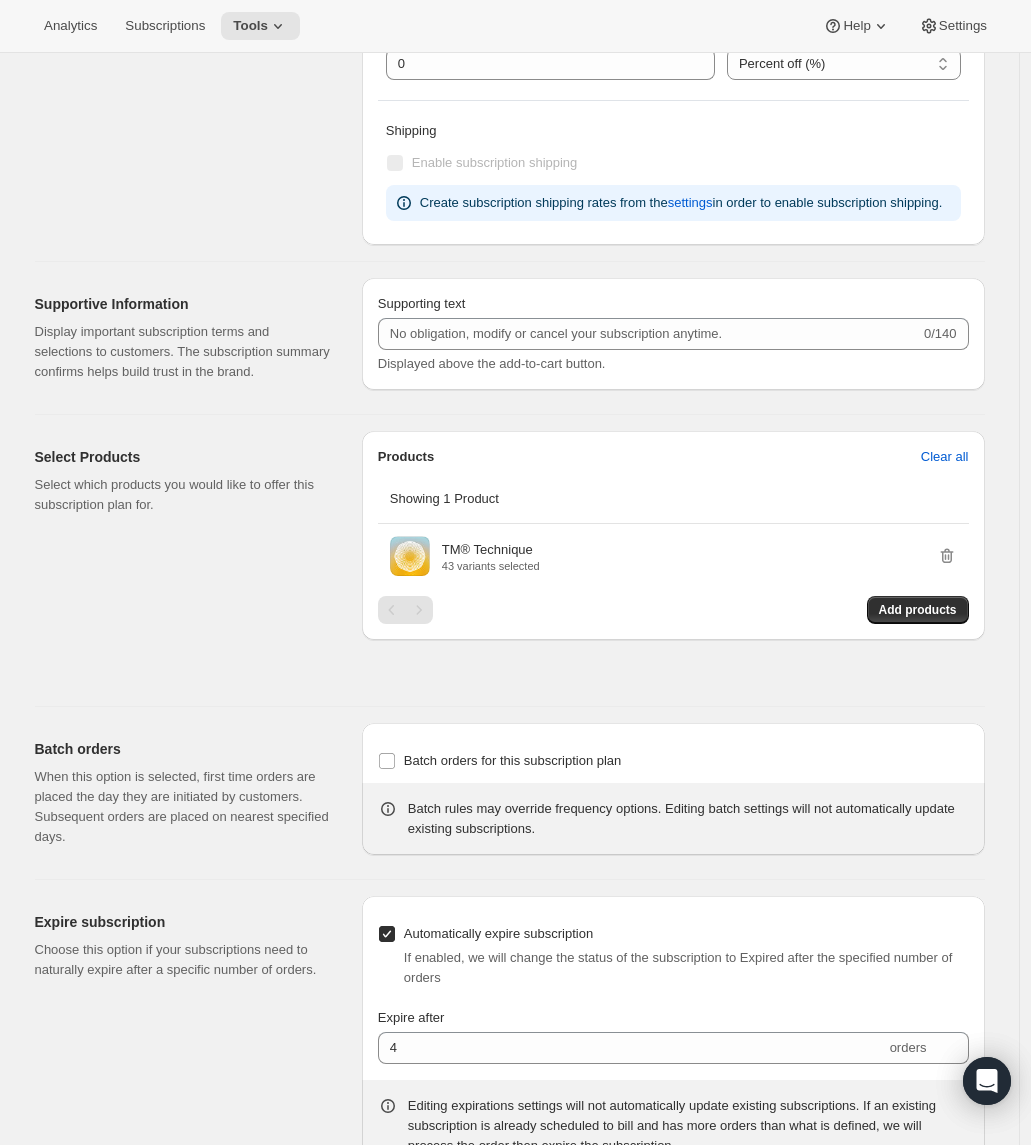 scroll, scrollTop: 770, scrollLeft: 0, axis: vertical 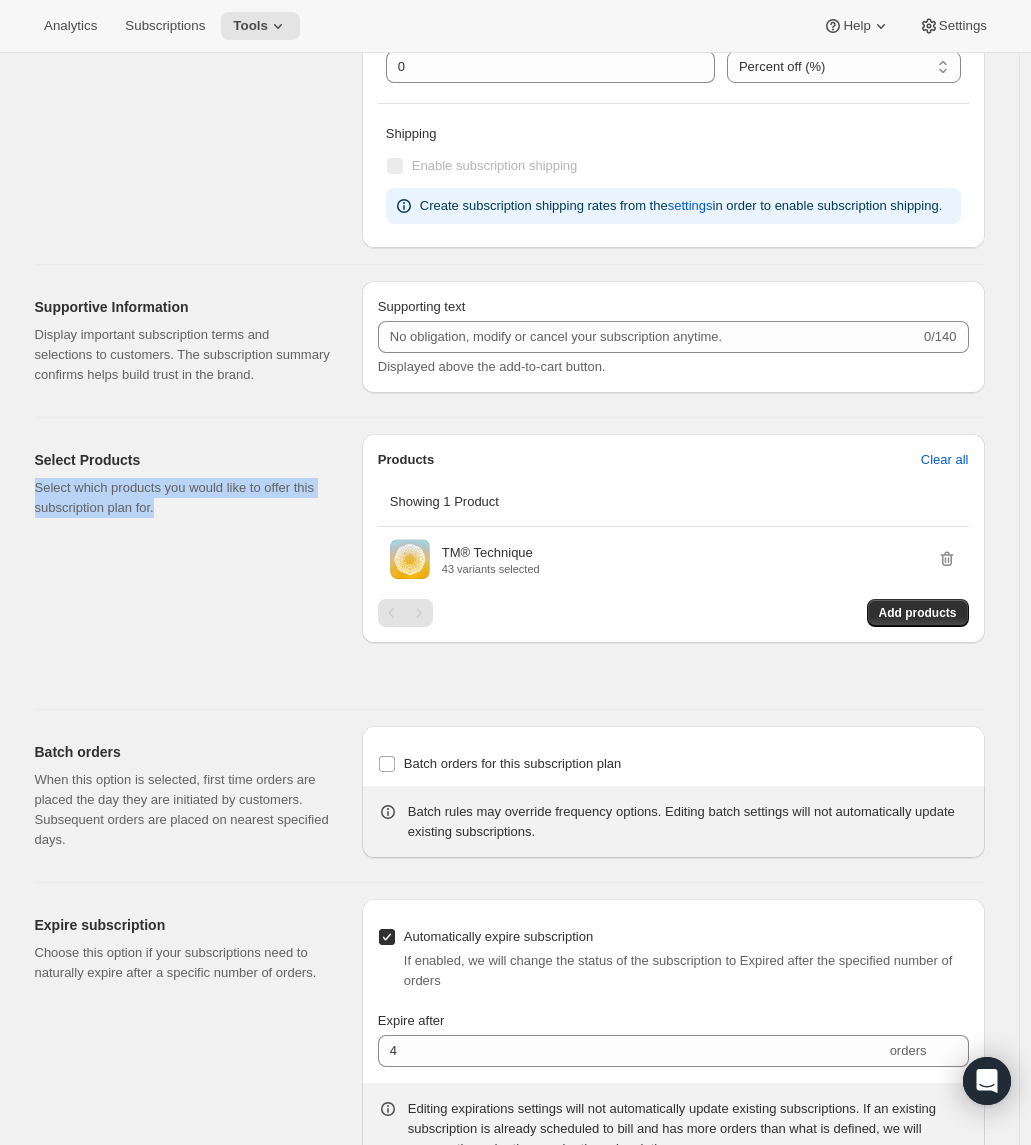 drag, startPoint x: 234, startPoint y: 543, endPoint x: 234, endPoint y: 488, distance: 55 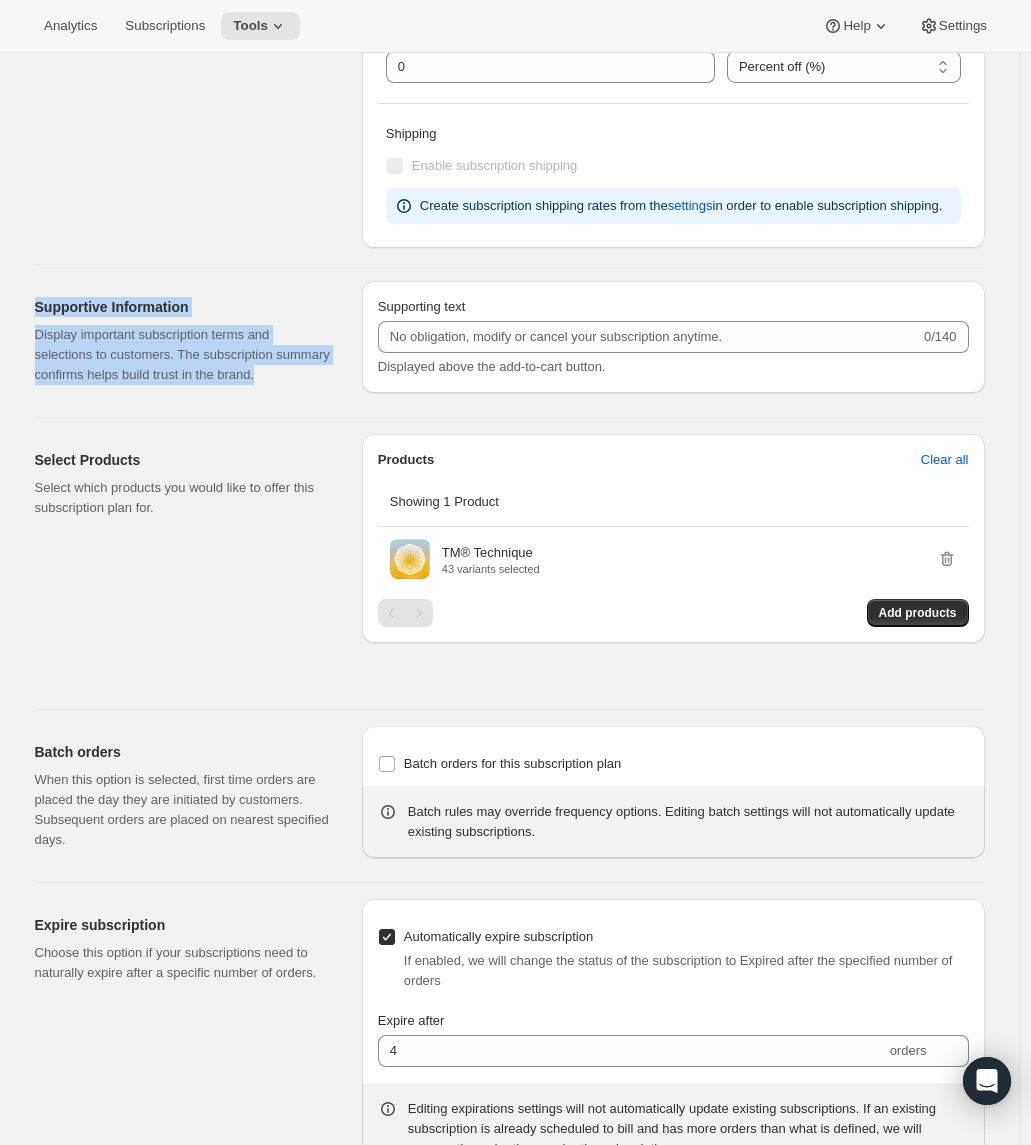 drag 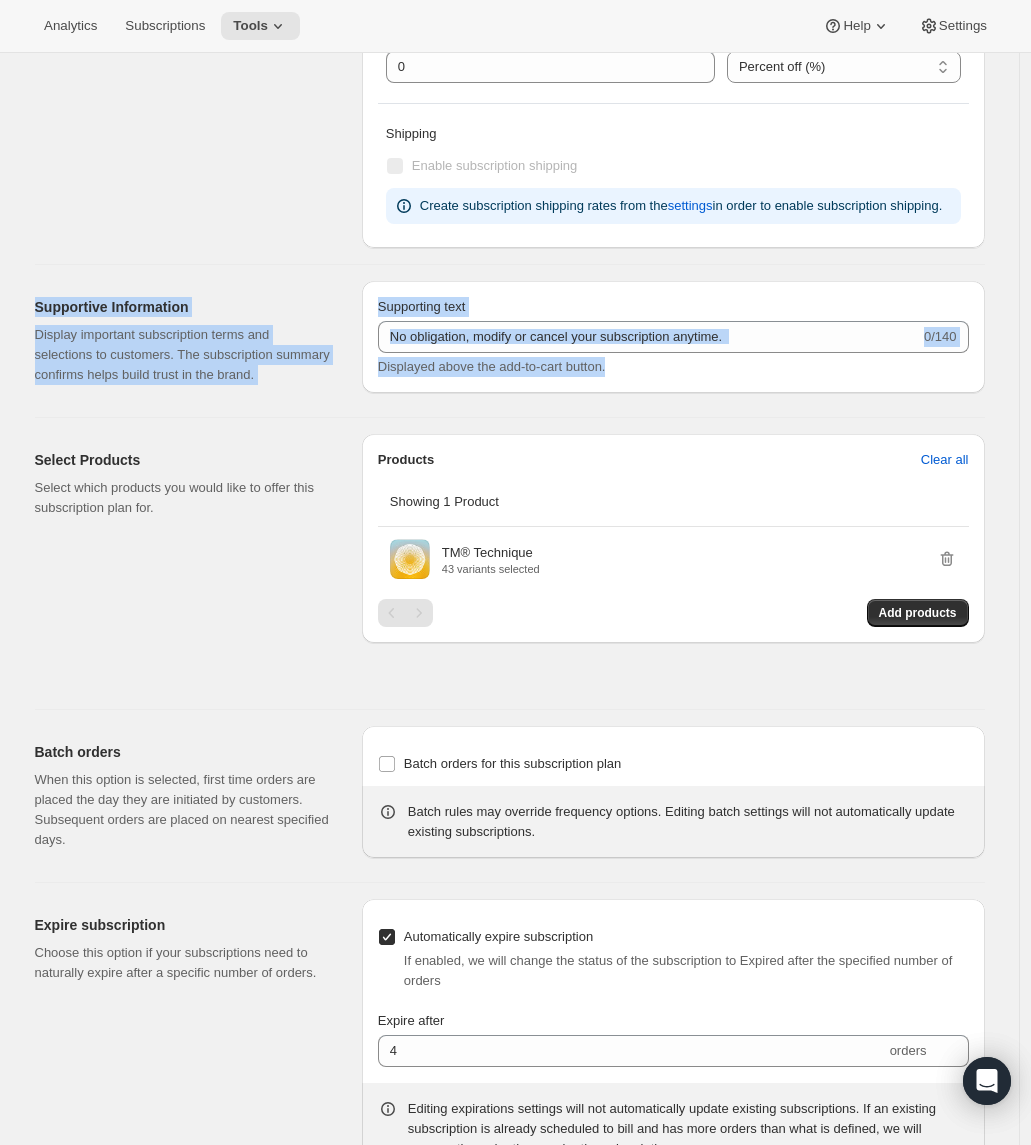 click on "Subscription #[PHONE] Installment for TM Internal name only visible to you Display name 4 Installment payments Public name, shown on product page Subscription Frequency Specify the frequency options you would like to offer your customers. Display name is shown to customers on your storefront. Frequency prefix (optional) Billed every Displayed on the product page before the frequency list Create order every Display name * 1 Day(s) Week(s) Month(s) Year(s) Month(s) 1 month for 4 months + Add Frequency Pricing Reward your customers for their loyalty by offering discount incentives for subscriptions. Discount Standard Dynamic Frequency-specific More views Standard Dynamic Frequency-specific More views Discount Percent off (%) US Dollars off ($) Percent off (%) Shipping Enable subscription shipping settings Supportive Information 0/140 4" at bounding box center (502, 289) 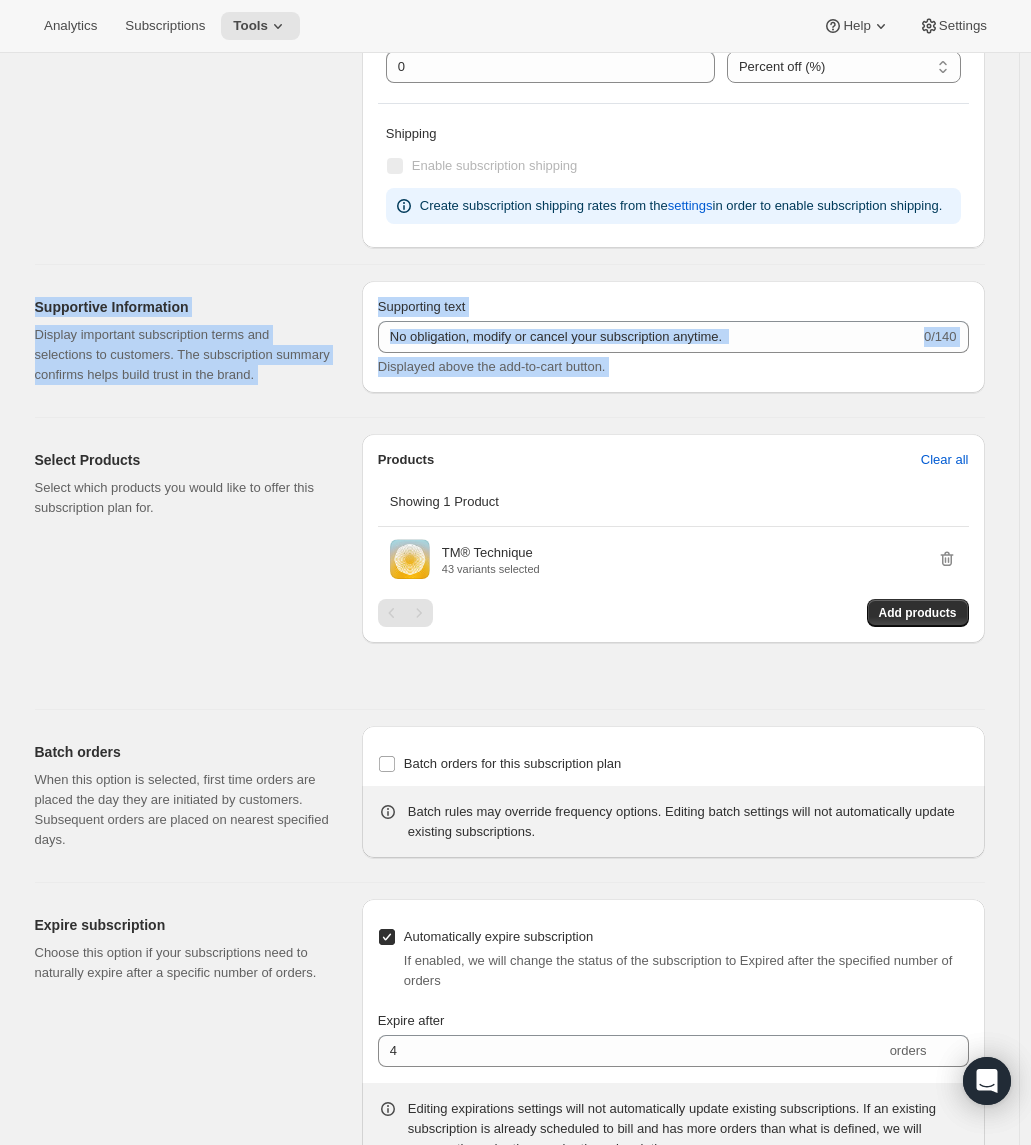 click on "Subscription #[PHONE] Installment for TM Internal name only visible to you Display name 4 Installment payments Public name, shown on product page Subscription Frequency Specify the frequency options you would like to offer your customers. Display name is shown to customers on your storefront. Frequency prefix (optional) Billed every Displayed on the product page before the frequency list Create order every Display name * 1 Day(s) Week(s) Month(s) Year(s) Month(s) 1 month for 4 months + Add Frequency Pricing Reward your customers for their loyalty by offering discount incentives for subscriptions. Discount Standard Dynamic Frequency-specific More views Standard Dynamic Frequency-specific More views Discount Percent off (%) US Dollars off ($) Percent off (%) Shipping Enable subscription shipping settings Supportive Information 0/140 4" at bounding box center [502, 289] 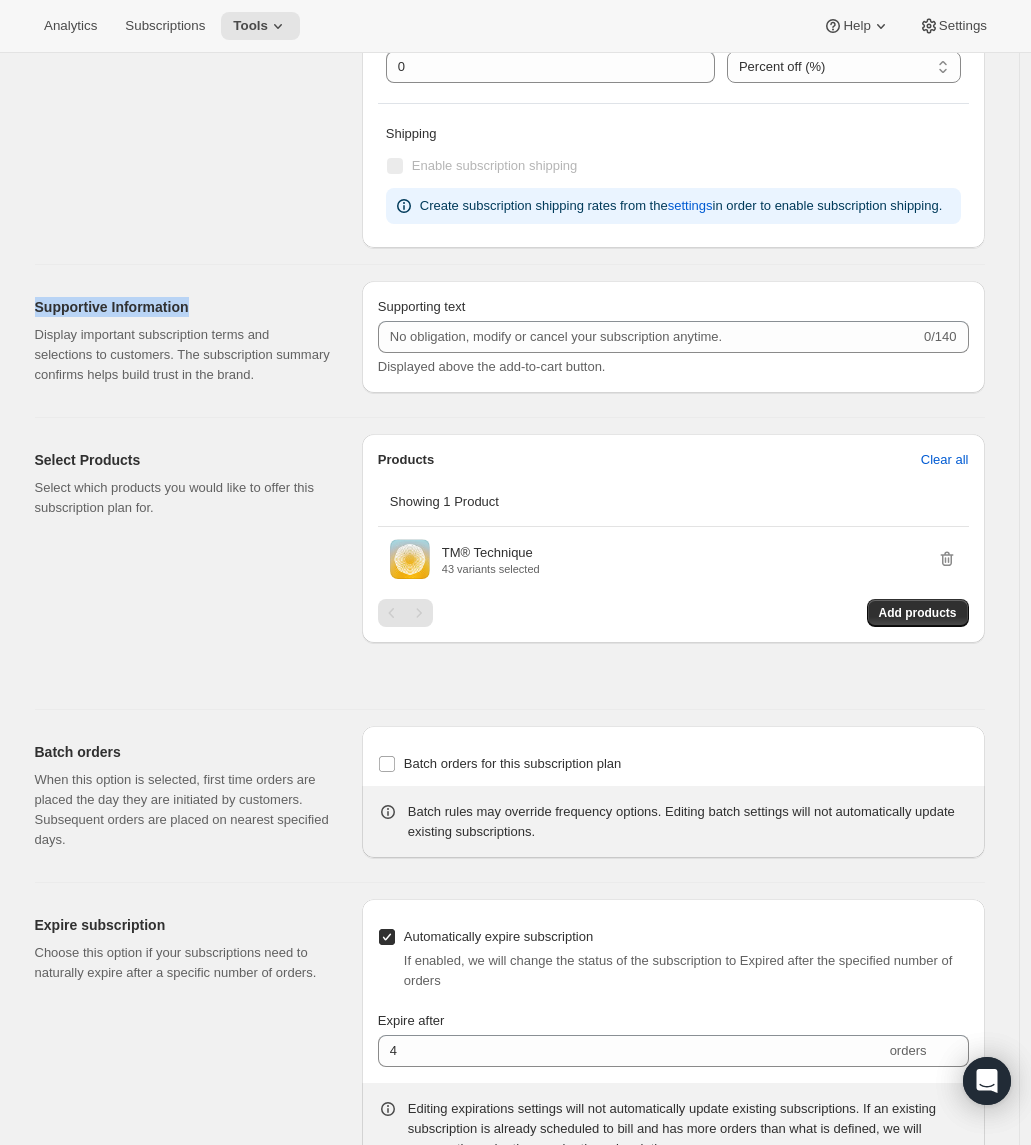 click on "Supportive Information Display important subscription terms and selections to customers. The subscription summary confirms helps build trust in the brand." at bounding box center [190, 341] 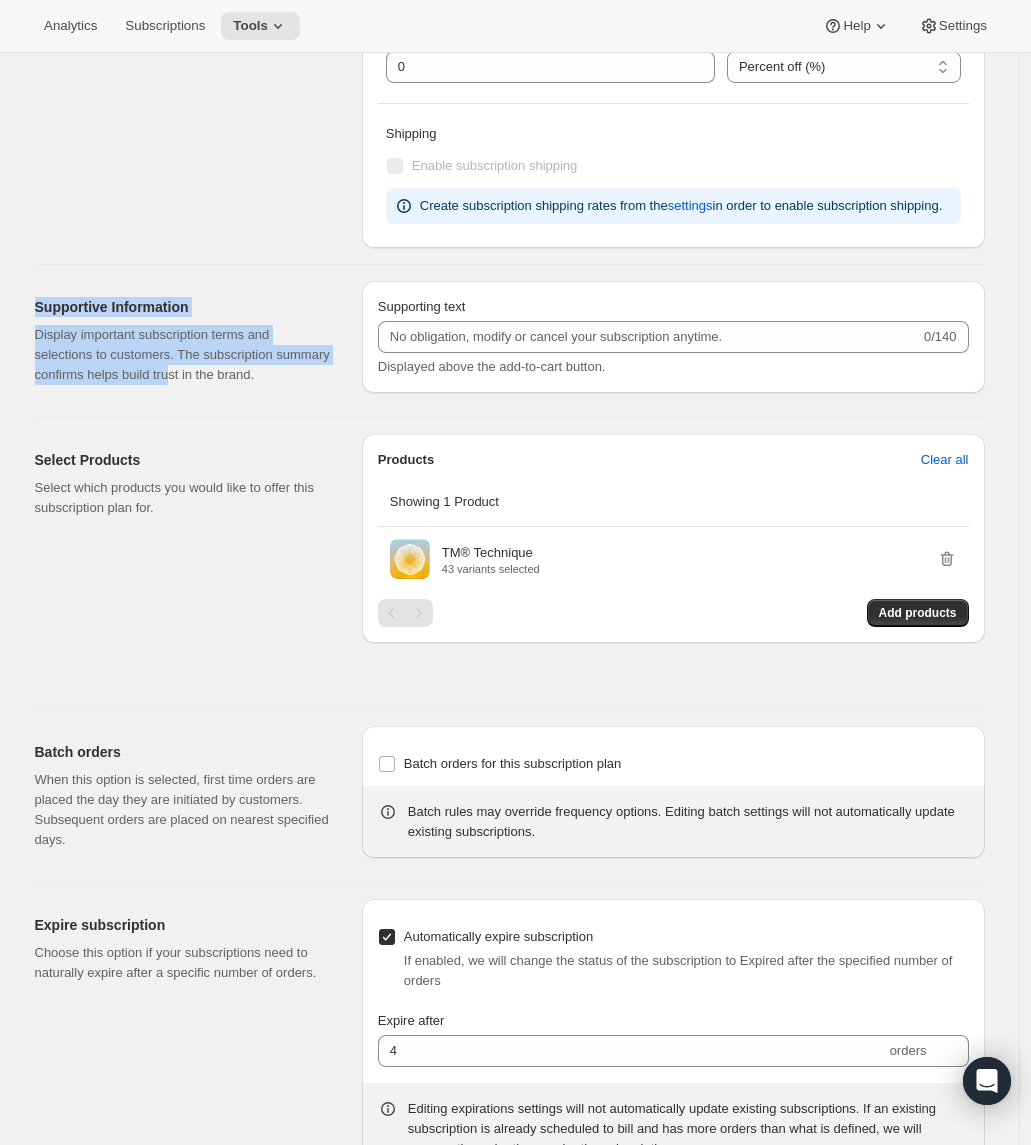 scroll, scrollTop: 900, scrollLeft: 0, axis: vertical 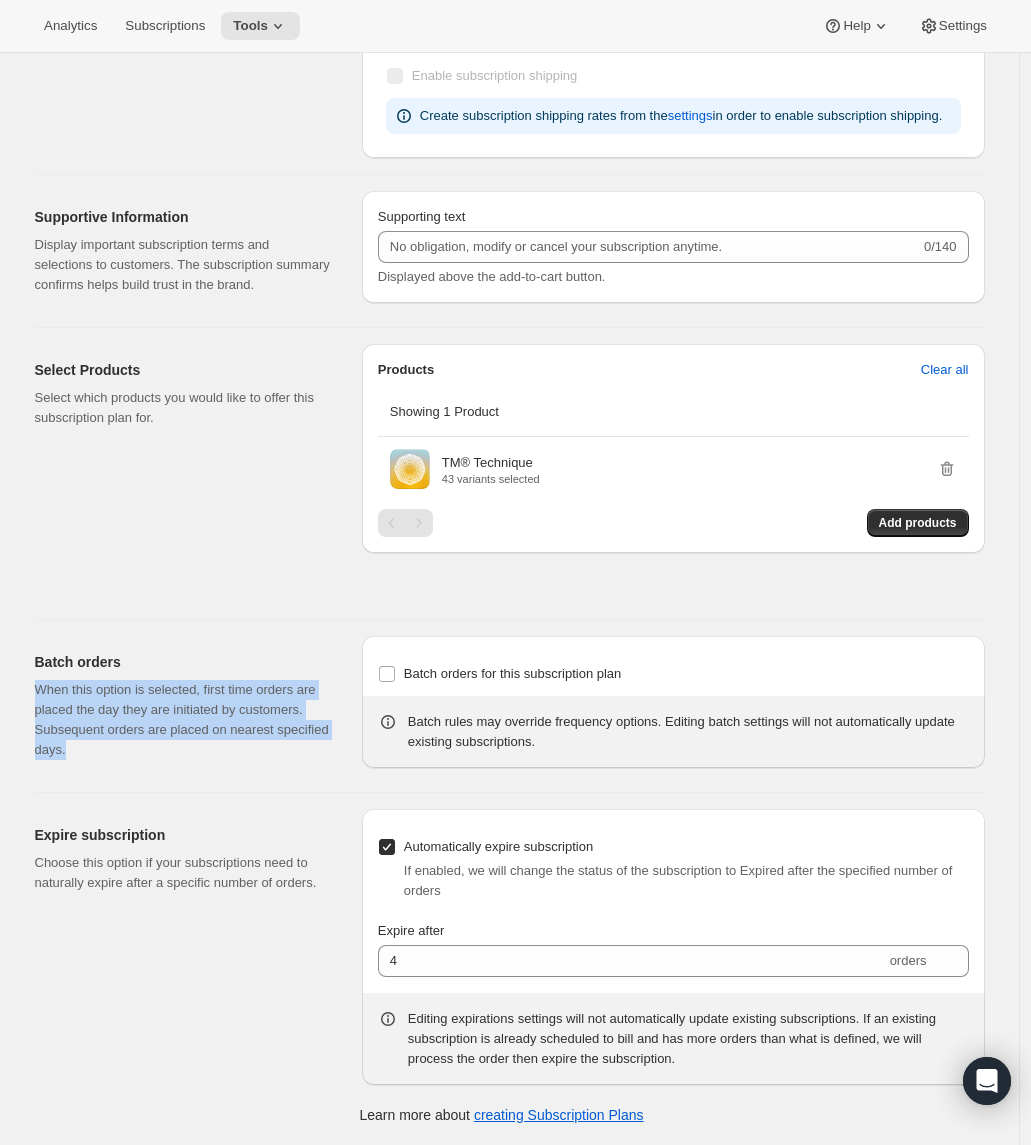 click on "Batch orders When this option is selected, first time orders are placed the day they are initiated by customers. Subsequent orders are placed on nearest specified days." at bounding box center [190, 706] 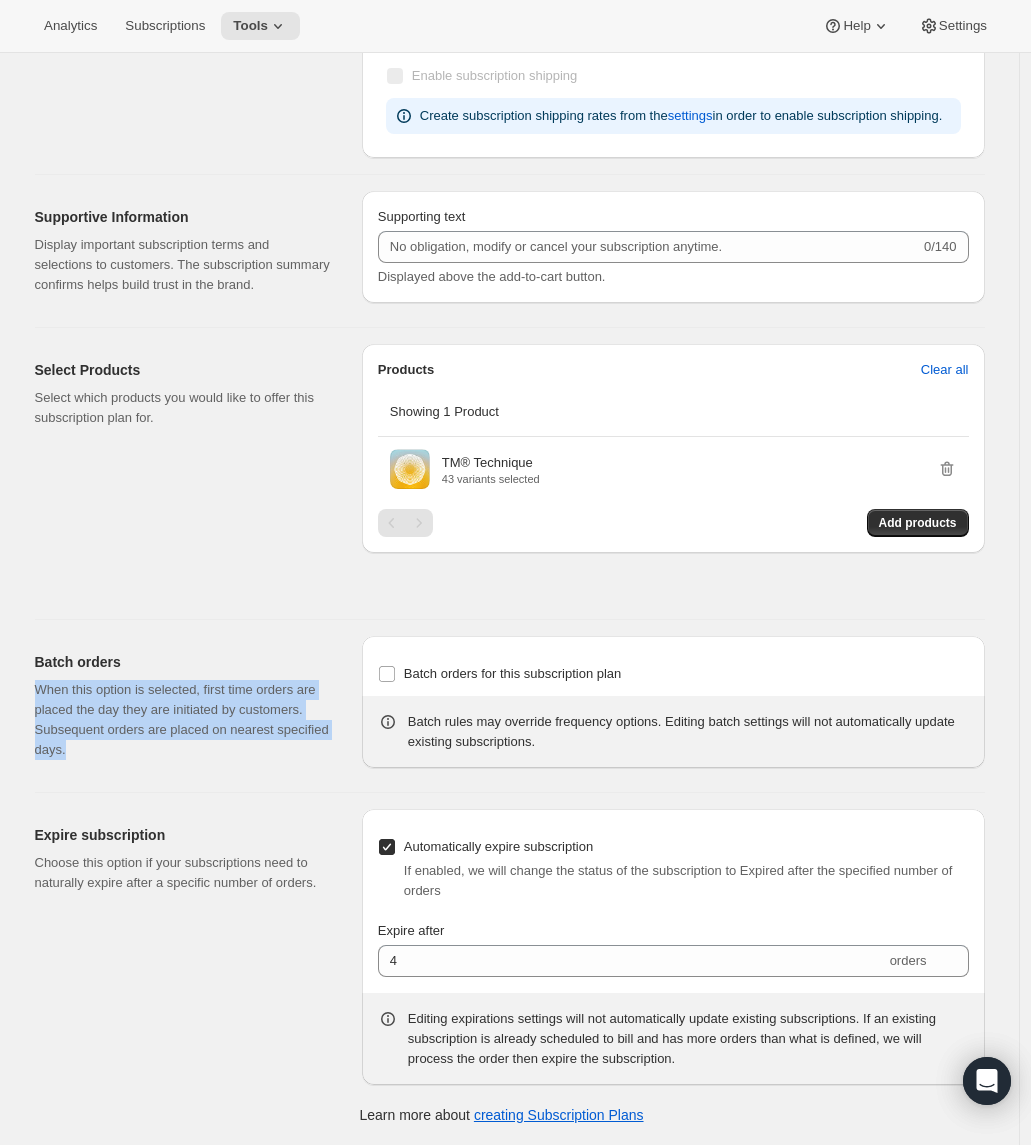 click on "Batch orders When this option is selected, first time orders are placed the day they are initiated by customers. Subsequent orders are placed on nearest specified days." at bounding box center (190, 706) 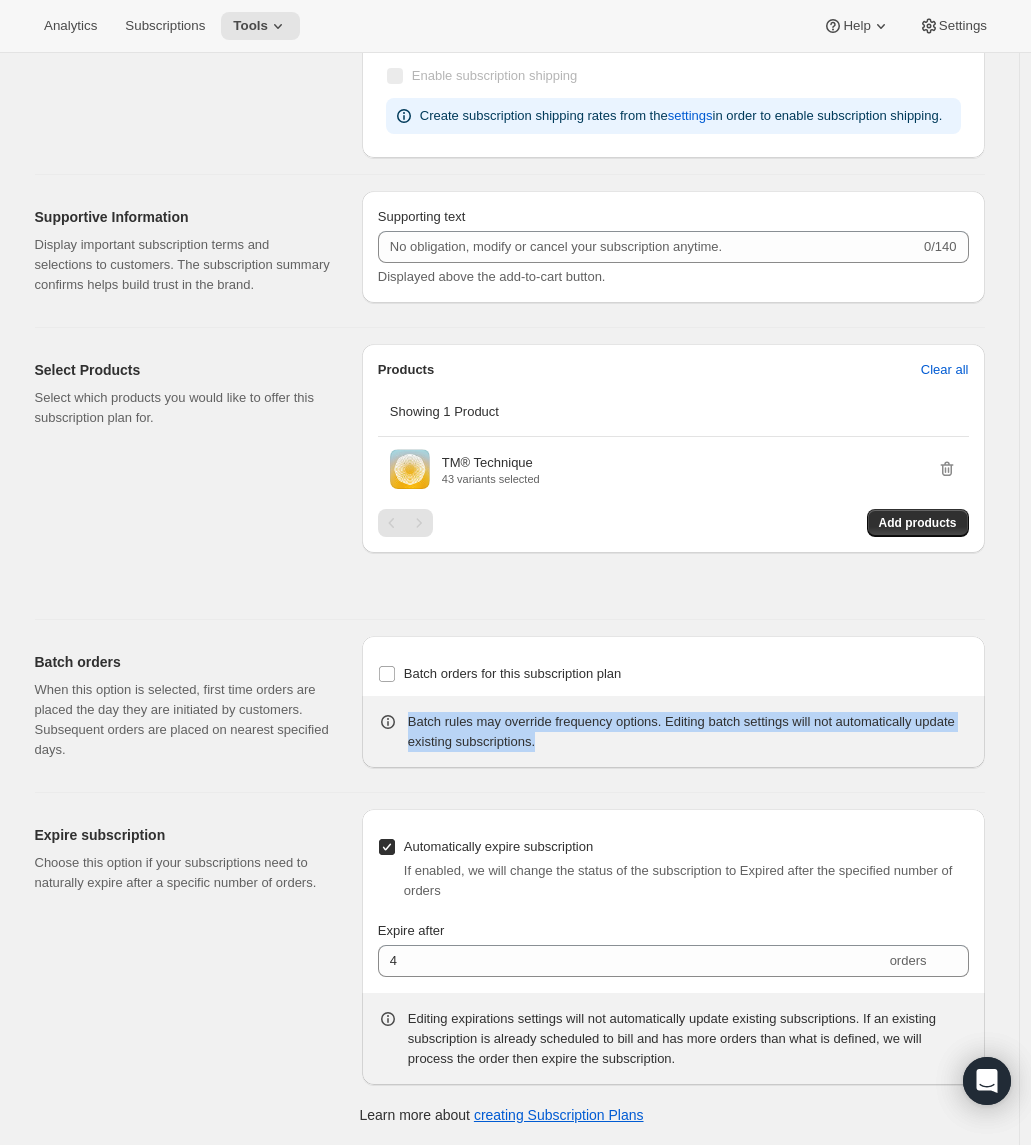 click on "Subscription #[PHONE] Installment for TM Internal name only visible to you Display name 4 Installment payments Public name, shown on product page Subscription Frequency Specify the frequency options you would like to offer your customers. Display name is shown to customers on your storefront. Frequency prefix (optional) Billed every Displayed on the product page before the frequency list Create order every Display name * 1 Day(s) Week(s) Month(s) Year(s) Month(s) 1 month for 4 months + Add Frequency Pricing Reward your customers for their loyalty by offering discount incentives for subscriptions. Discount Standard Dynamic Frequency-specific More views Standard Dynamic Frequency-specific More views Discount Percent off (%) US Dollars off ($) Percent off (%) Shipping Enable subscription shipping settings Supportive Information 0/140 4" at bounding box center (502, 199) 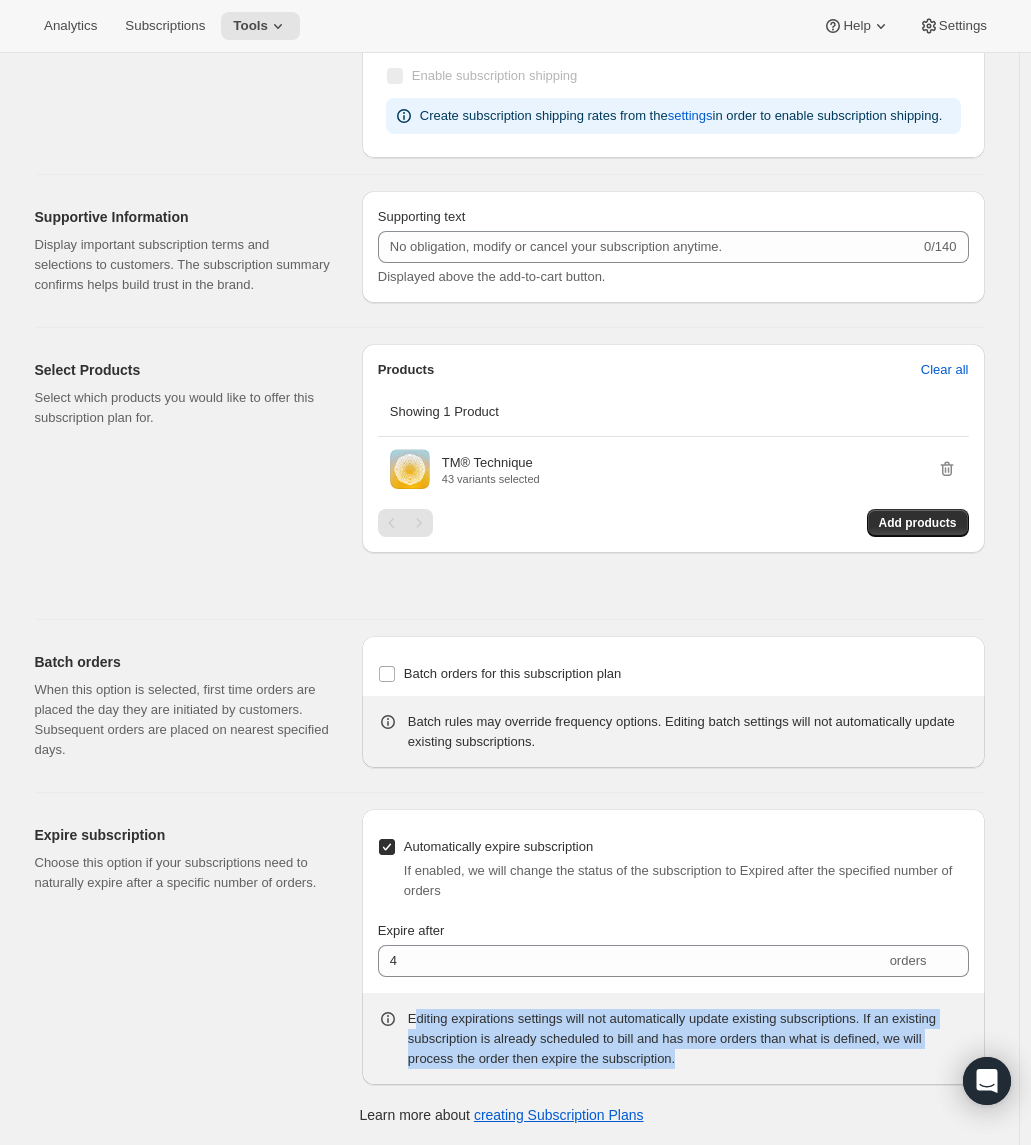 click on "Editing expirations settings will not automatically update existing subscriptions. If an existing subscription is already scheduled to bill and has more orders than what is defined, we will process the order then expire the subscription." at bounding box center [673, 1039] 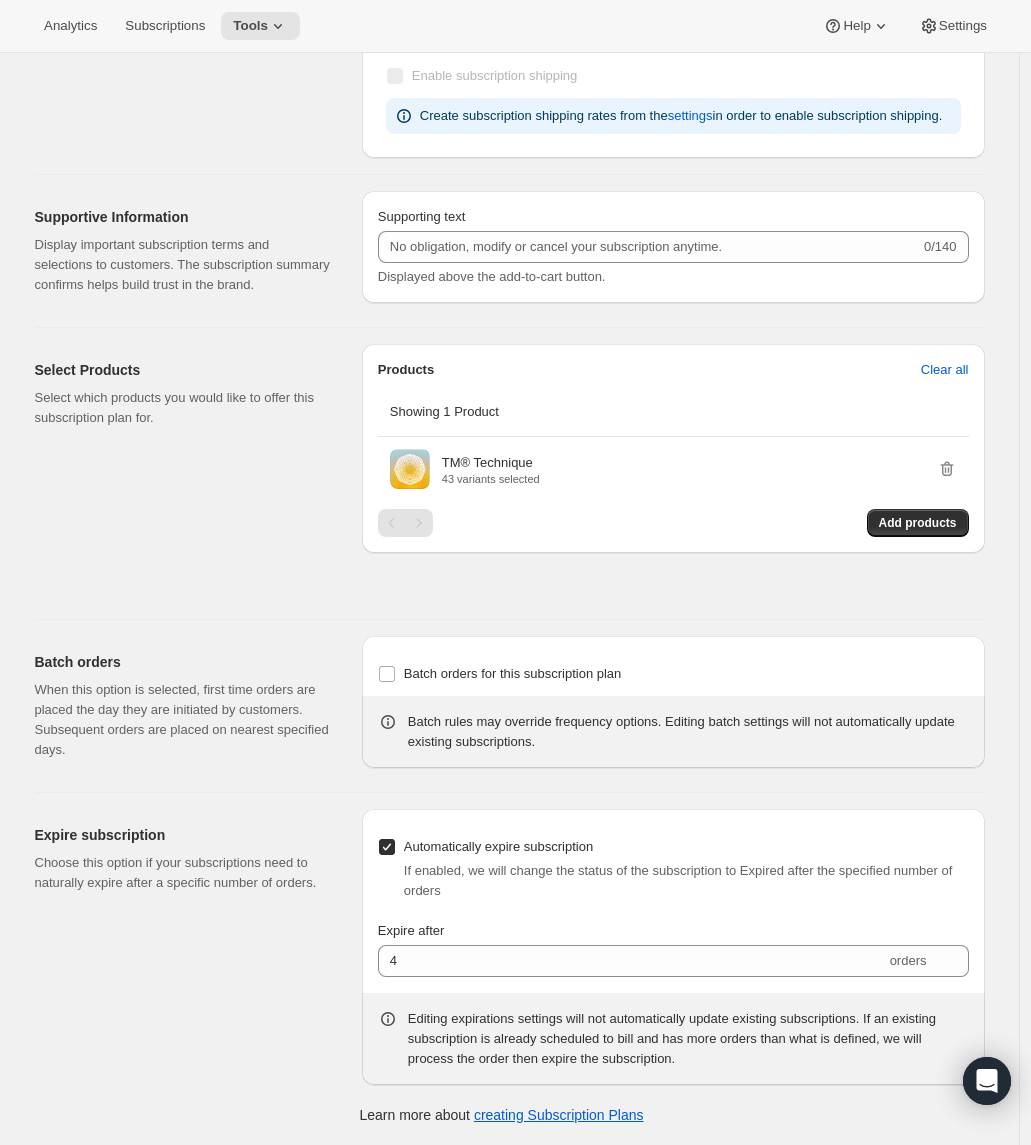 click on "Expire subscription Choose this option if your subscriptions need to naturally expire after a specific number of orders." at bounding box center (190, 947) 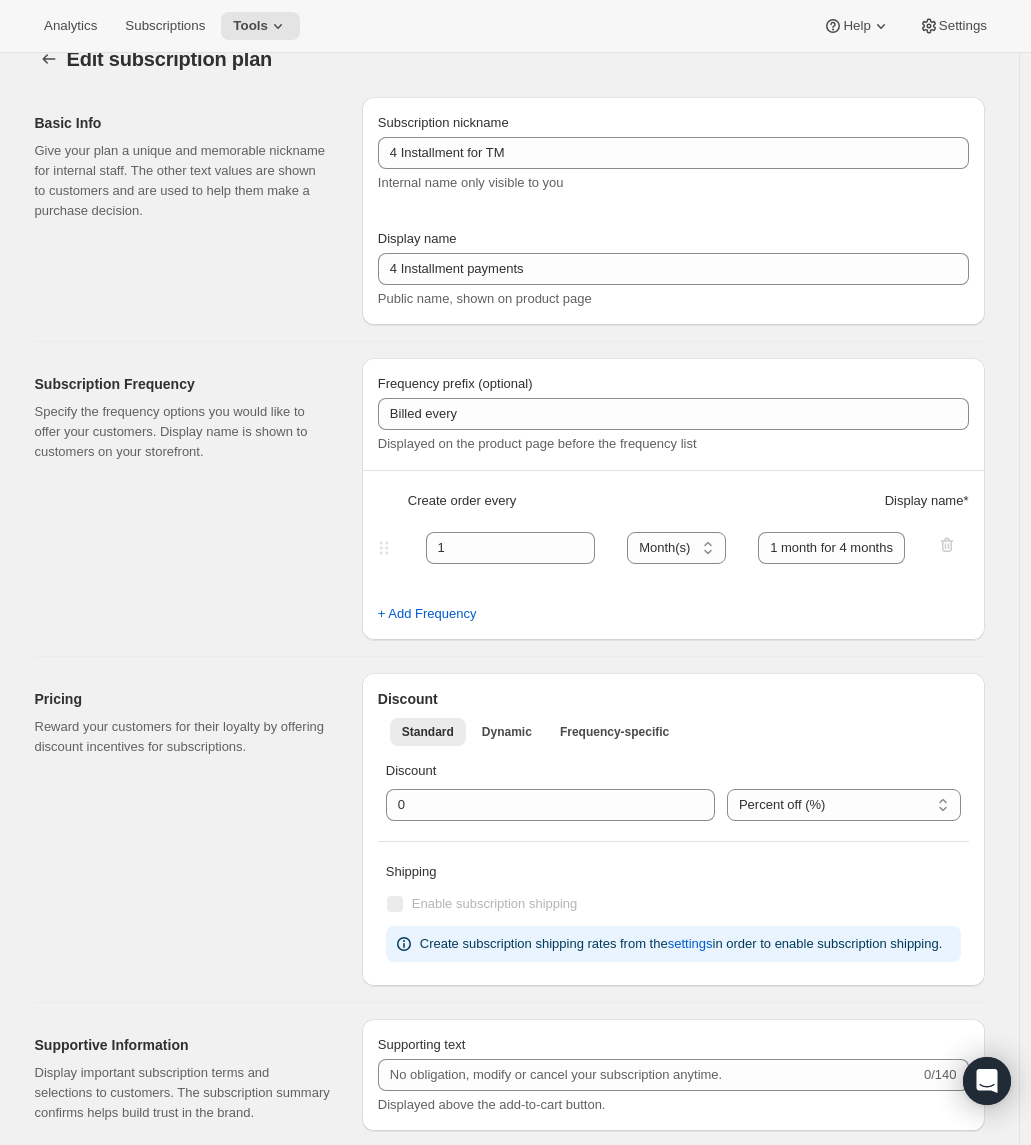 scroll, scrollTop: 0, scrollLeft: 0, axis: both 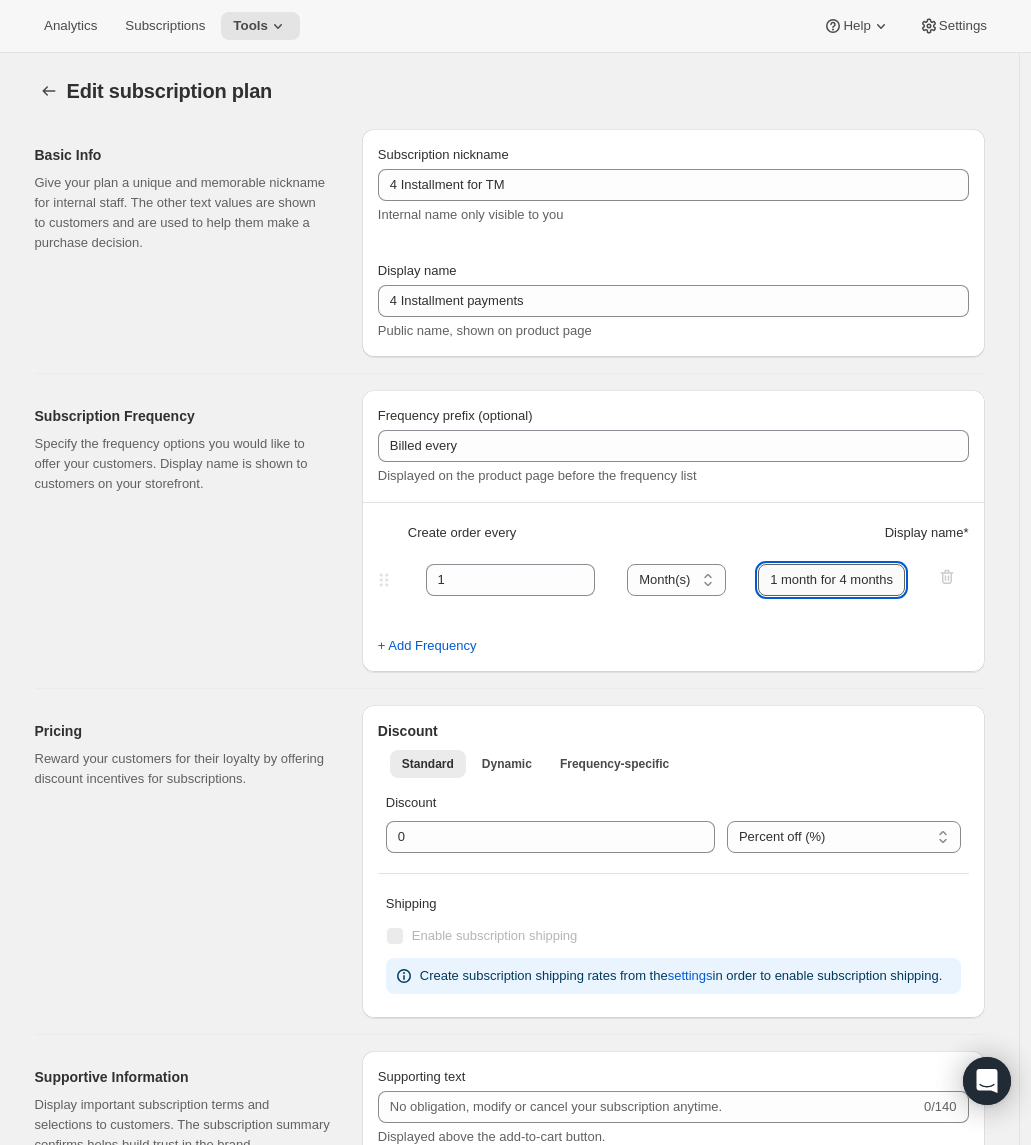 click on "1 month for 4 months" at bounding box center (831, 580) 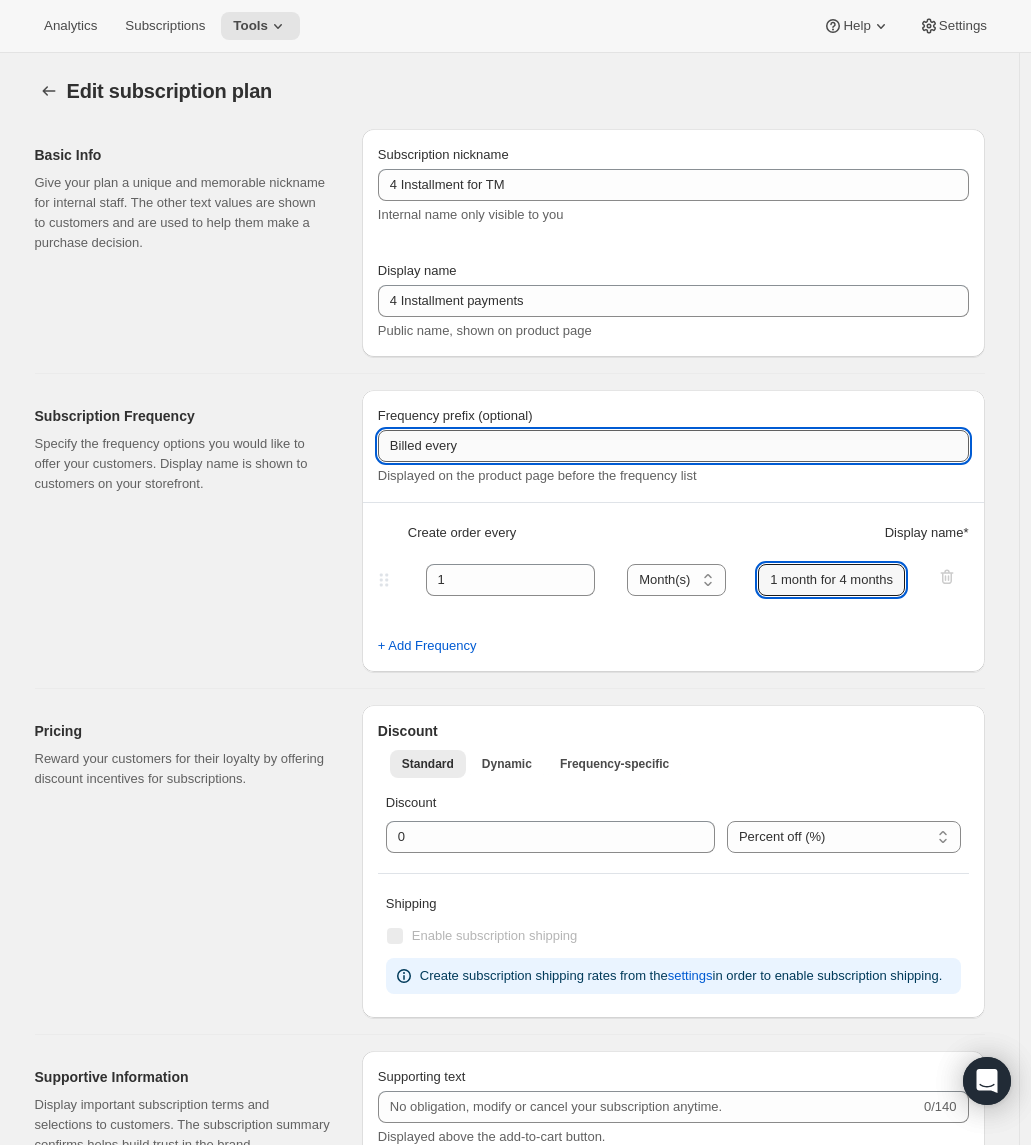 click on "Billed every" at bounding box center (673, 446) 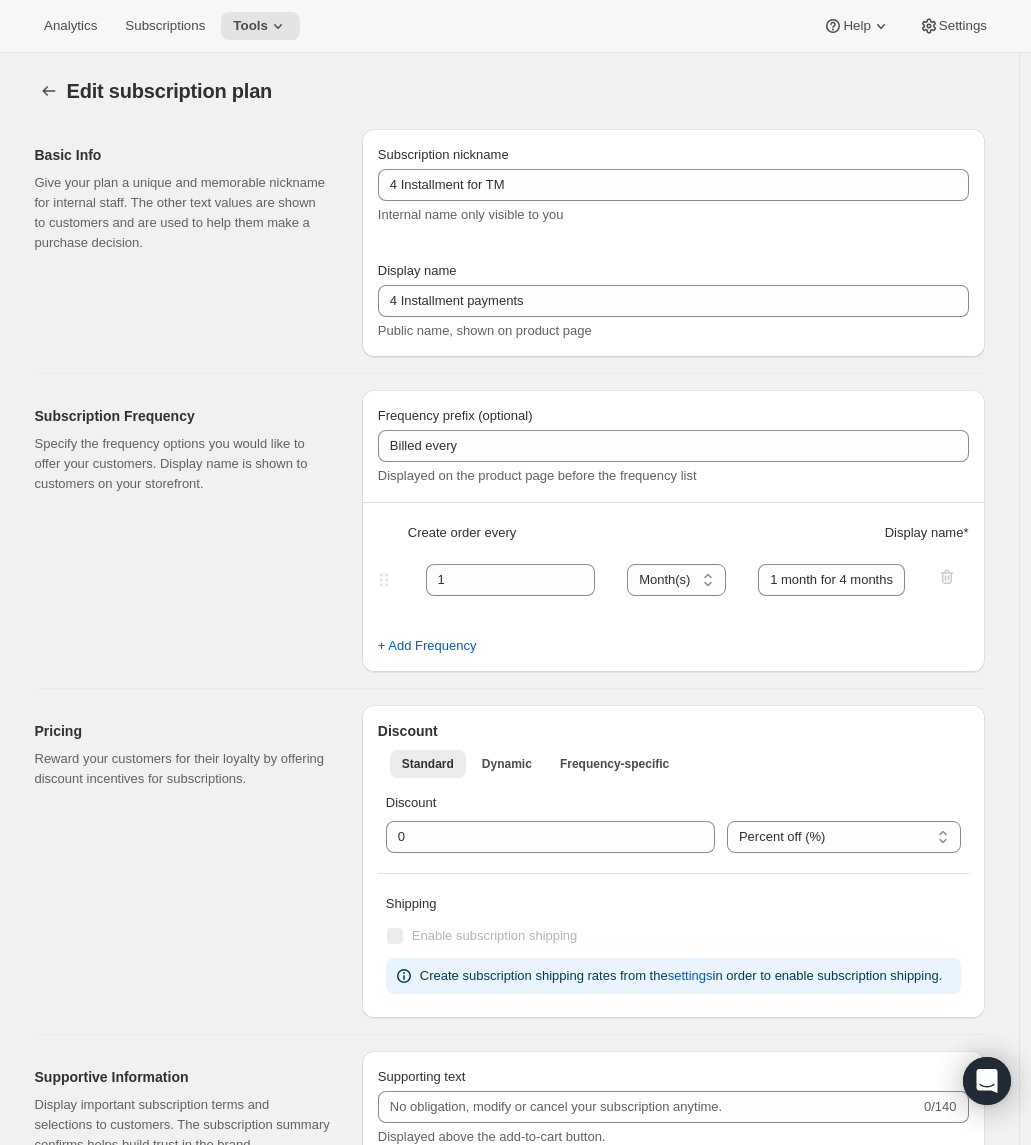 click on "Specify the frequency options you would like to offer your customers. Display name is shown to customers on your storefront." at bounding box center (182, 464) 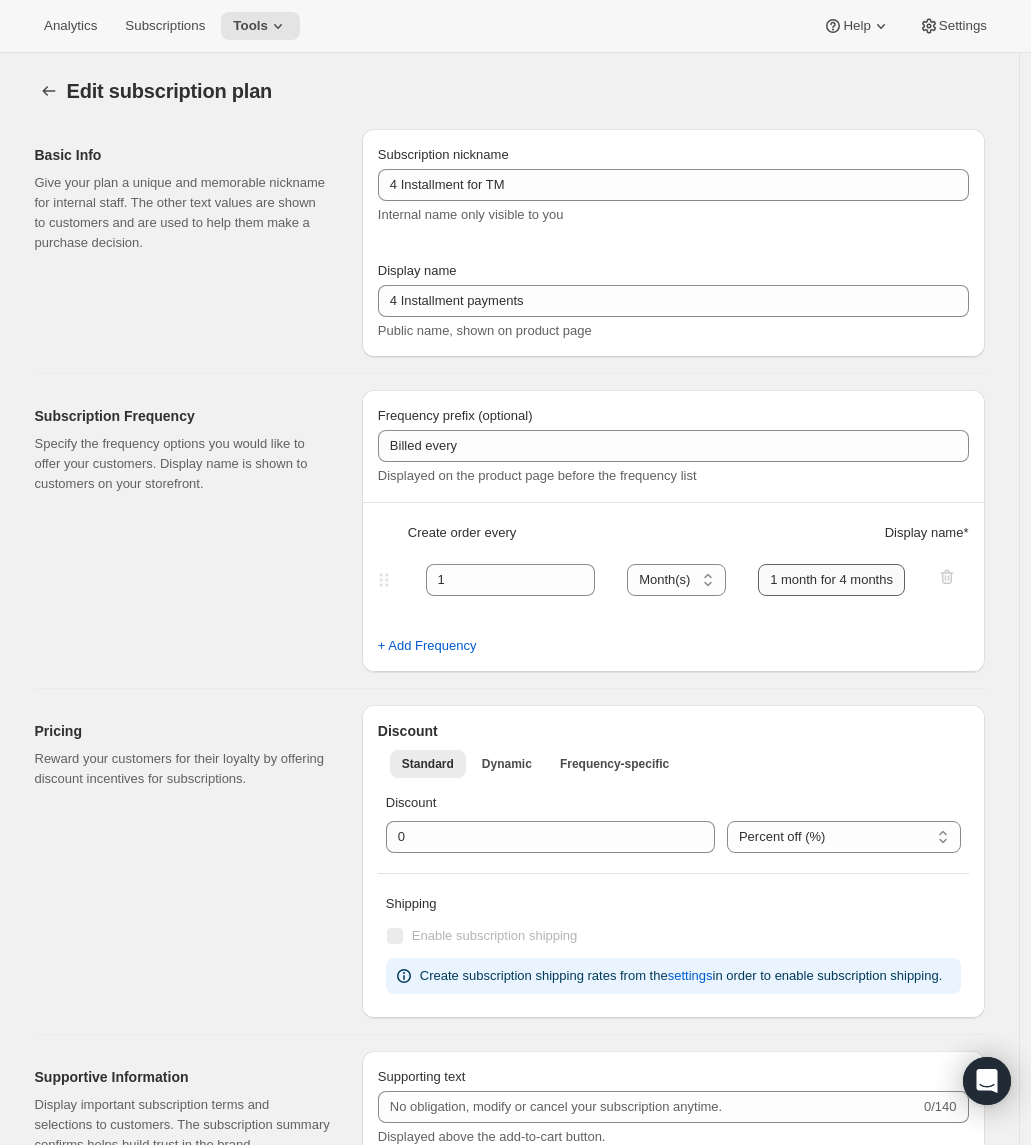 scroll, scrollTop: 0, scrollLeft: 8, axis: horizontal 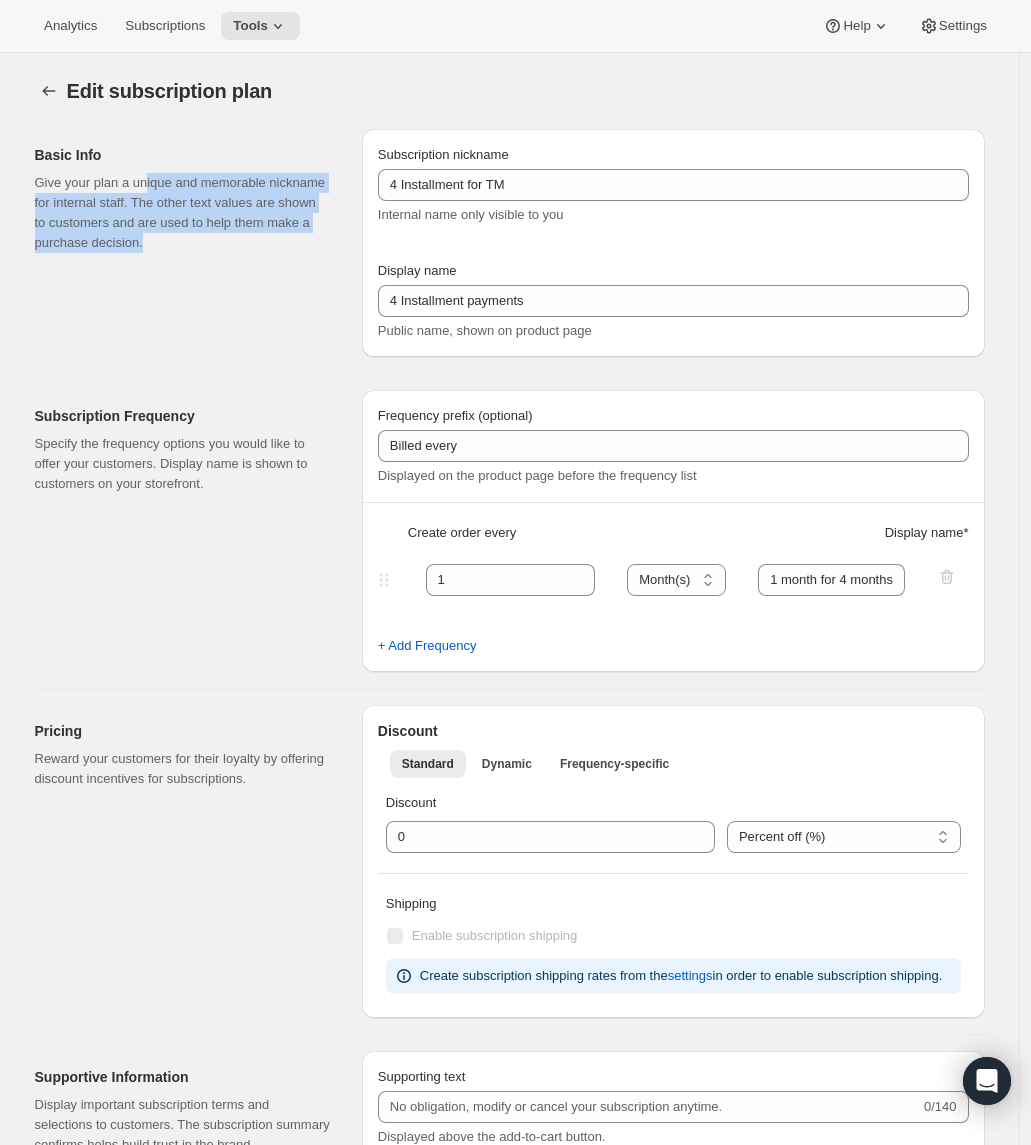 drag, startPoint x: 199, startPoint y: 264, endPoint x: 153, endPoint y: 177, distance: 98.4124 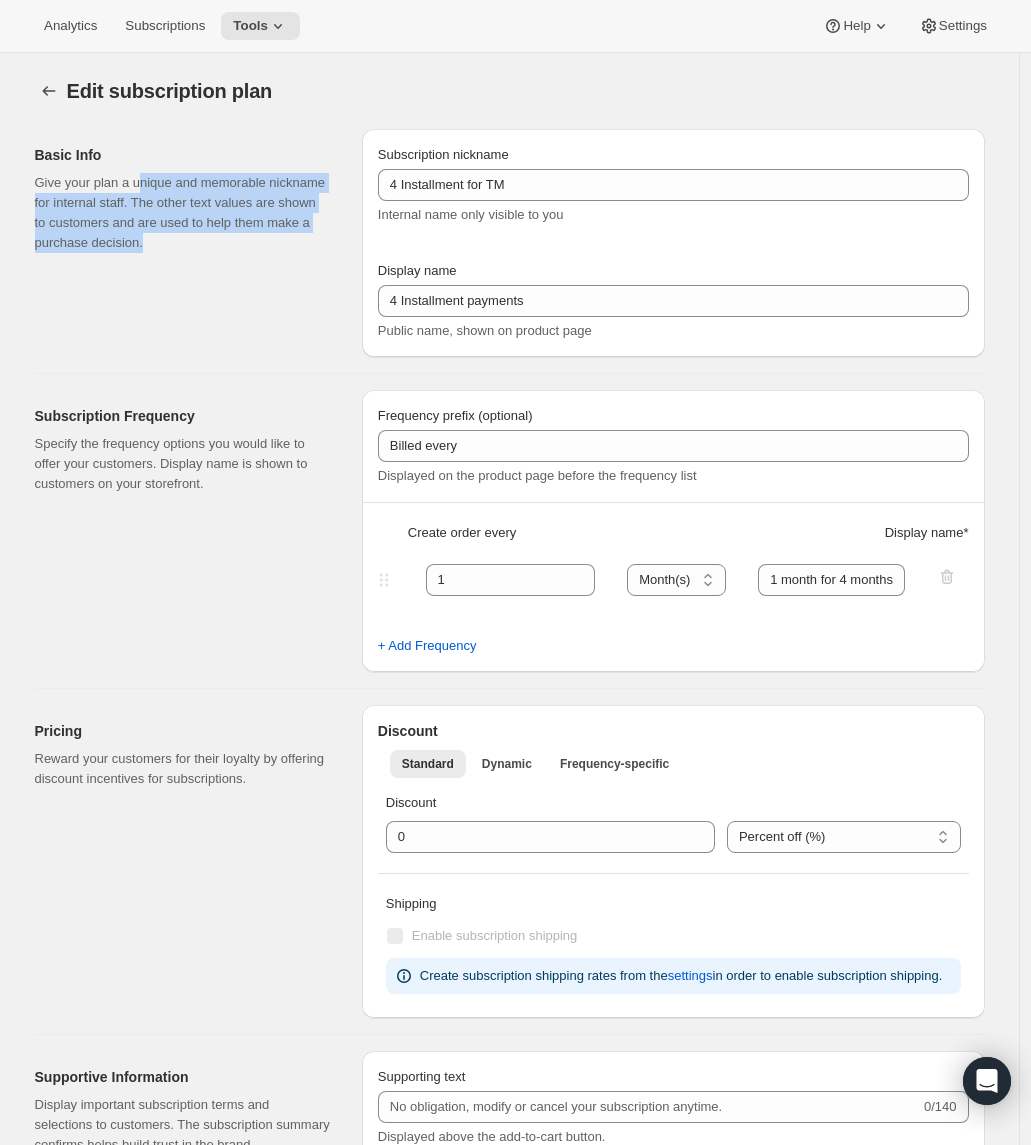 drag, startPoint x: 148, startPoint y: 176, endPoint x: 159, endPoint y: 263, distance: 87.69264 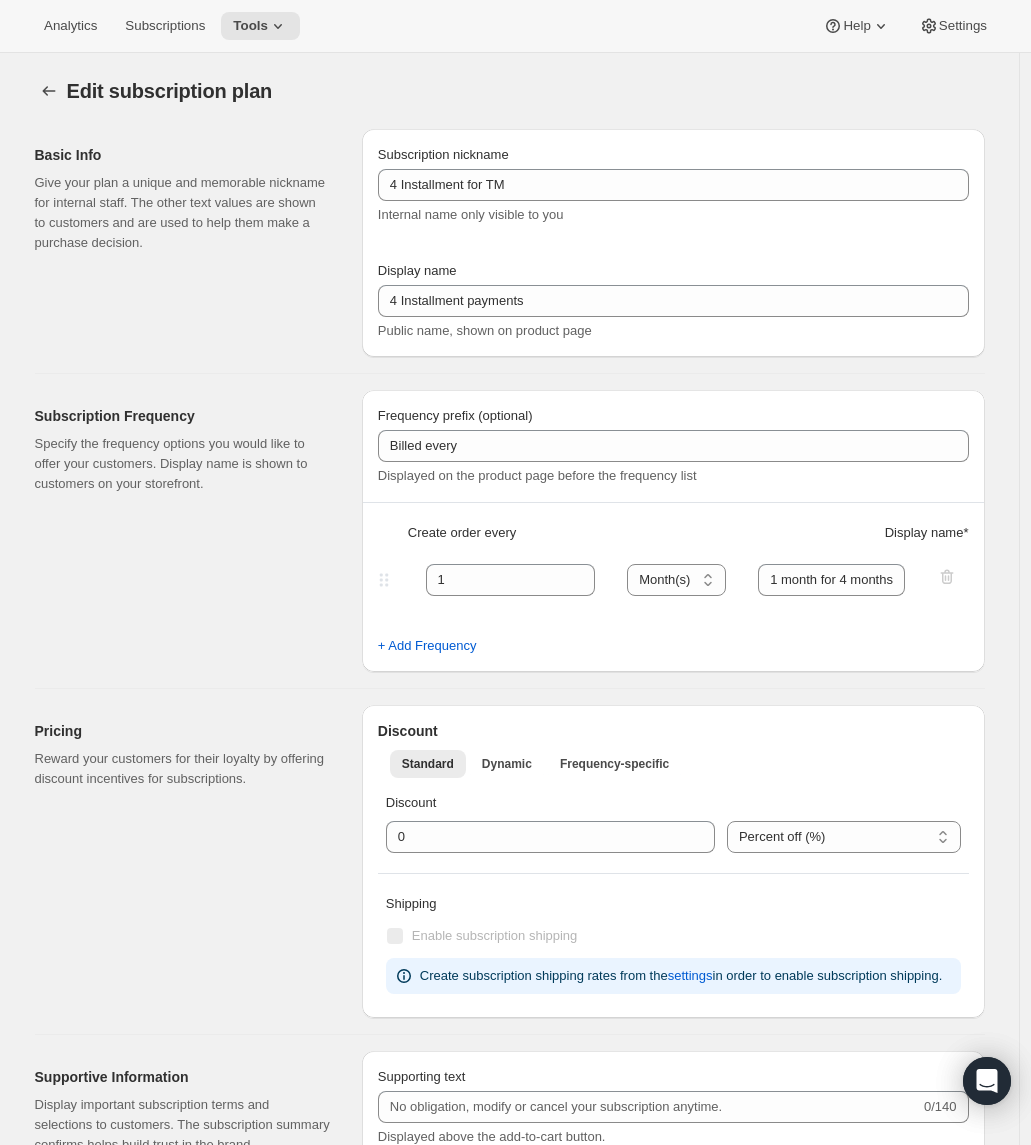 click on "Basic Info Give your plan a unique and memorable nickname for internal staff. The other text values are shown to customers and are used to help them make a purchase decision." at bounding box center (190, 243) 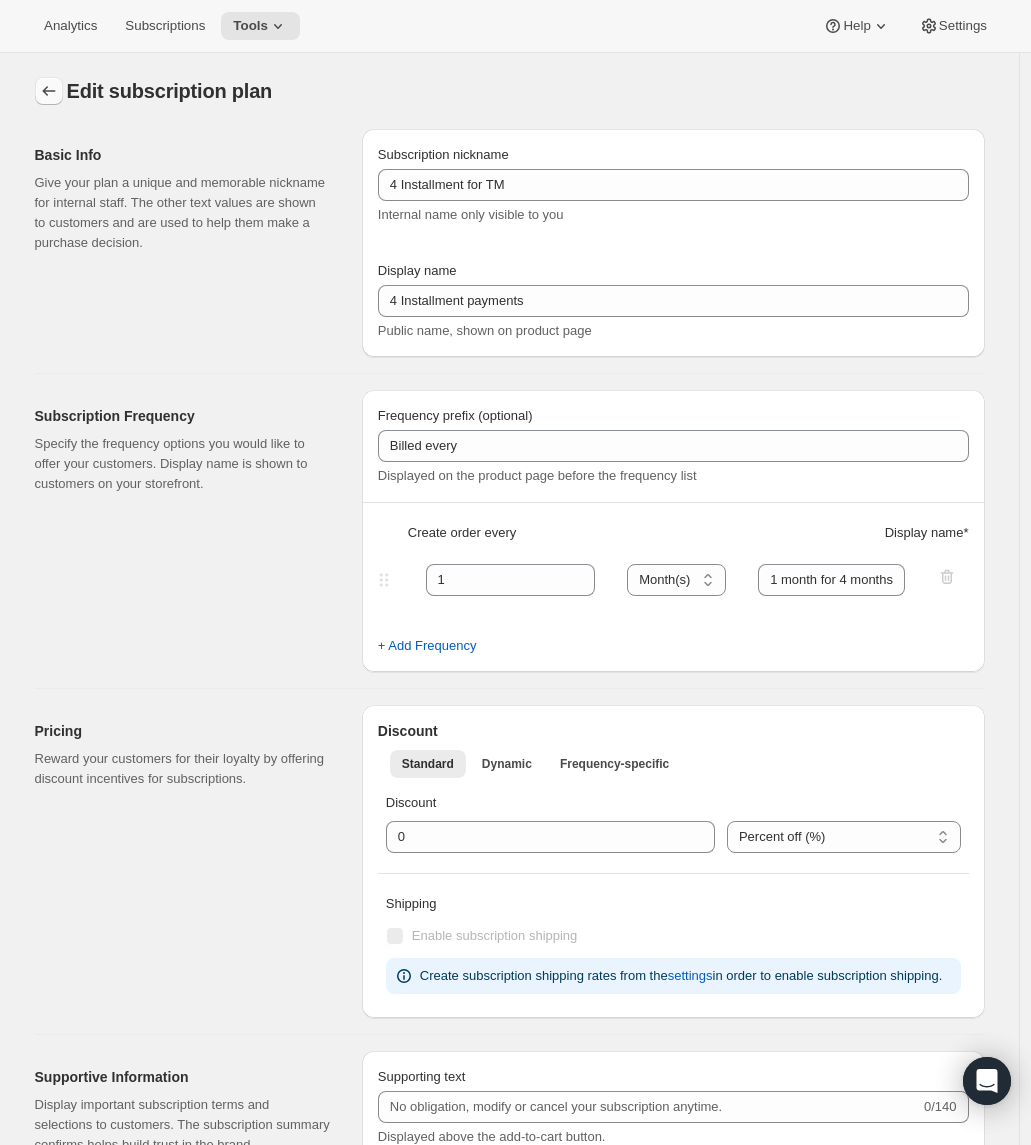 click 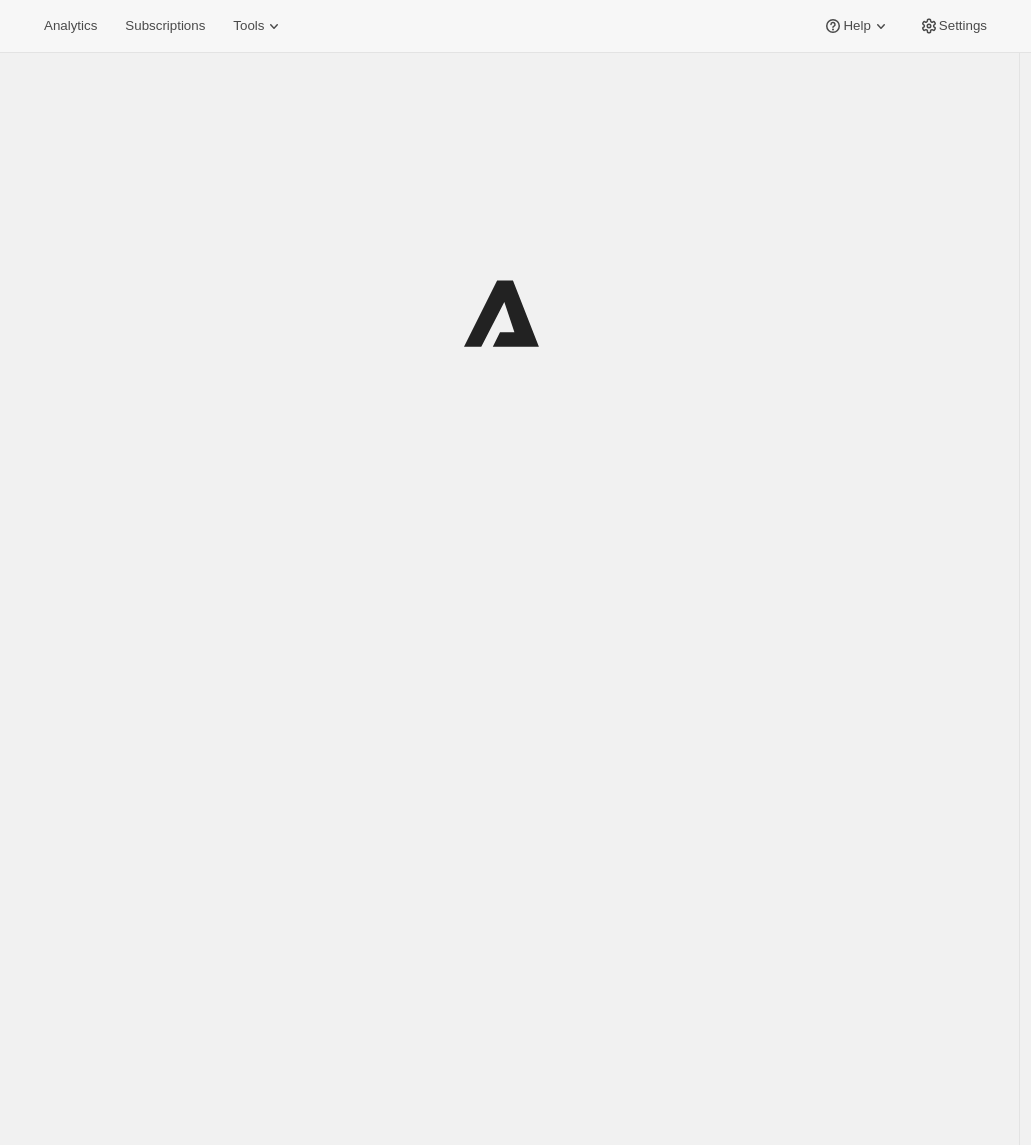 scroll, scrollTop: 0, scrollLeft: 0, axis: both 